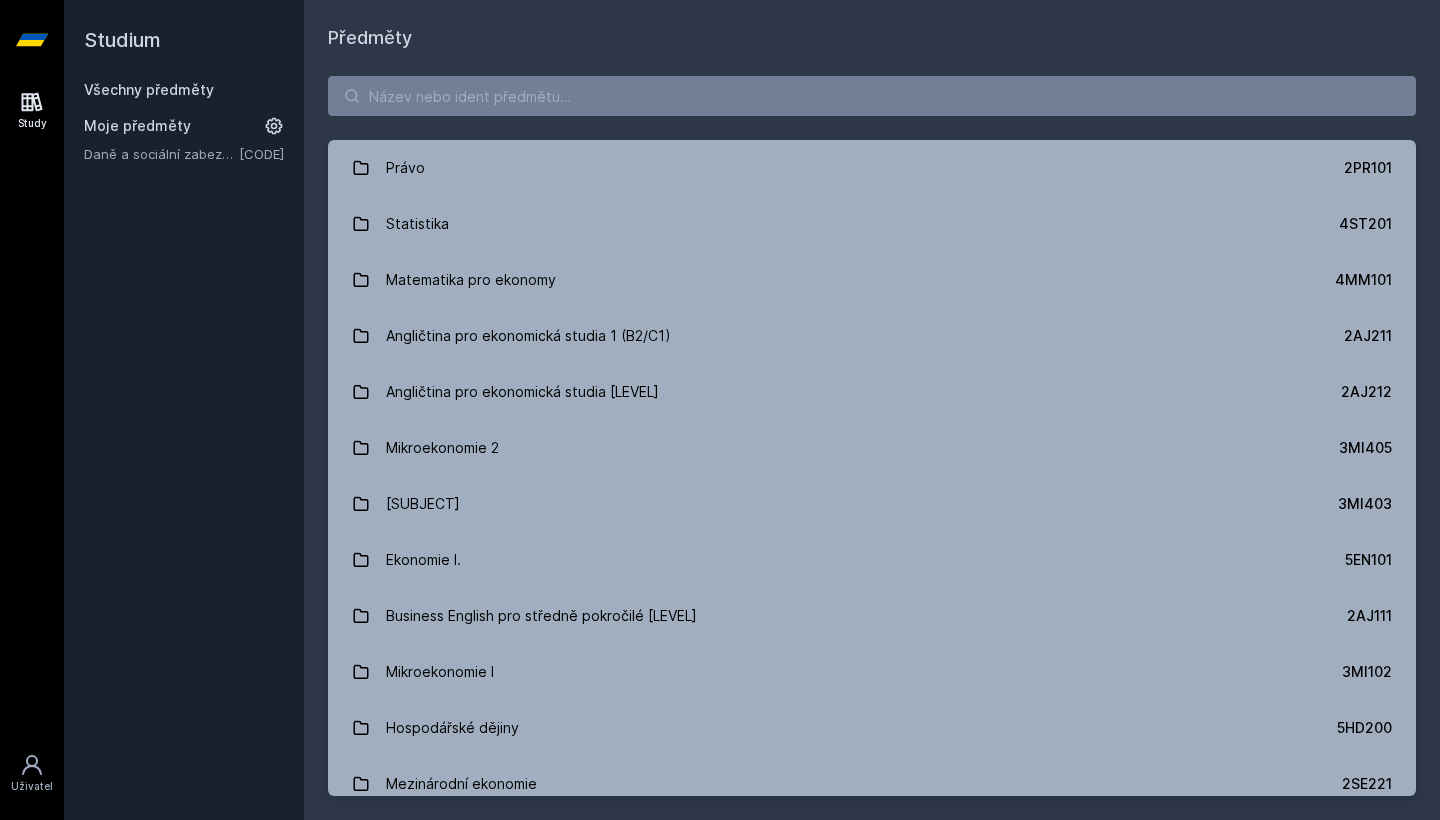 scroll, scrollTop: 0, scrollLeft: 0, axis: both 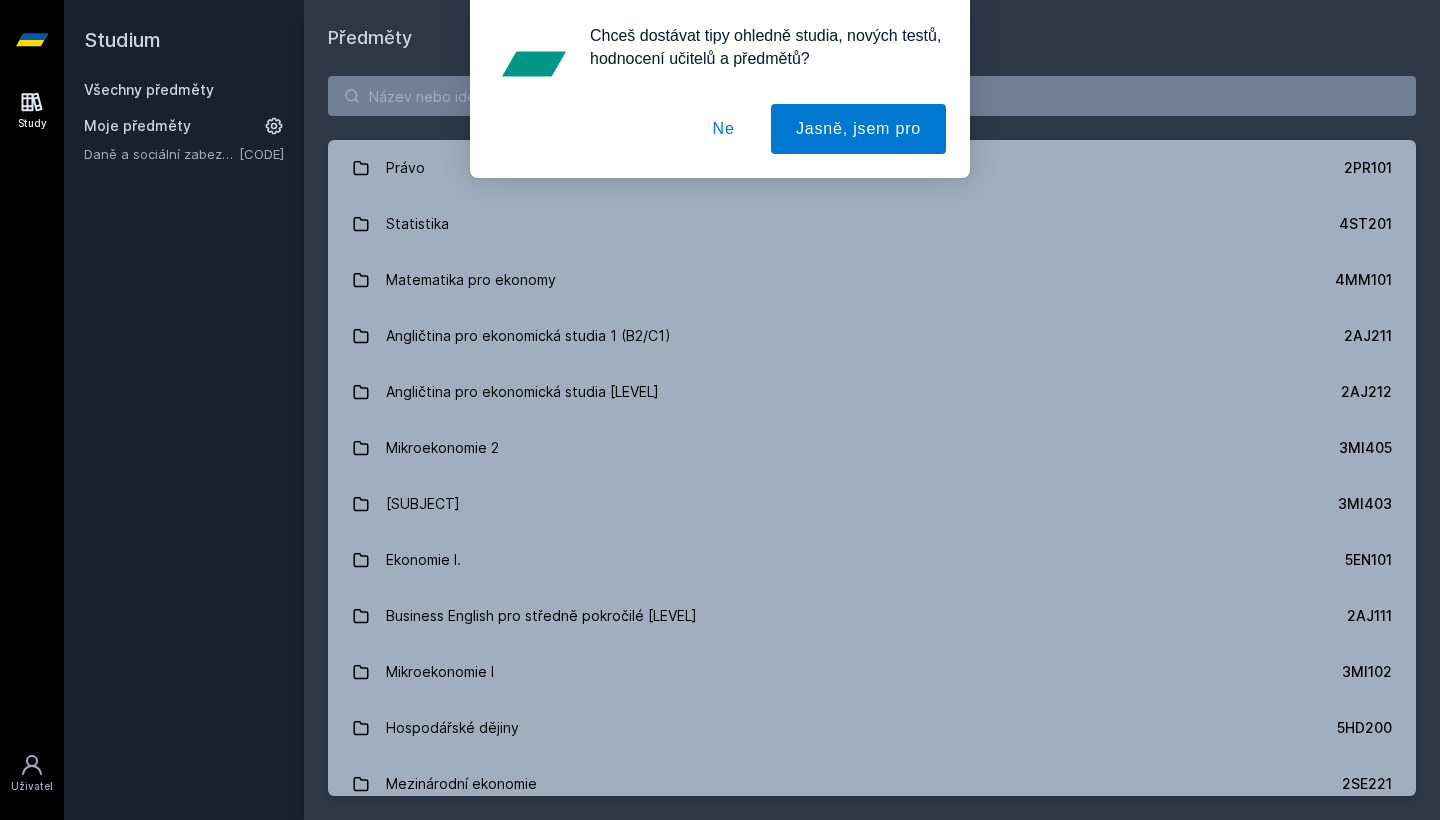 click on "Ne" at bounding box center (724, 129) 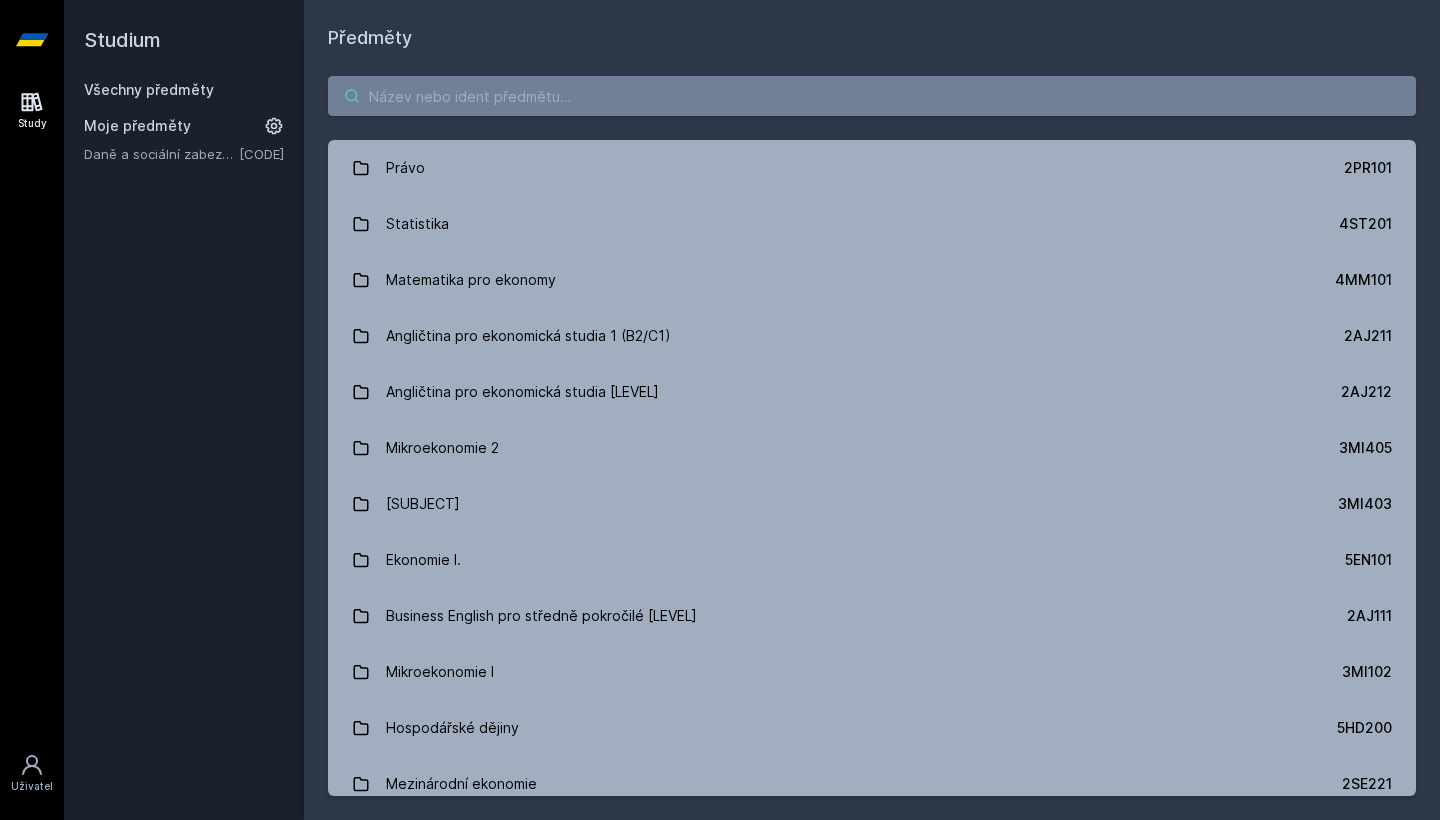click at bounding box center (872, 96) 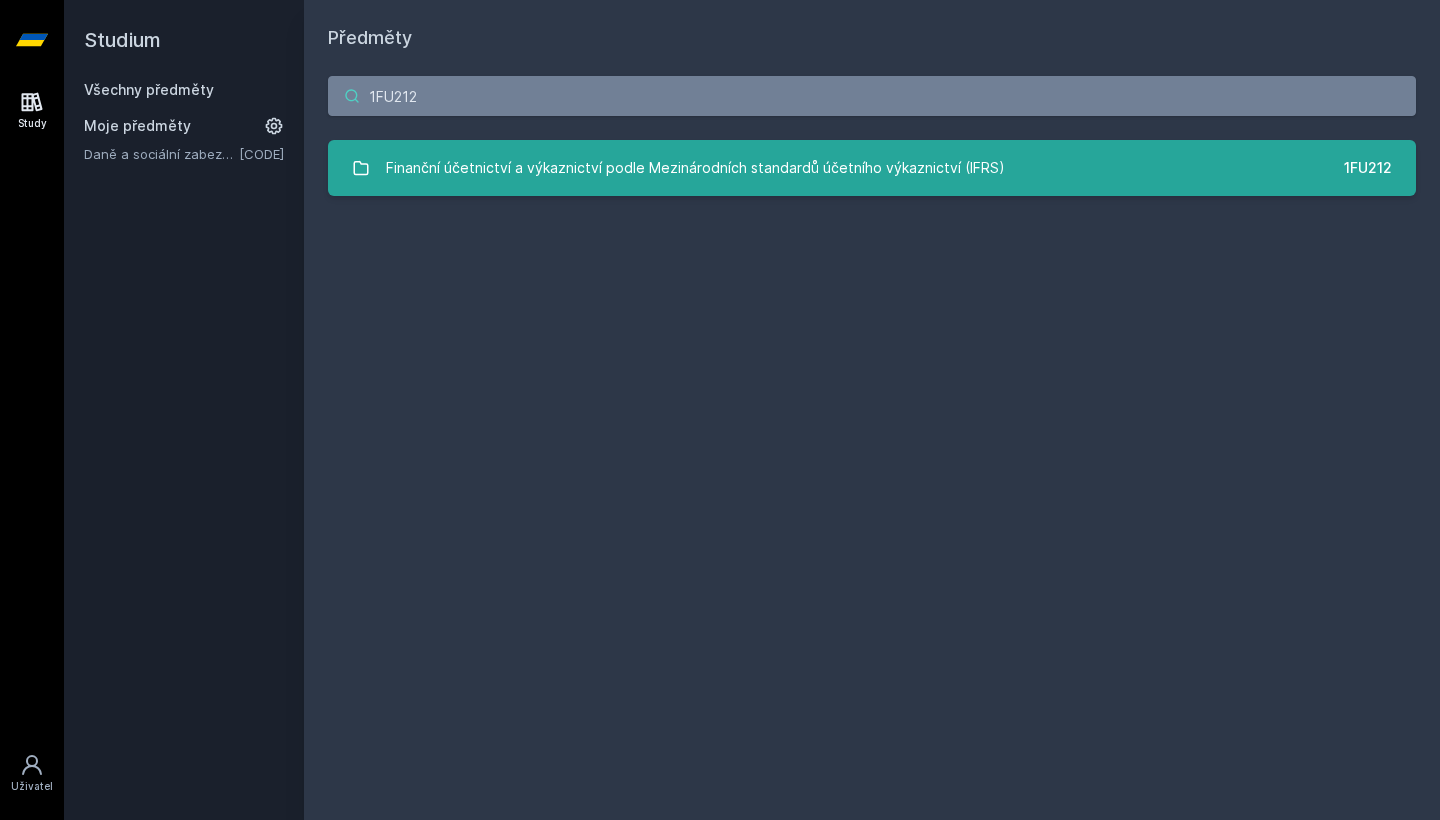 type on "1FU212" 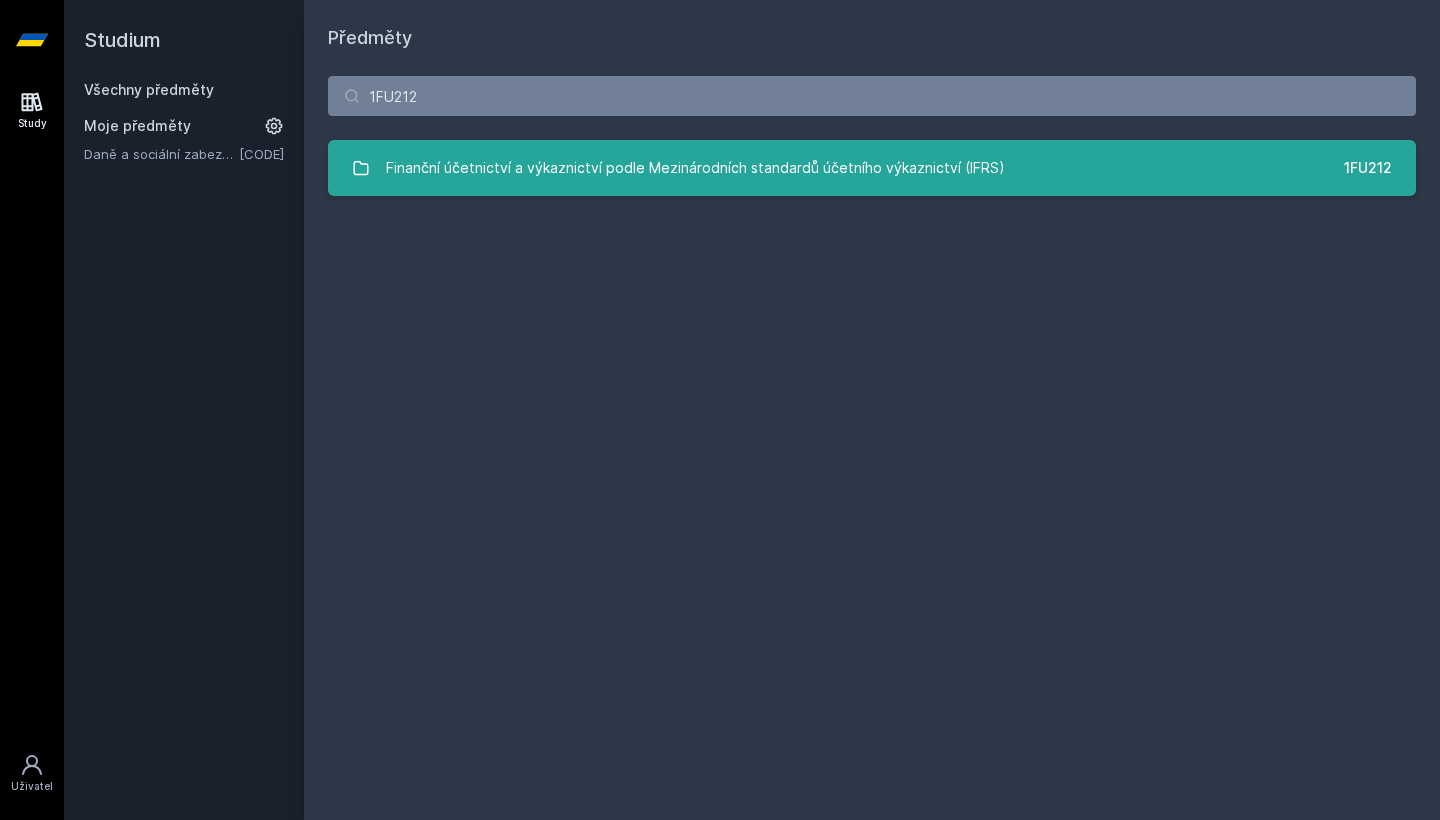 click on "Finanční účetnictví a výkaznictví podle Mezinárodních standardů účetního výkaznictví (IFRS)" at bounding box center [695, 168] 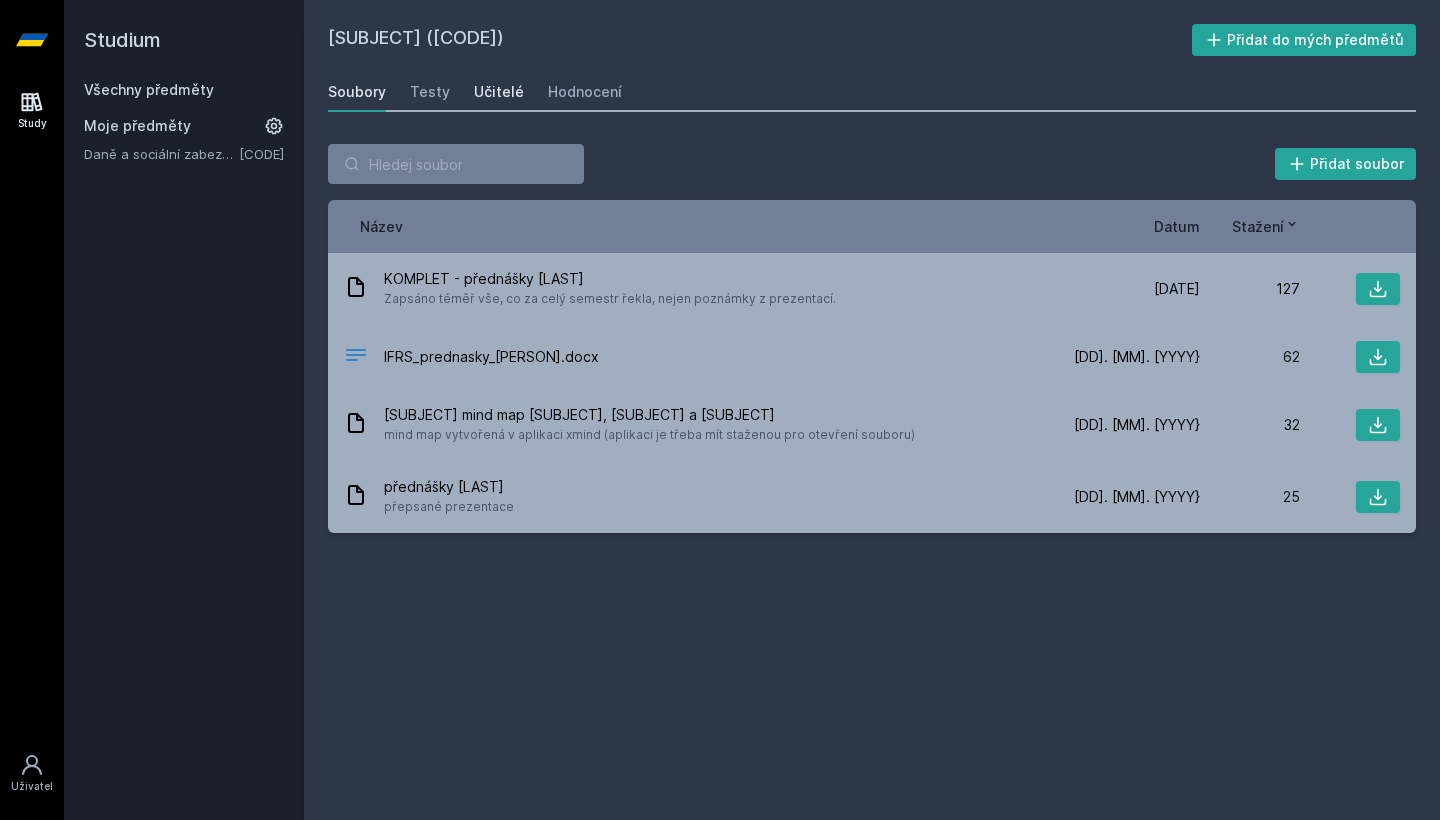click on "Učitelé" at bounding box center (499, 92) 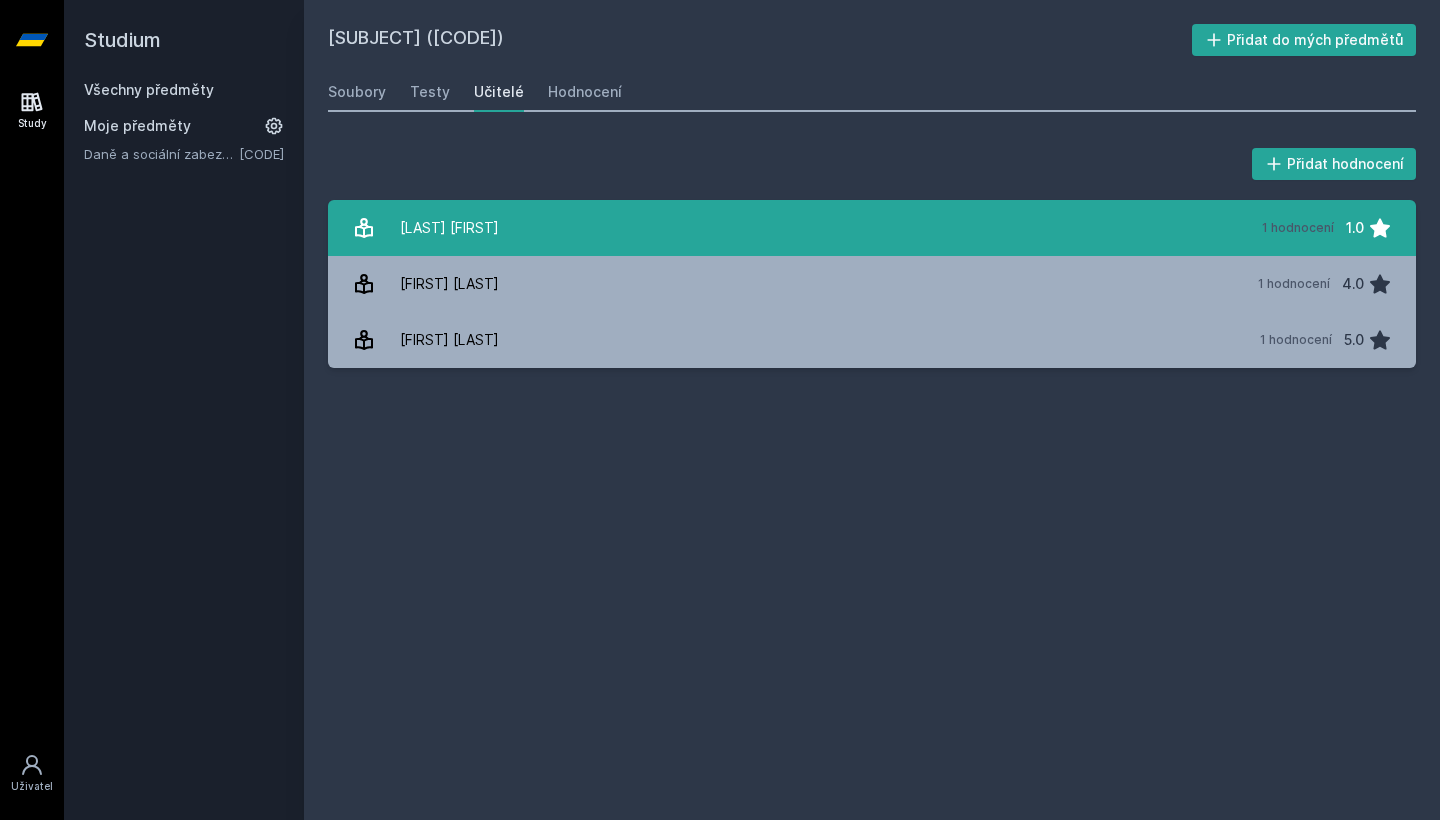 click on "[LAST] [FIRST]" at bounding box center (449, 228) 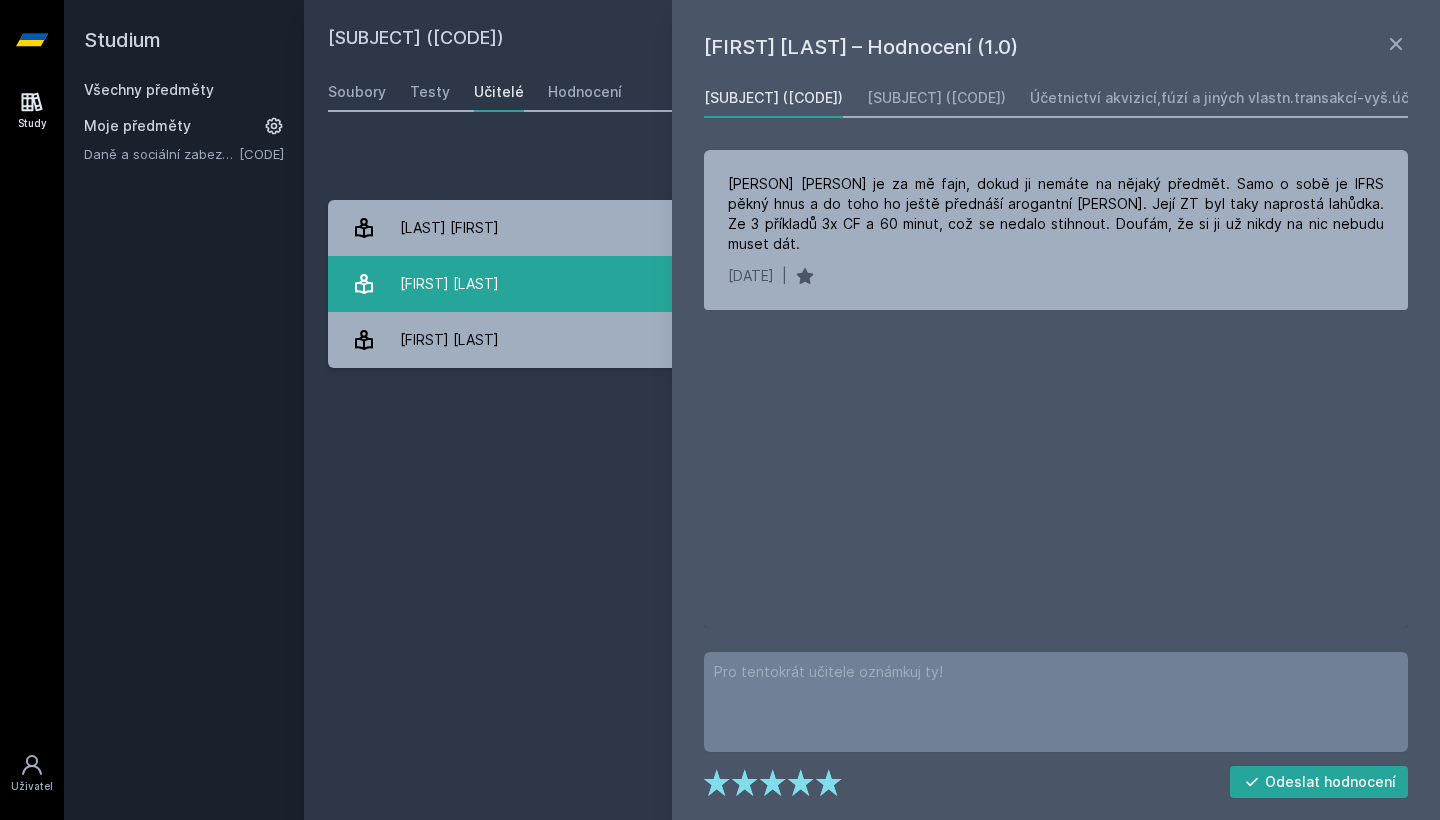 click on "[FIRST] [LAST]" at bounding box center [449, 284] 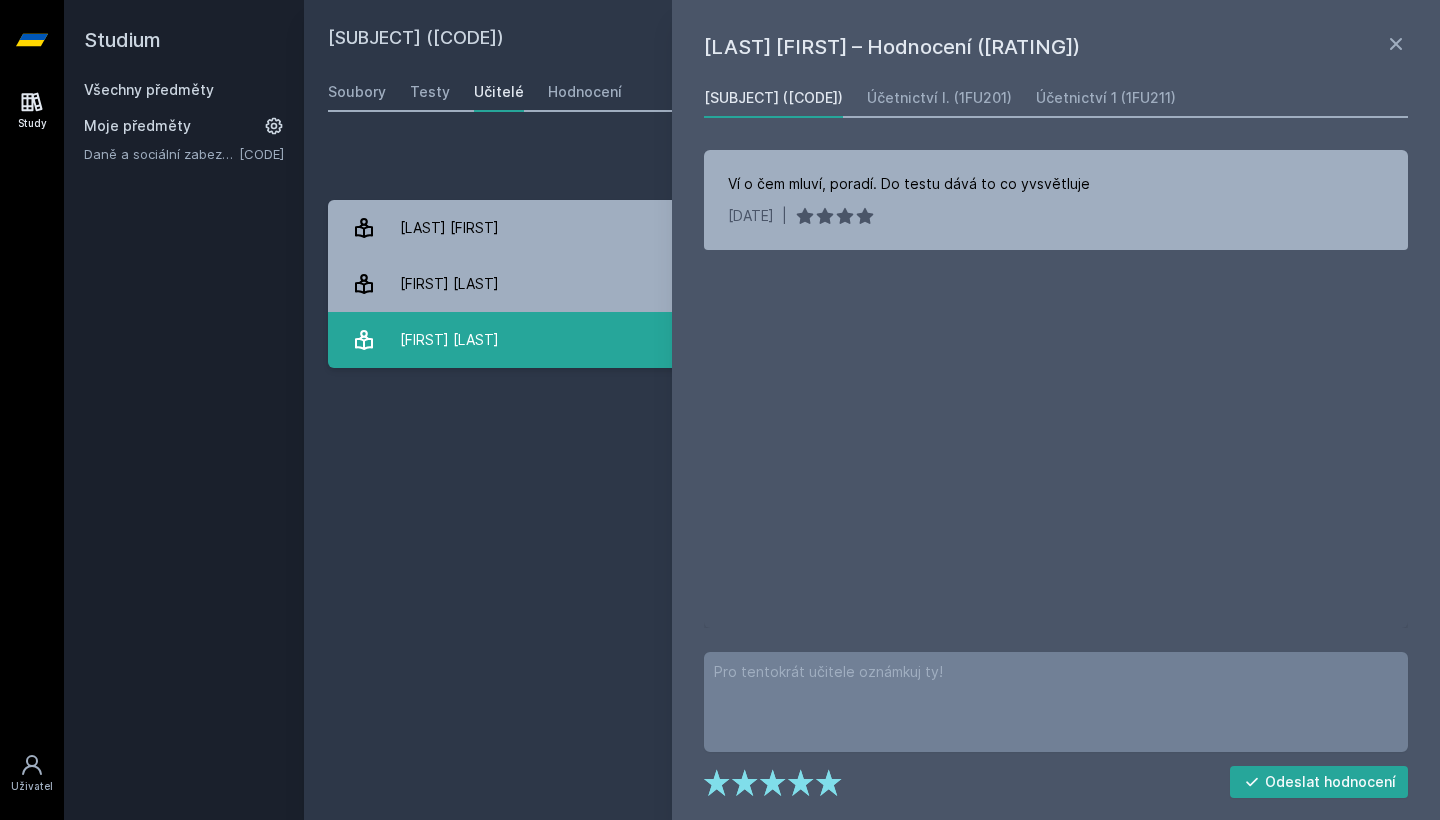 click on "[FIRST] [LAST]" at bounding box center [449, 340] 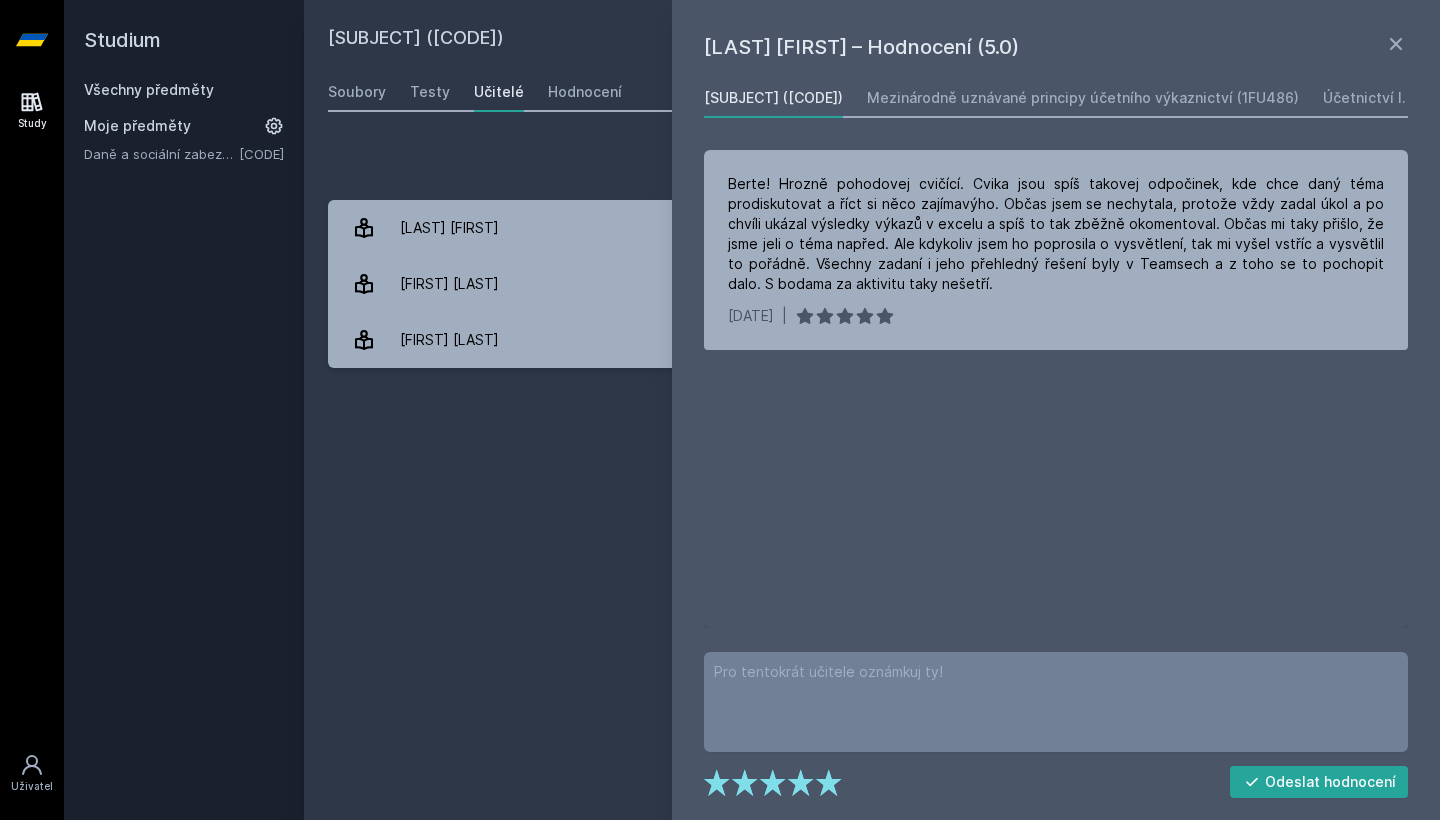 click on "Studium   Všechny předměty   Moje předměty
Daně a sociální zabezpečení
[CODE]" at bounding box center [184, 410] 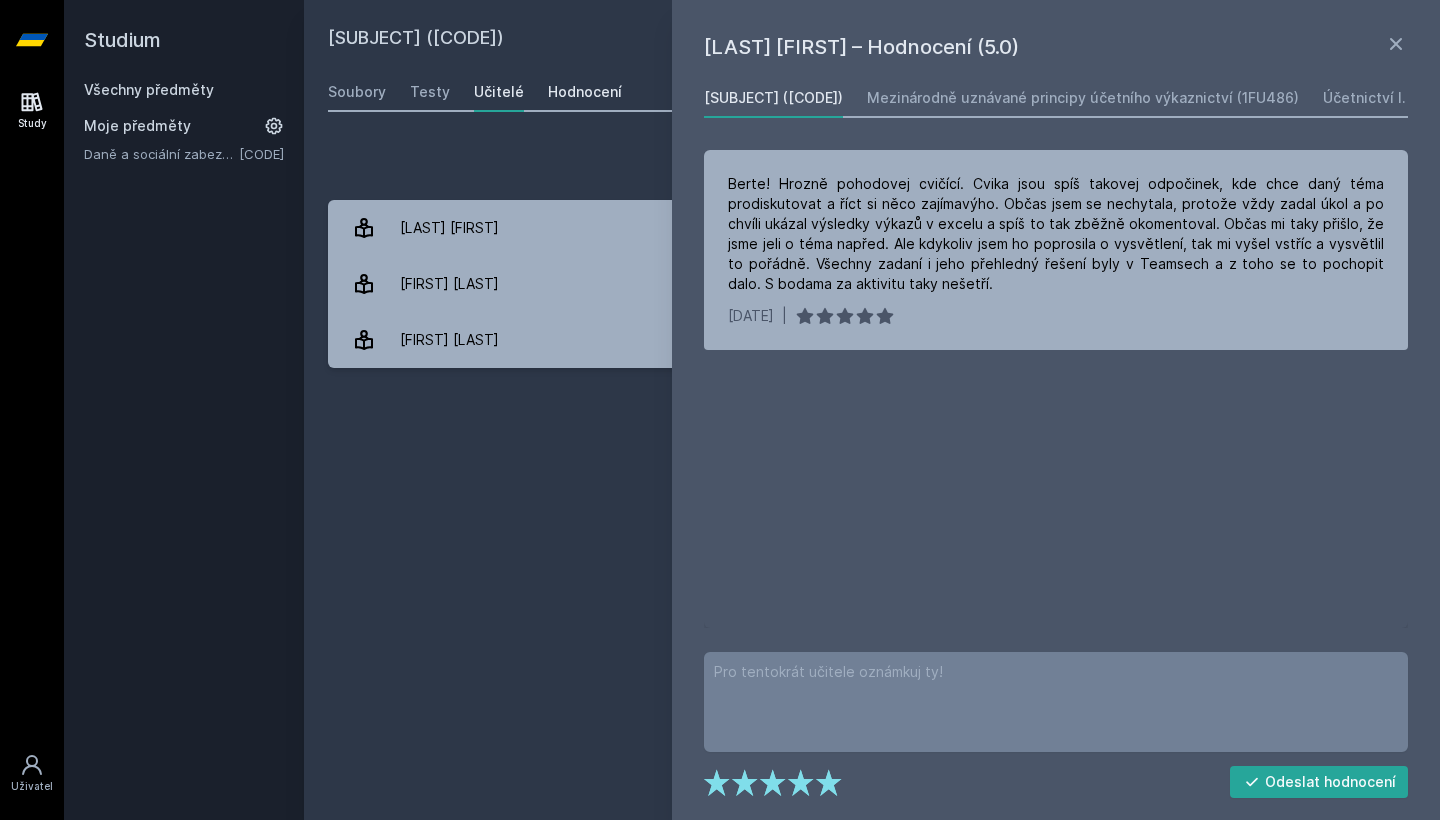click on "Hodnocení" at bounding box center (585, 92) 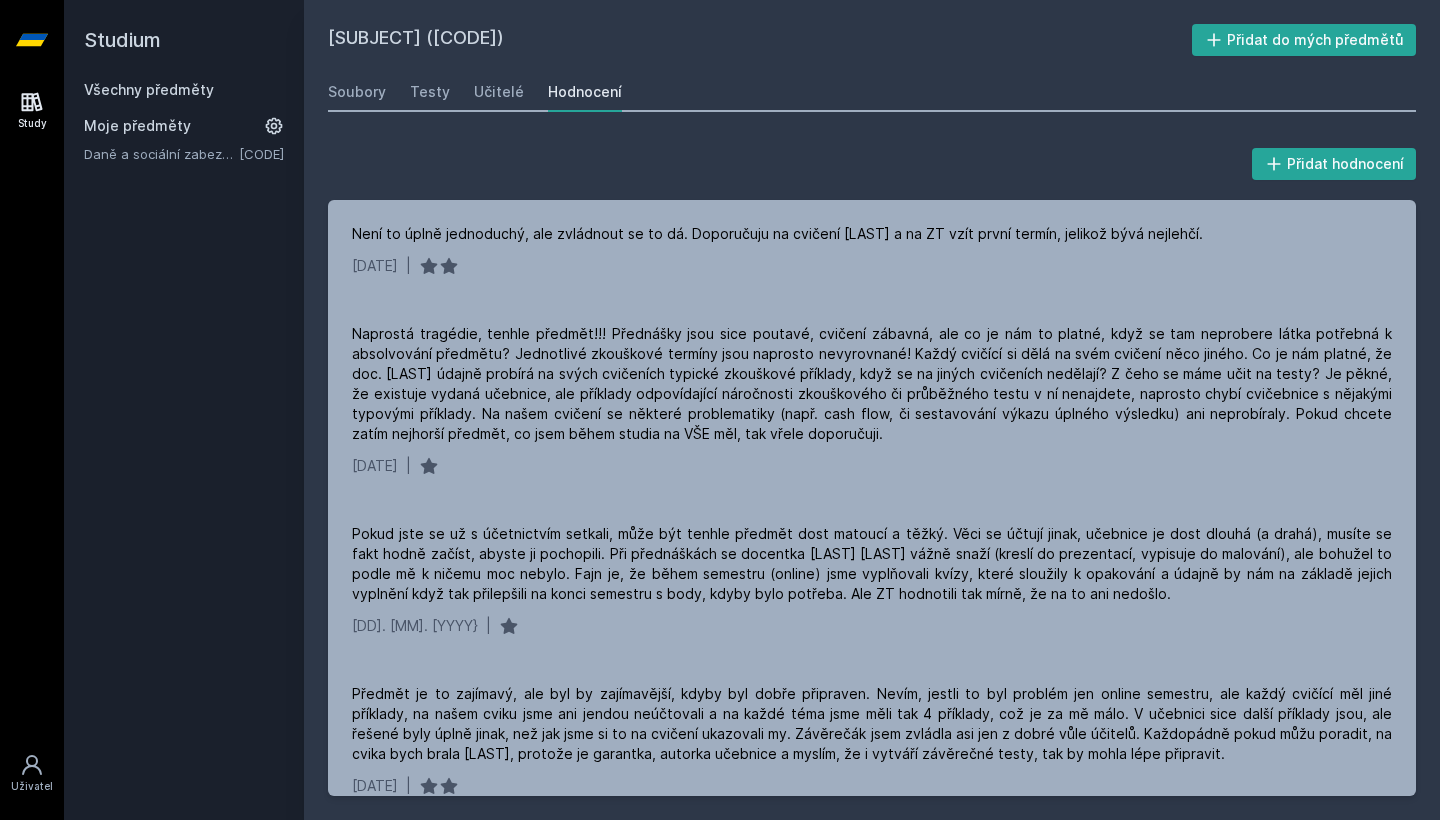 click on "Všechny předměty" at bounding box center (149, 89) 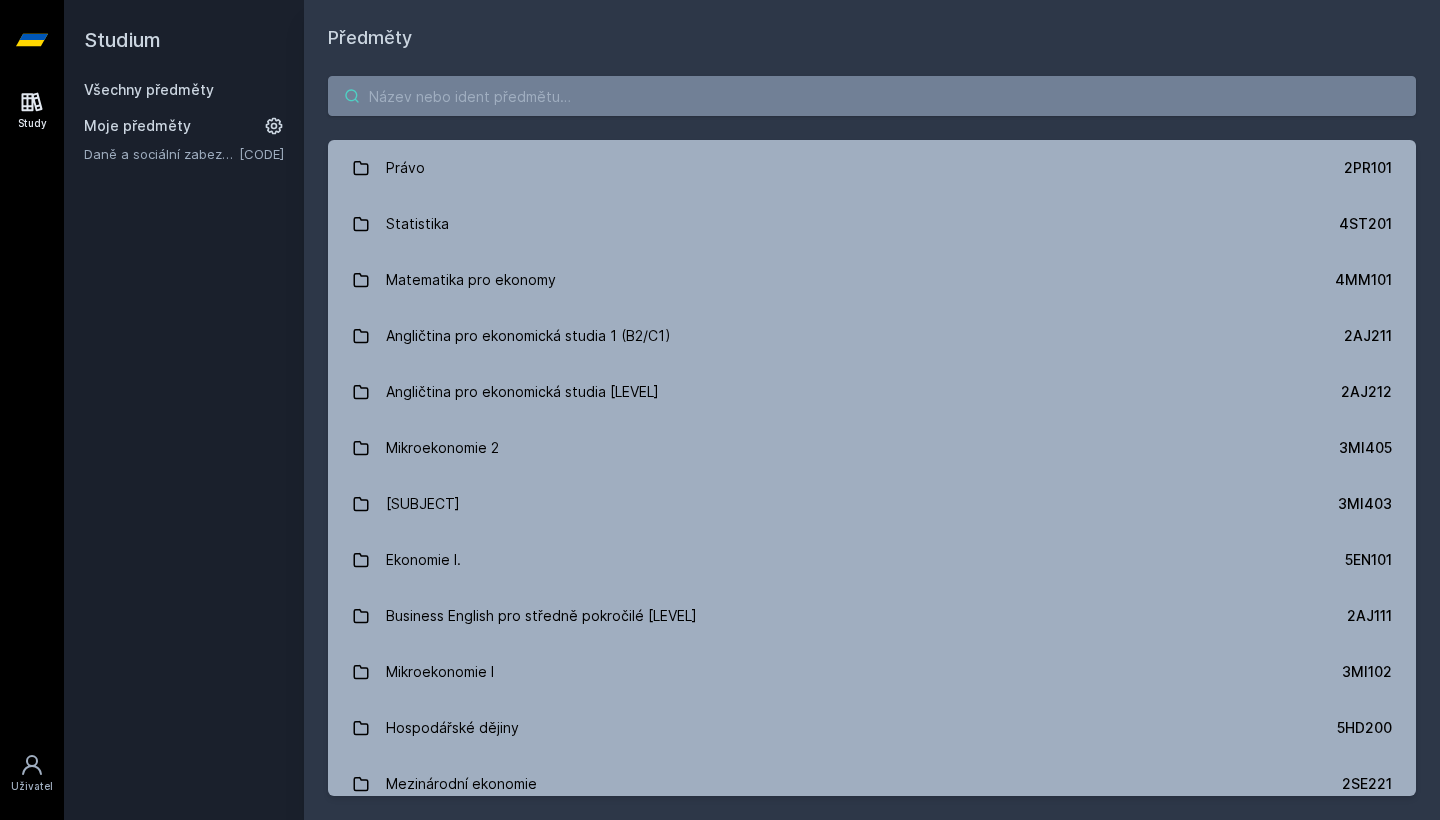 click at bounding box center [872, 96] 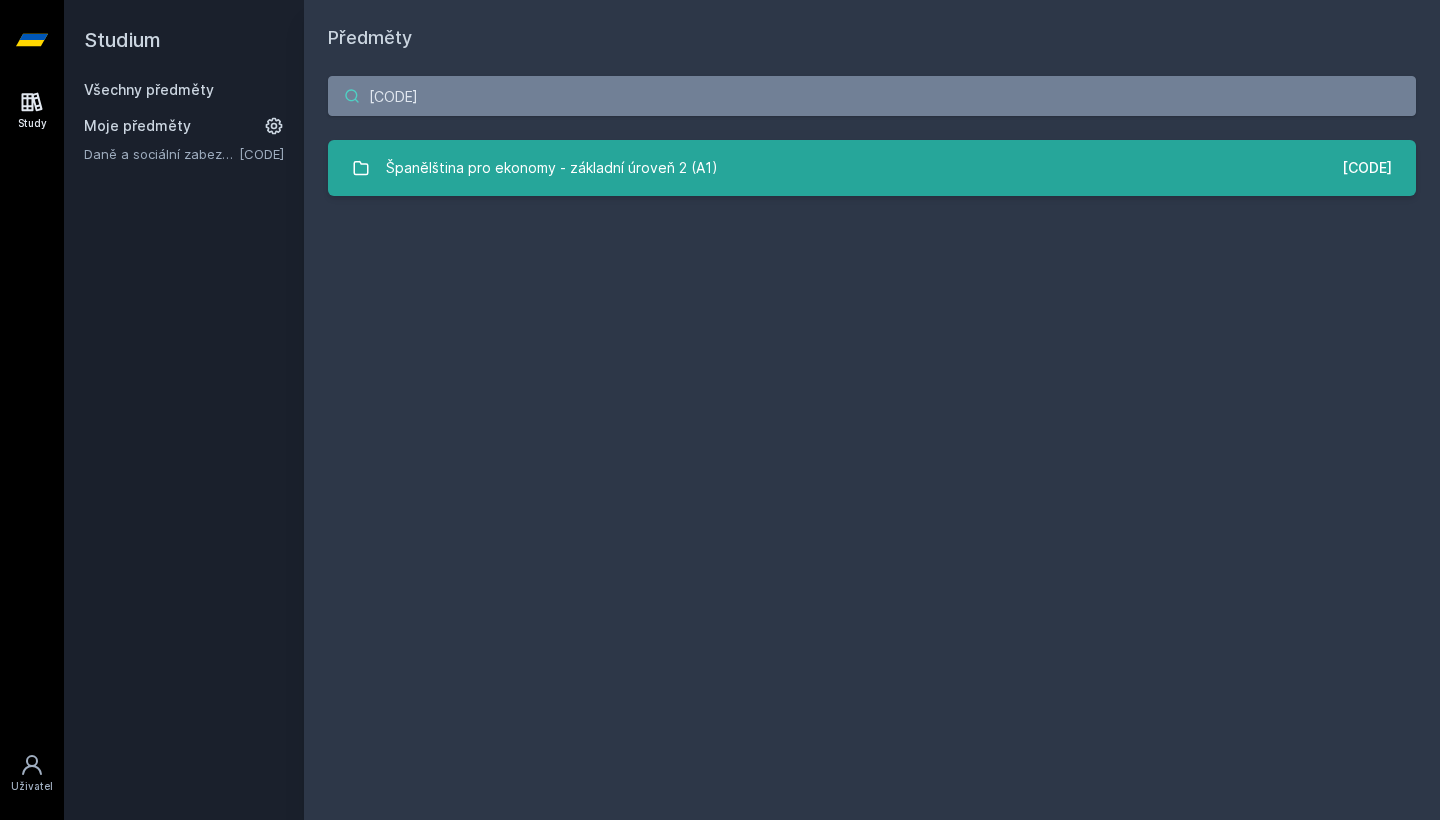 type on "[CODE]" 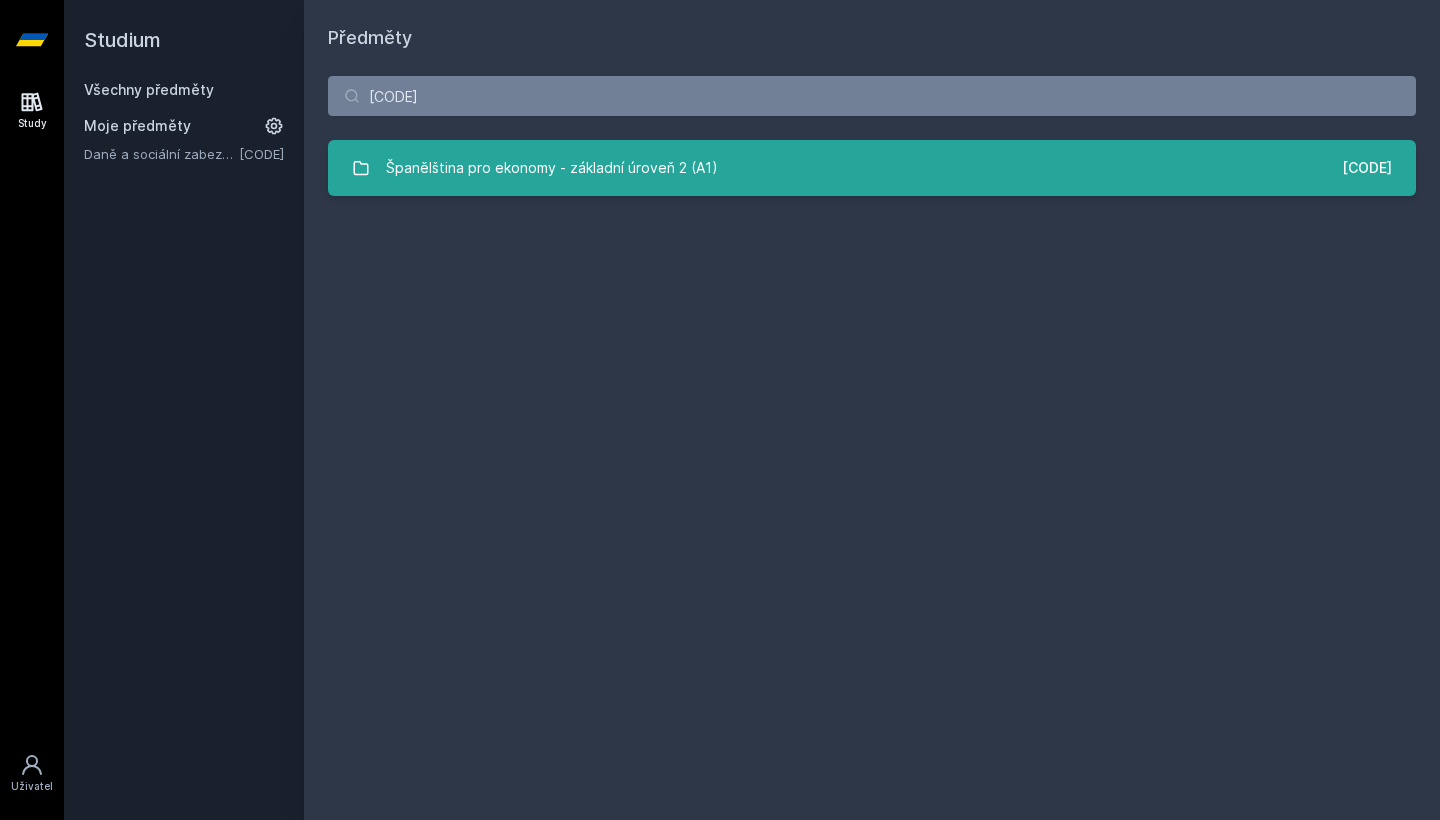 click on "Španělština pro ekonomy - základní úroveň 2 (A1)" at bounding box center [552, 168] 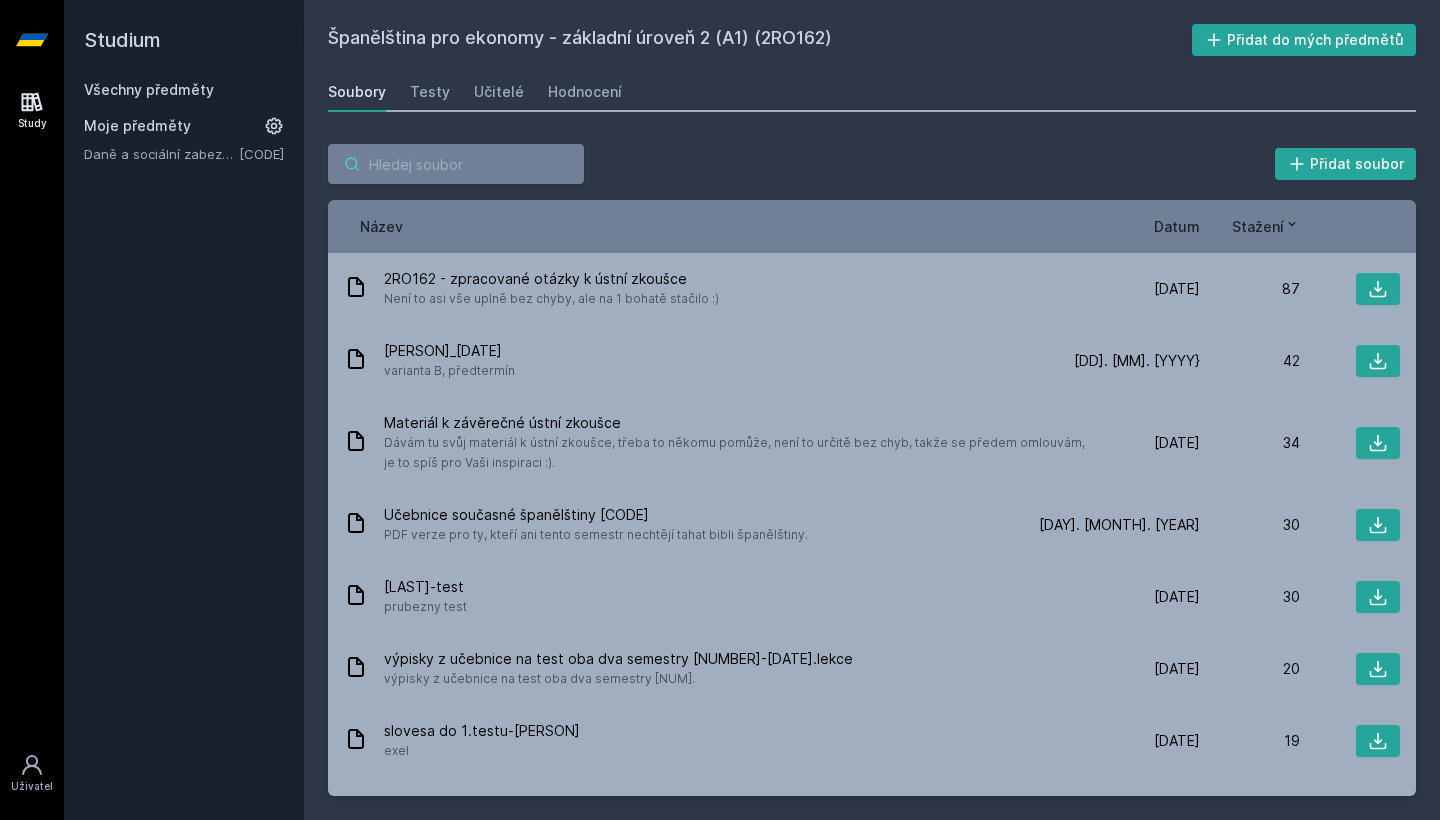 click at bounding box center (456, 164) 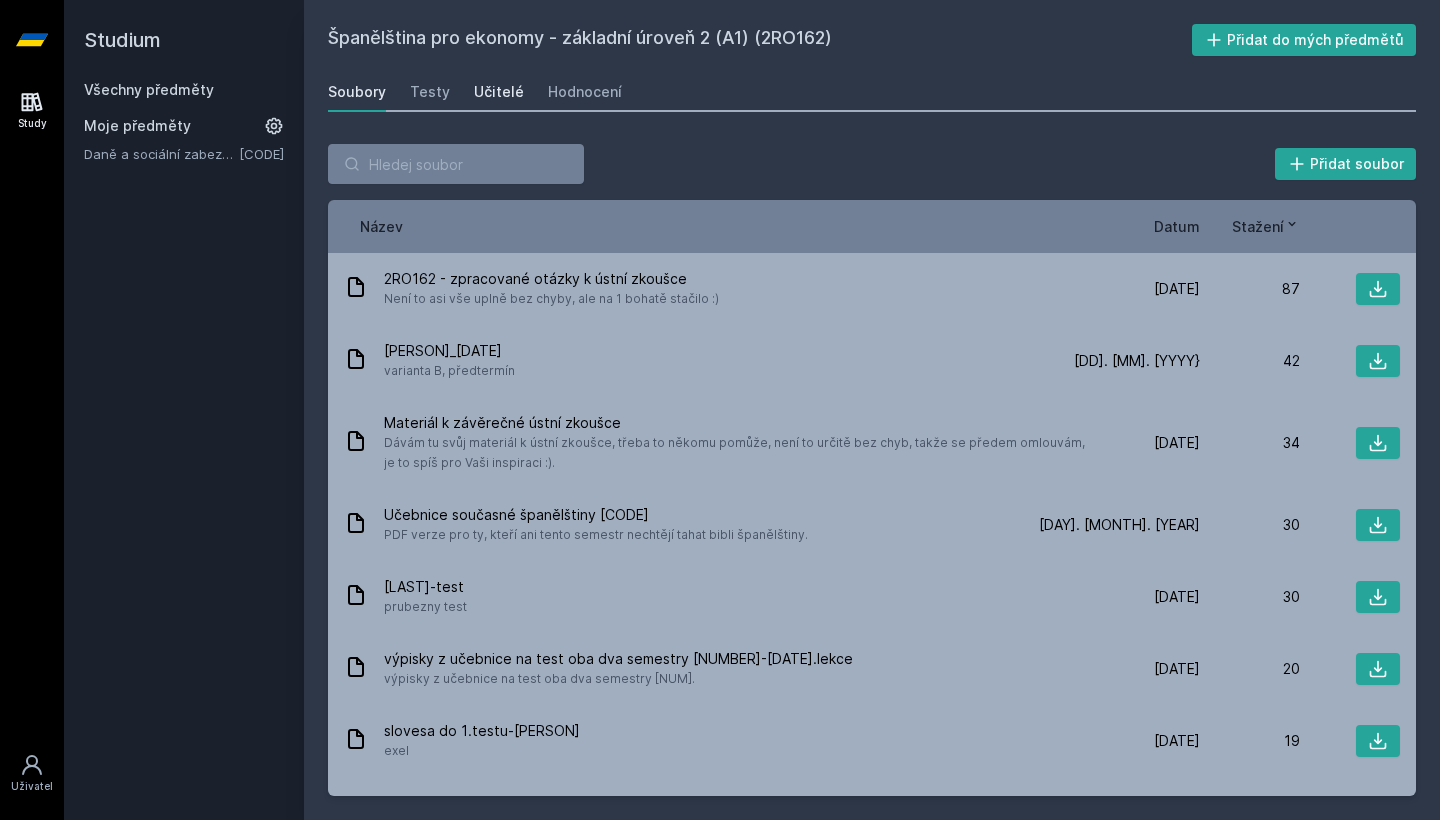 click on "Učitelé" at bounding box center [499, 92] 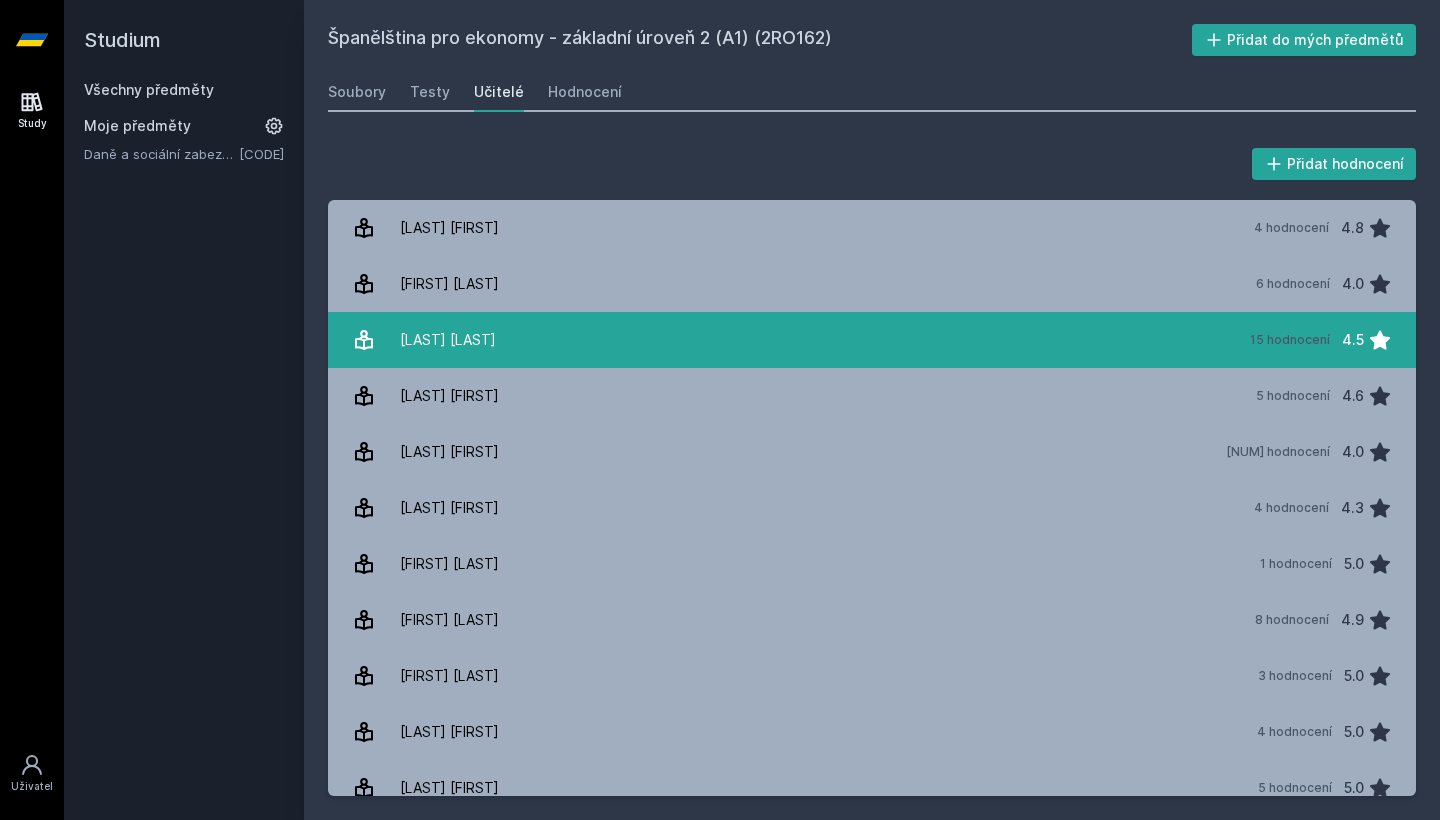click on "[LAST] [LAST]
15 hodnocení
4.5" at bounding box center [872, 340] 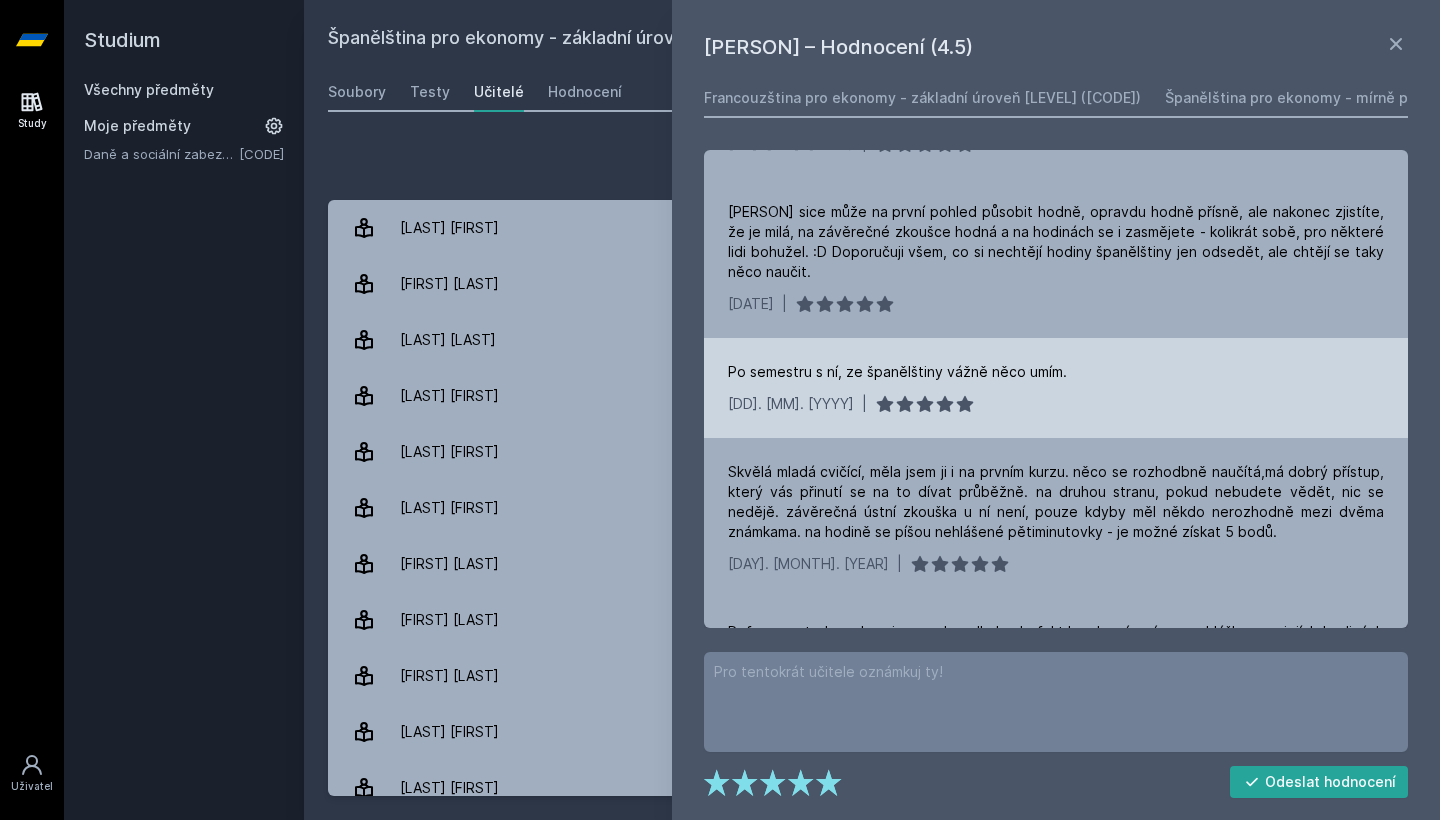 scroll, scrollTop: 485, scrollLeft: 0, axis: vertical 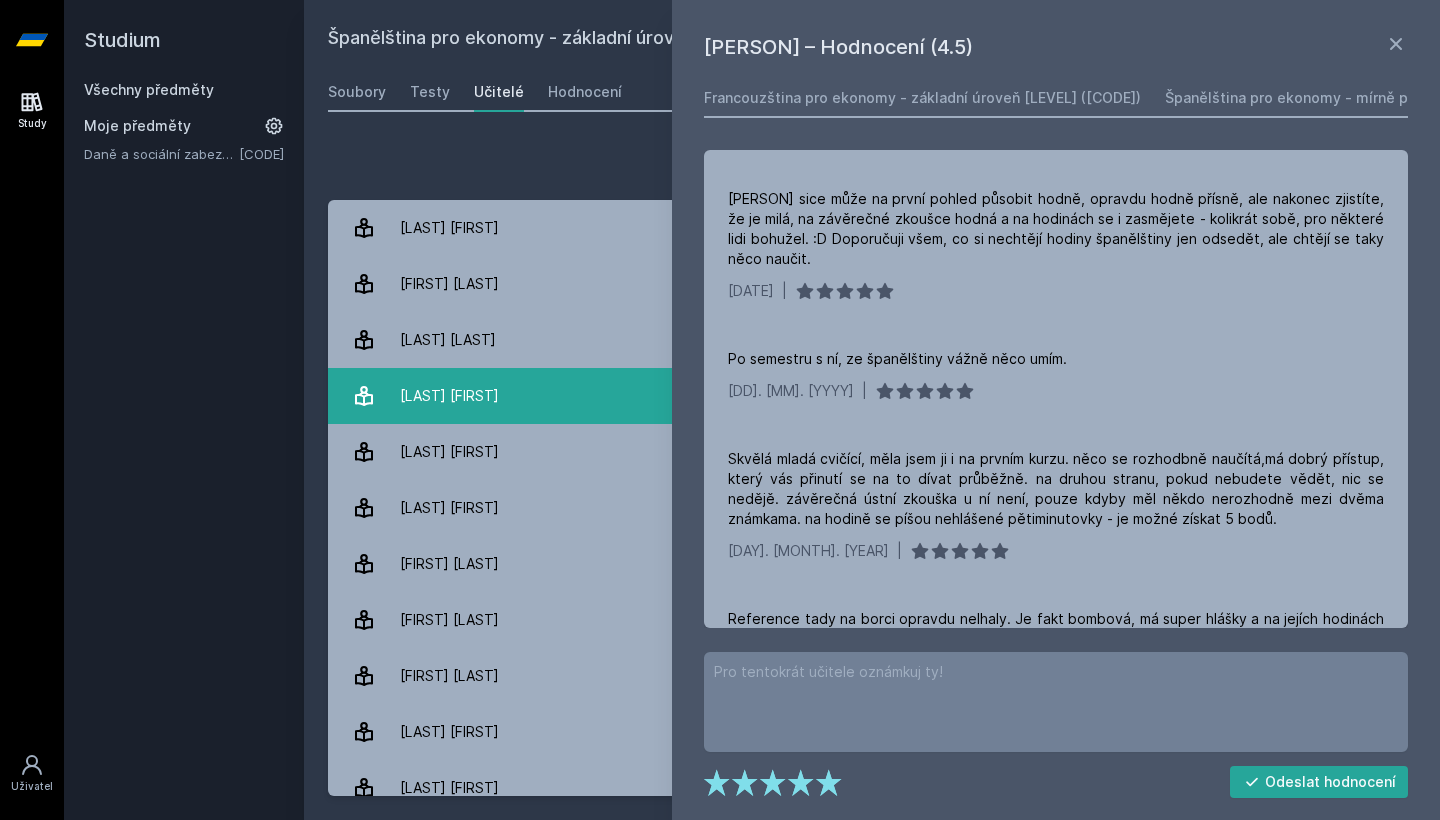 click on "[LAST] [FIRST]
5 hodnocení
4.6" at bounding box center (872, 396) 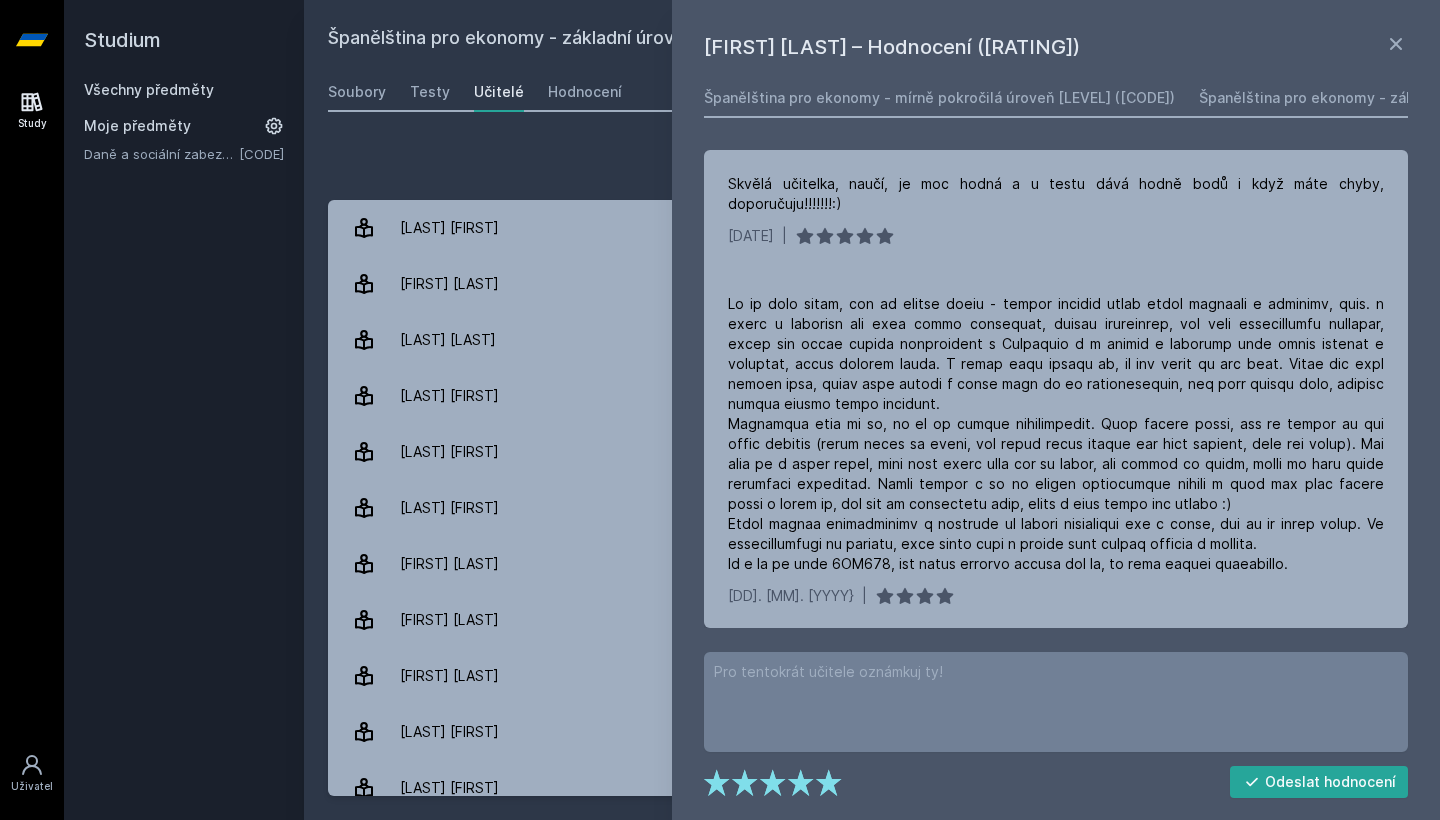 click on "Přidat hodnocení
[PERSON] – Hodnocení (4.6)
Španělština pro ekonomy - mírně pokročilá úroveň 1 (A1/A2) (2RO163)
Španělština pro ekonomy - základní úroveň 1 (A0/A1) (2RO161)
Španělština pro ekonomy - základní úroveň 2 (A1) (2RO162)
Skvělá učitelka, naučí, je moc hodná a u testu dává hodně bodů i když máte chyby, doporučuju!!!!!!!:) [DATE]   |     [DATE]   |   je hodně přísná, ale donutí se vás to naučit, jakože opravdu donutí, takže nebude odcházet prázdní. U prvního kursu mi navíc hrozně moc pomohla, kdy jsem měl hodně málo bodů, chybělo mi asi 10! a pomohla mi, u druheho kursu me opet dokazala motivovat a zakoncil jsem 2. takze děkuji. DOPORUčUJU   [DATE]   |   Skvělá paní. Naučí, hodiny jsou v rámci možností zábavné, testy nejsou nijak těžké.   [DATE]   |     [DATE]   |           Jejda, něco se pokazilo." at bounding box center (872, 470) 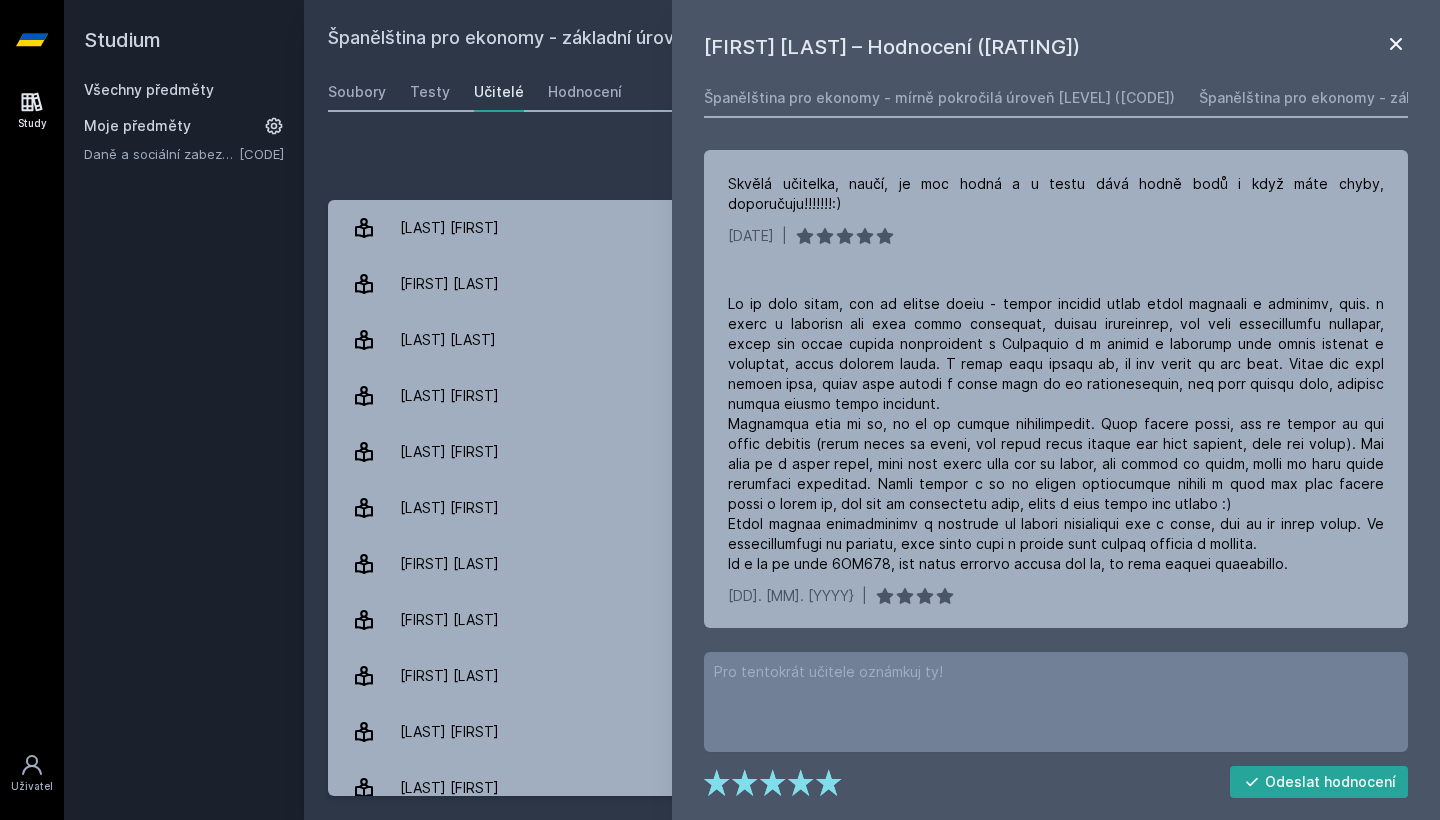 click 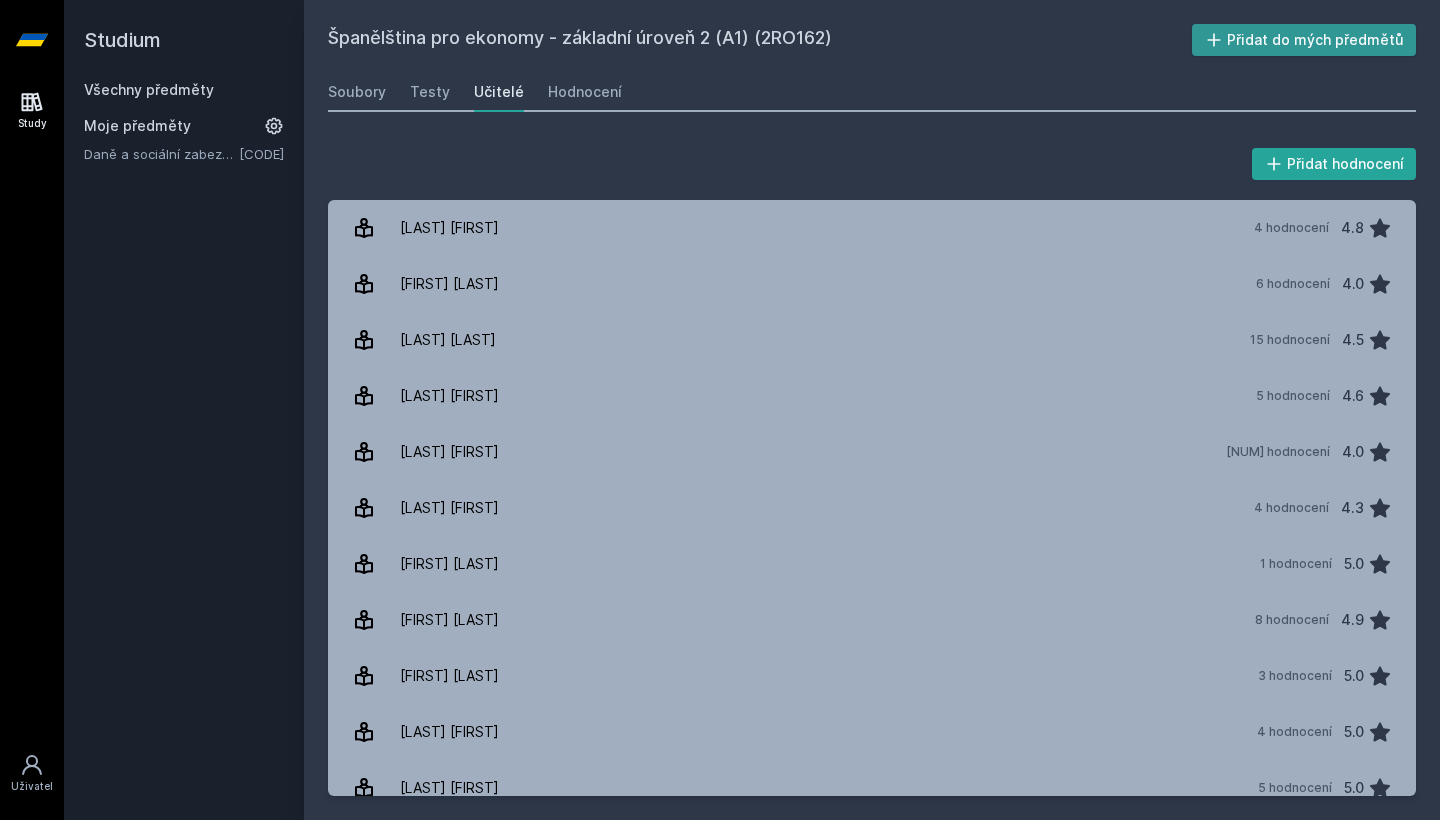 click on "Přidat do mých předmětů" at bounding box center [1304, 40] 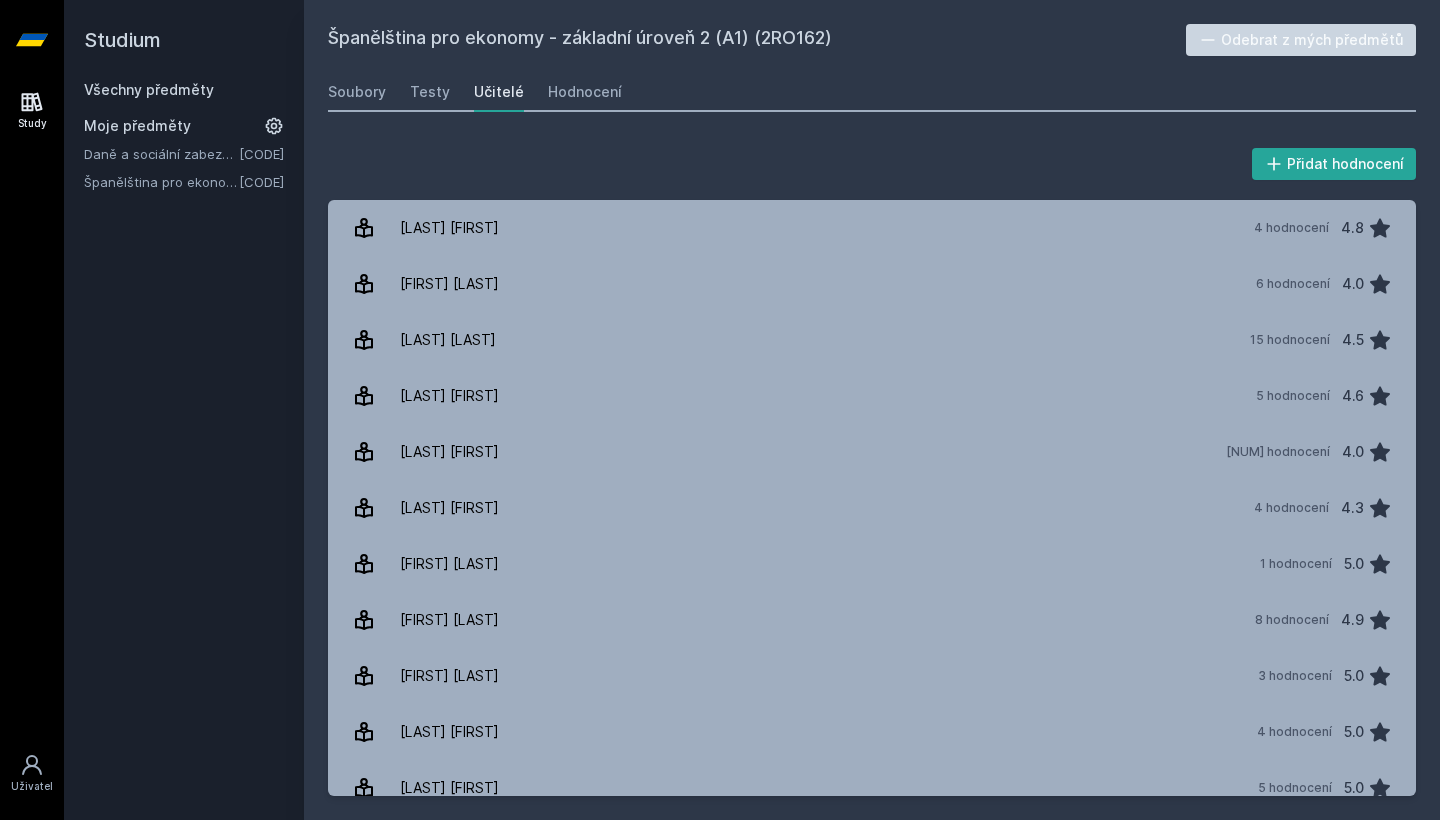 click on "Všechny předměty" at bounding box center (149, 89) 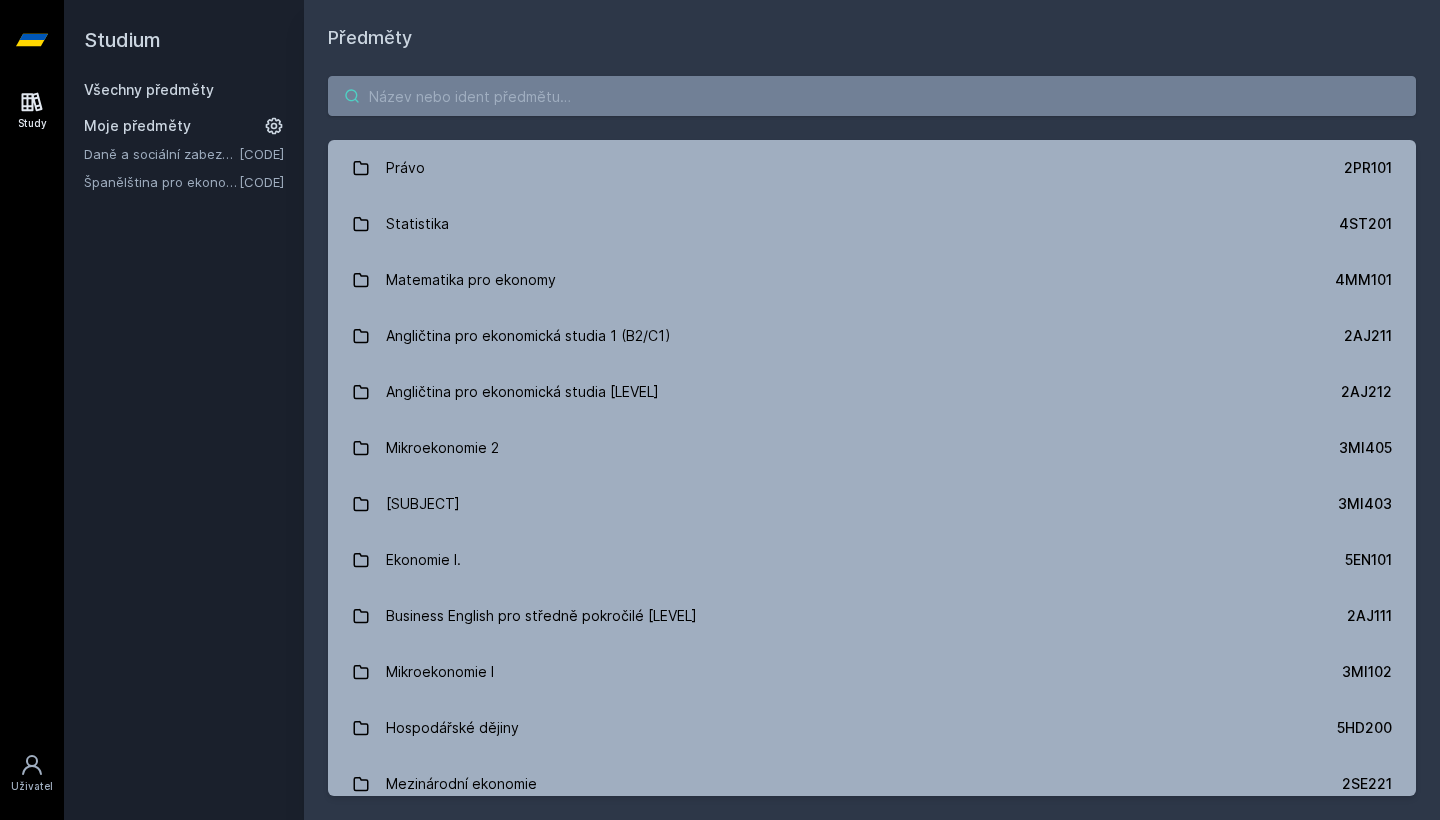 click at bounding box center [872, 96] 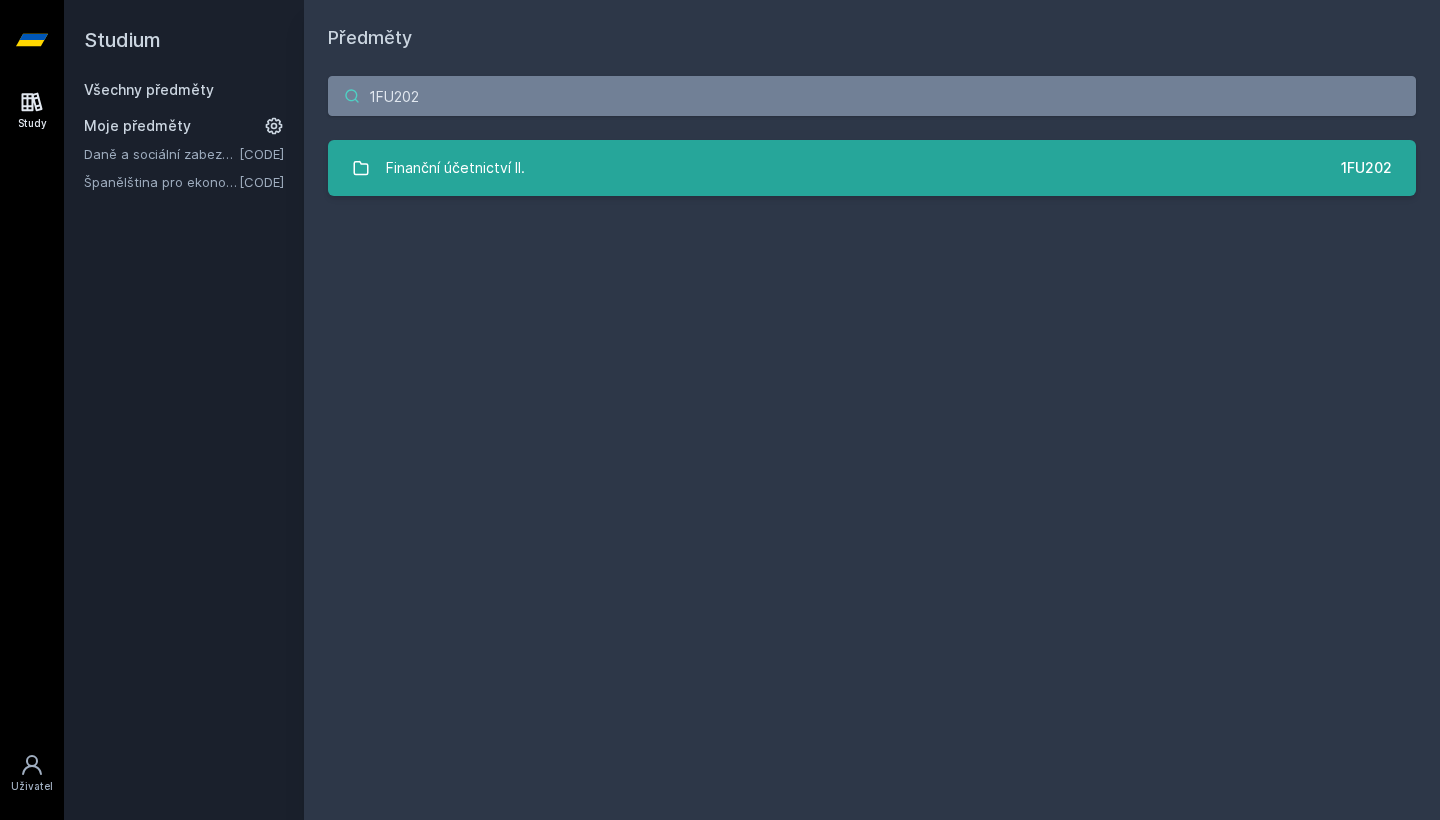 type on "1FU202" 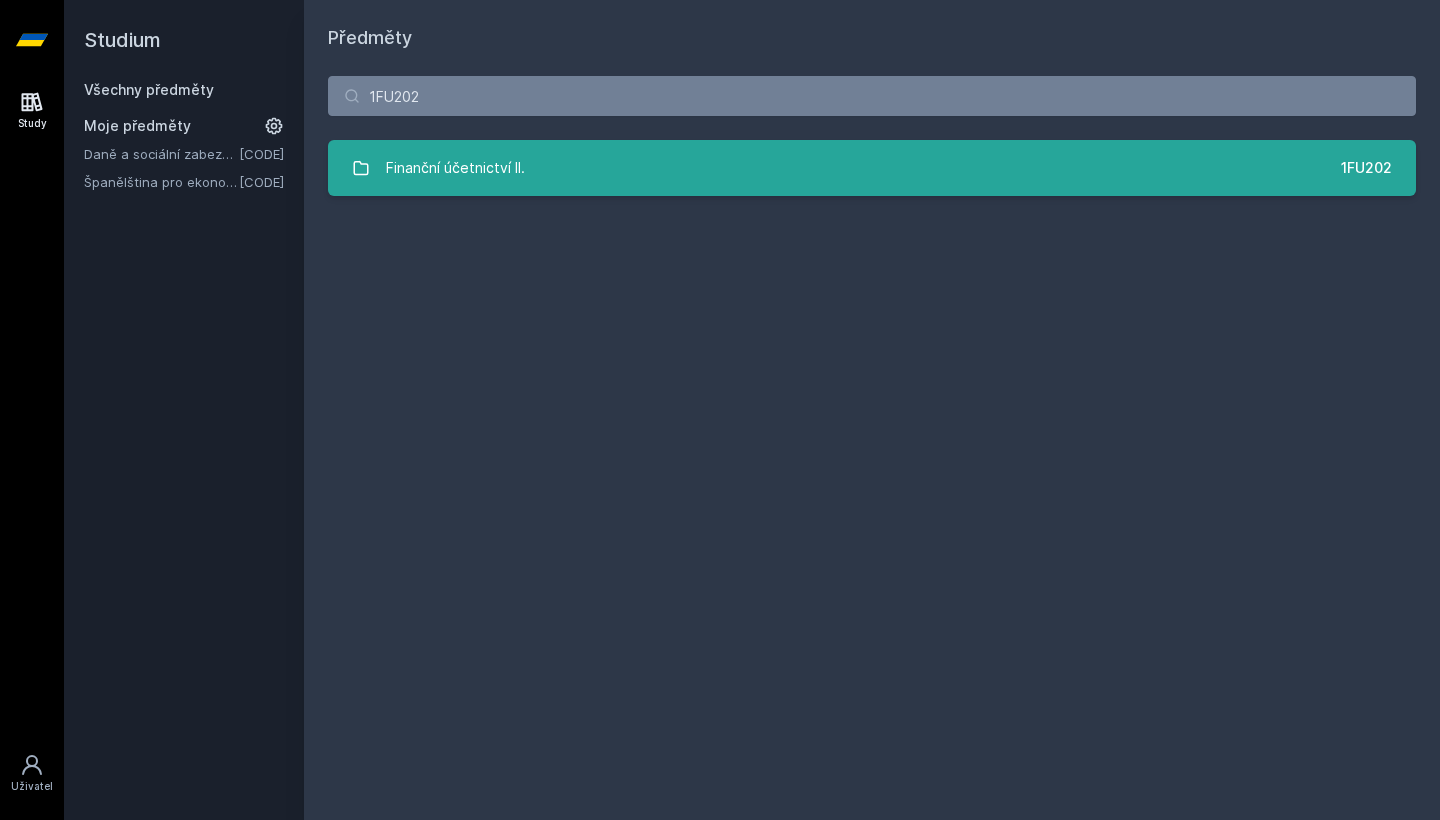click on "Finanční účetnictví II.   [CODE]" at bounding box center (872, 168) 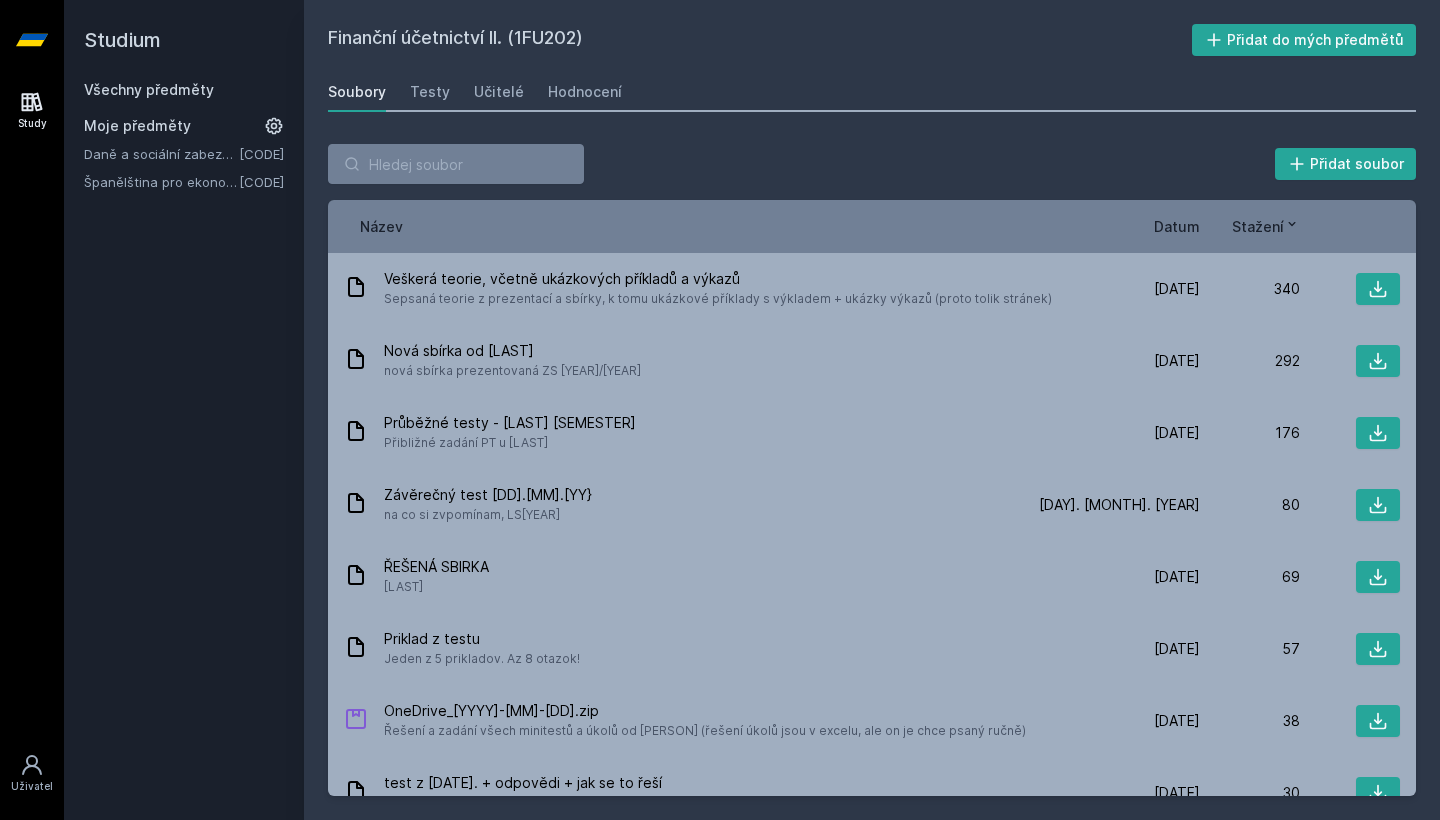 click on "Soubory
Testy
Učitelé
Hodnocení" at bounding box center [872, 92] 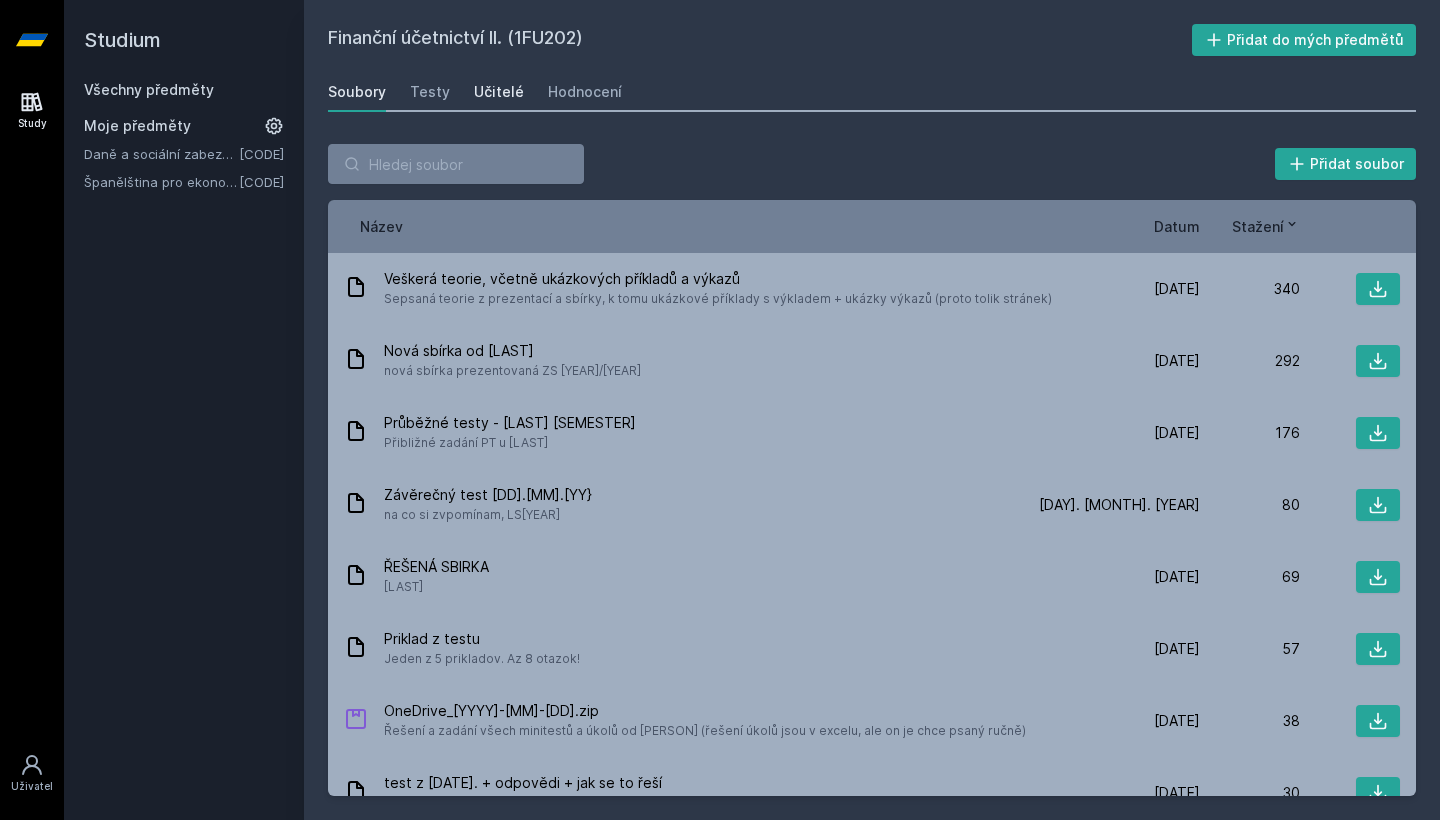 click on "Učitelé" at bounding box center [499, 92] 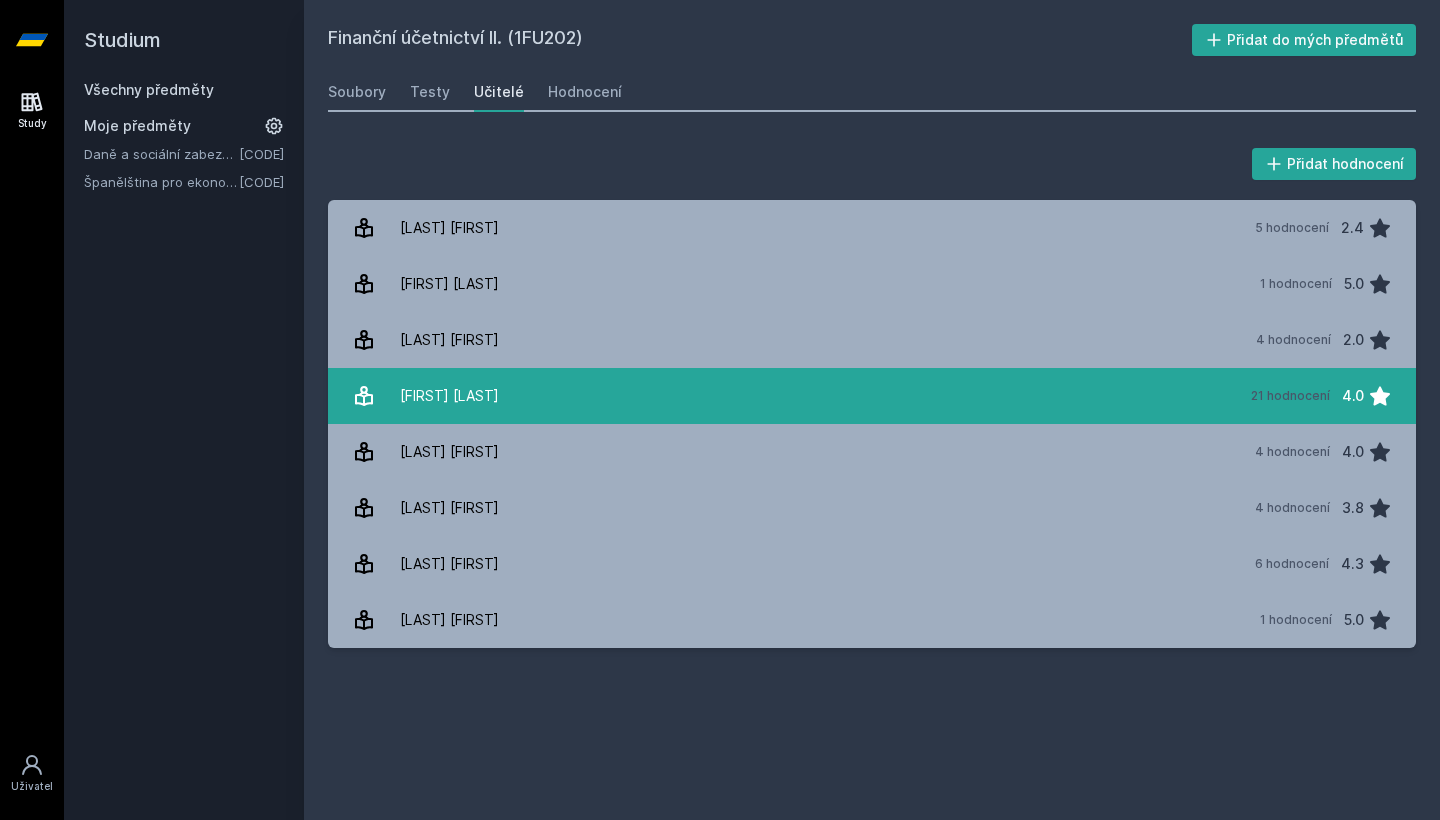 click on "[FIRST] [LAST]" at bounding box center (449, 396) 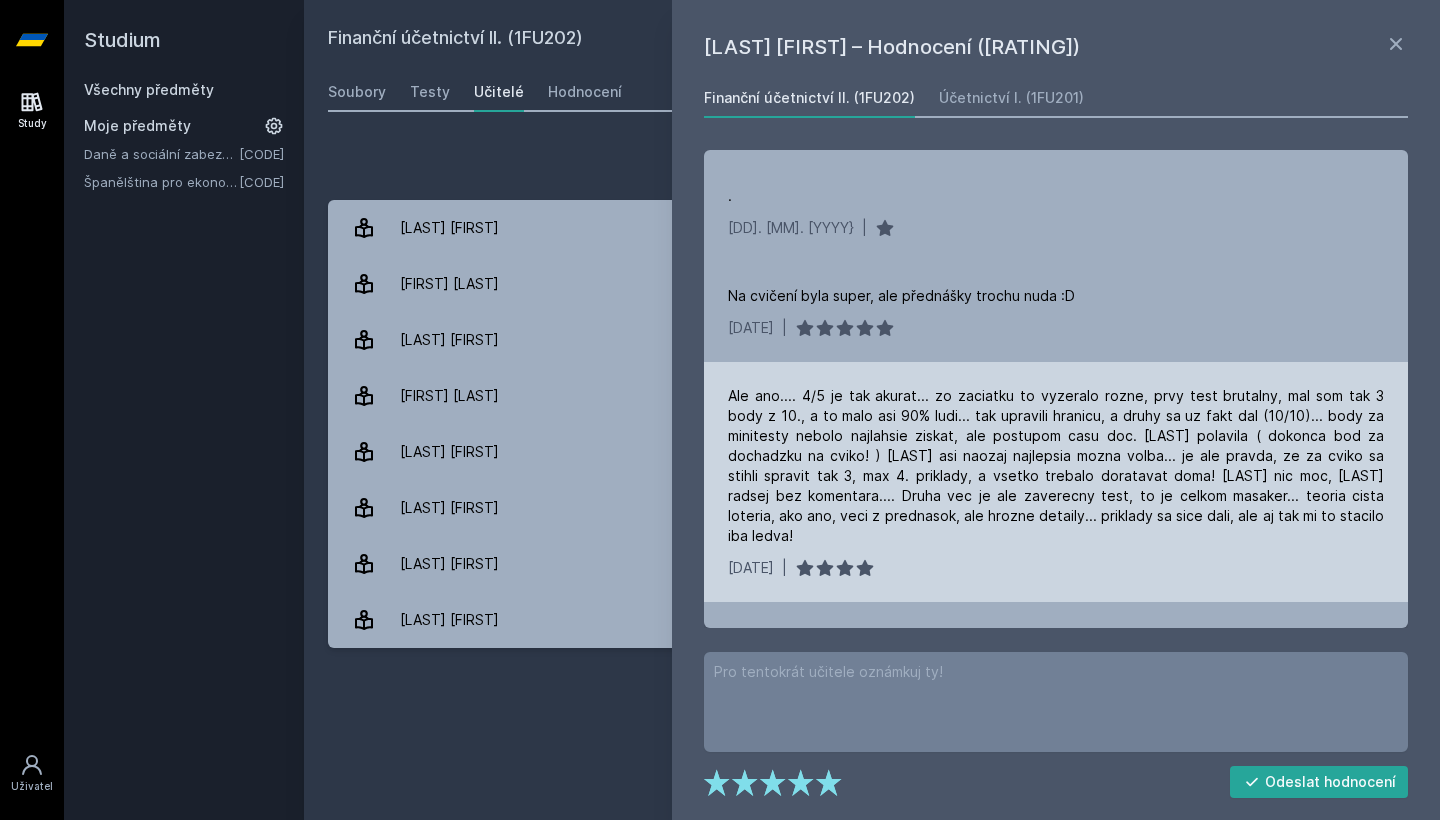 scroll, scrollTop: 870, scrollLeft: 0, axis: vertical 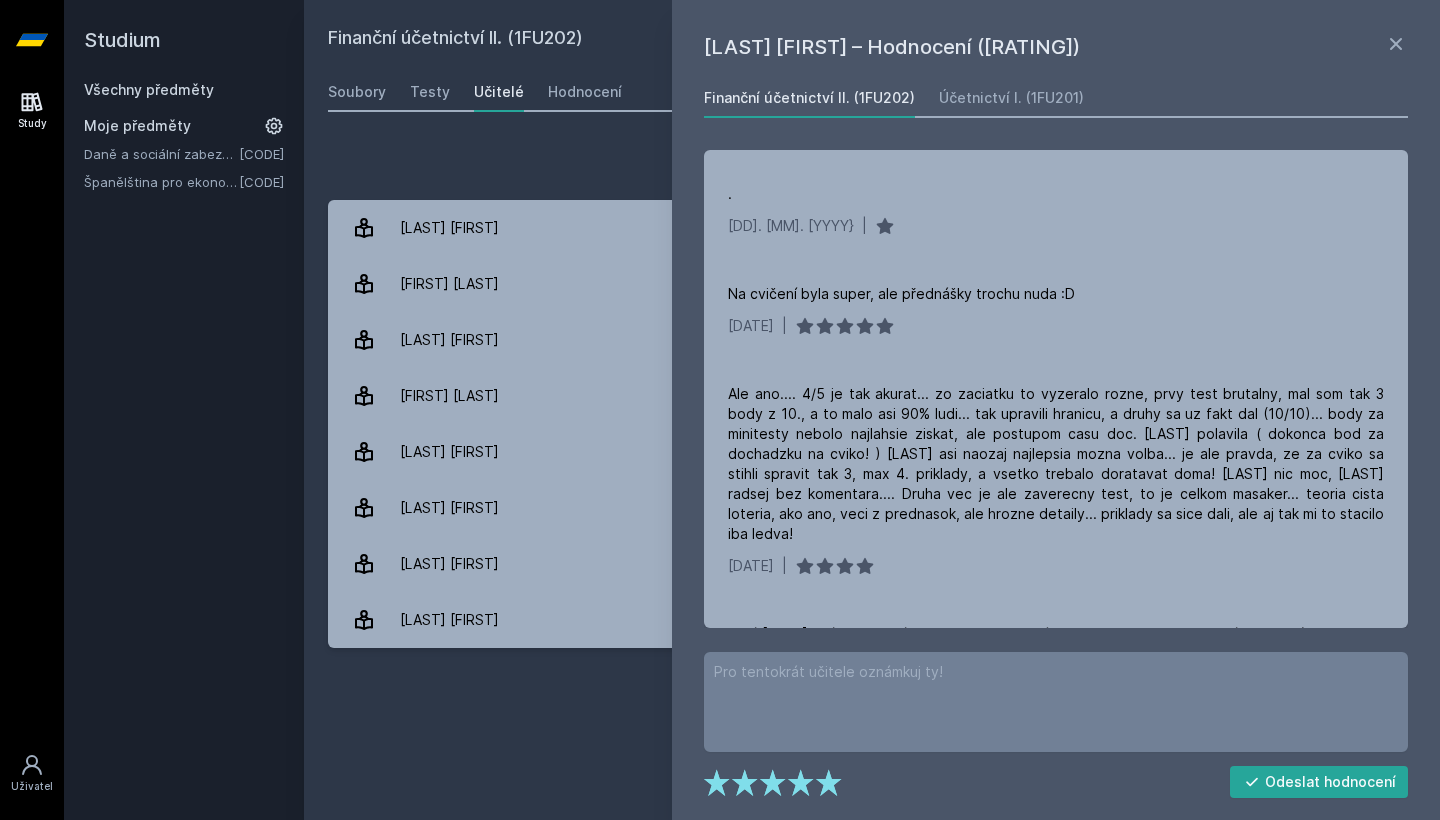 click on "Přidat hodnocení" at bounding box center (872, 164) 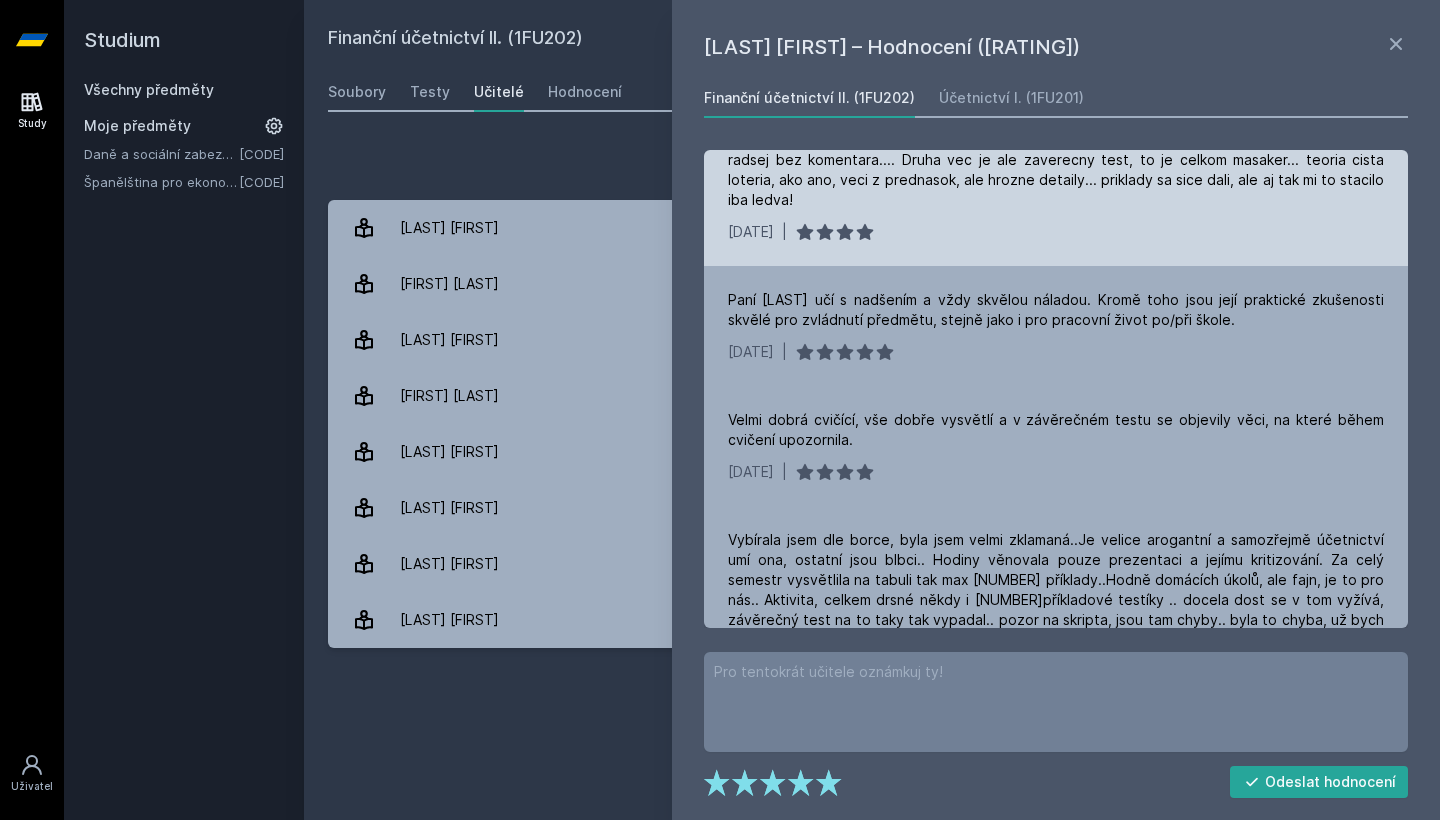 scroll, scrollTop: 1207, scrollLeft: 0, axis: vertical 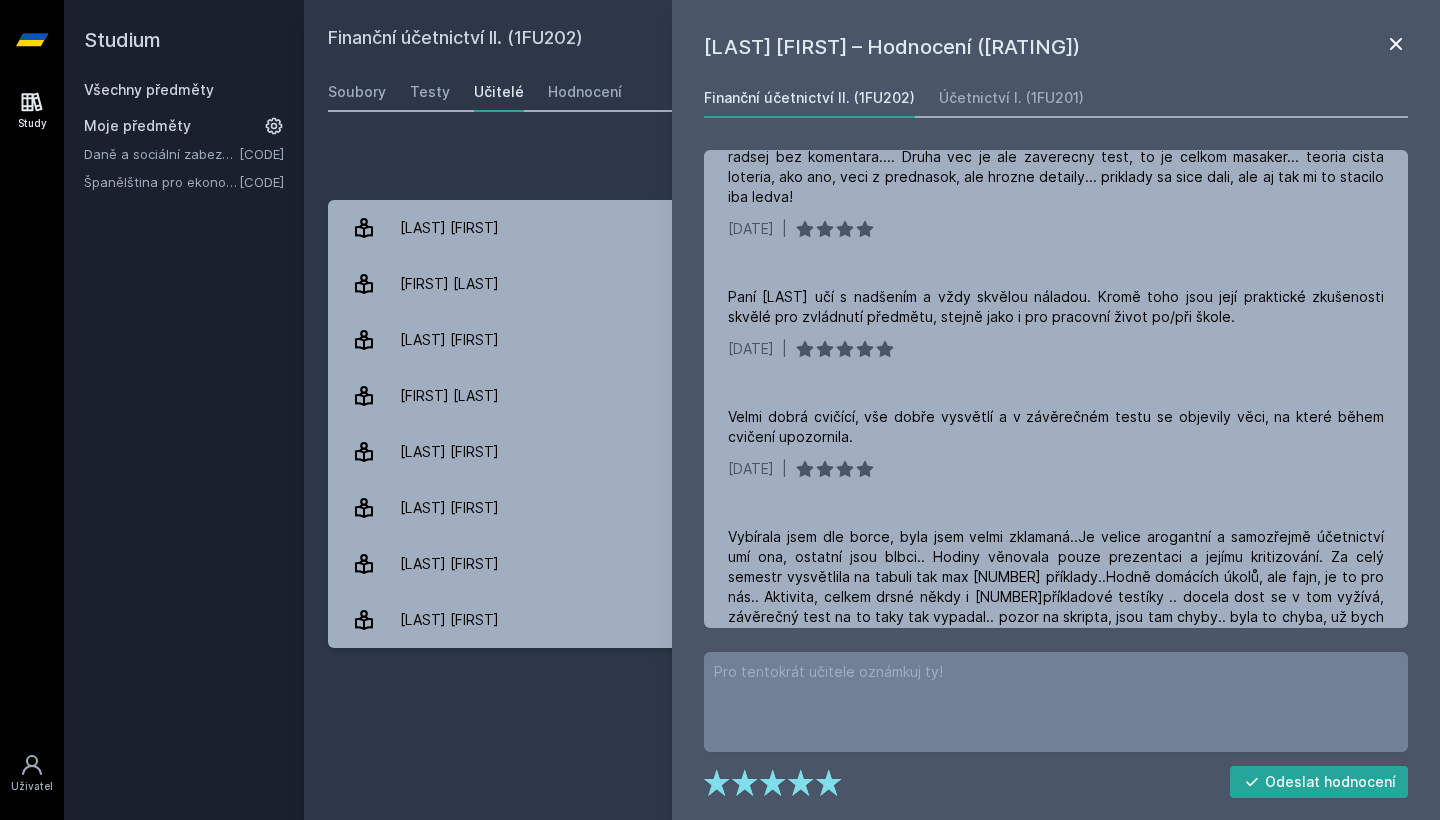 click 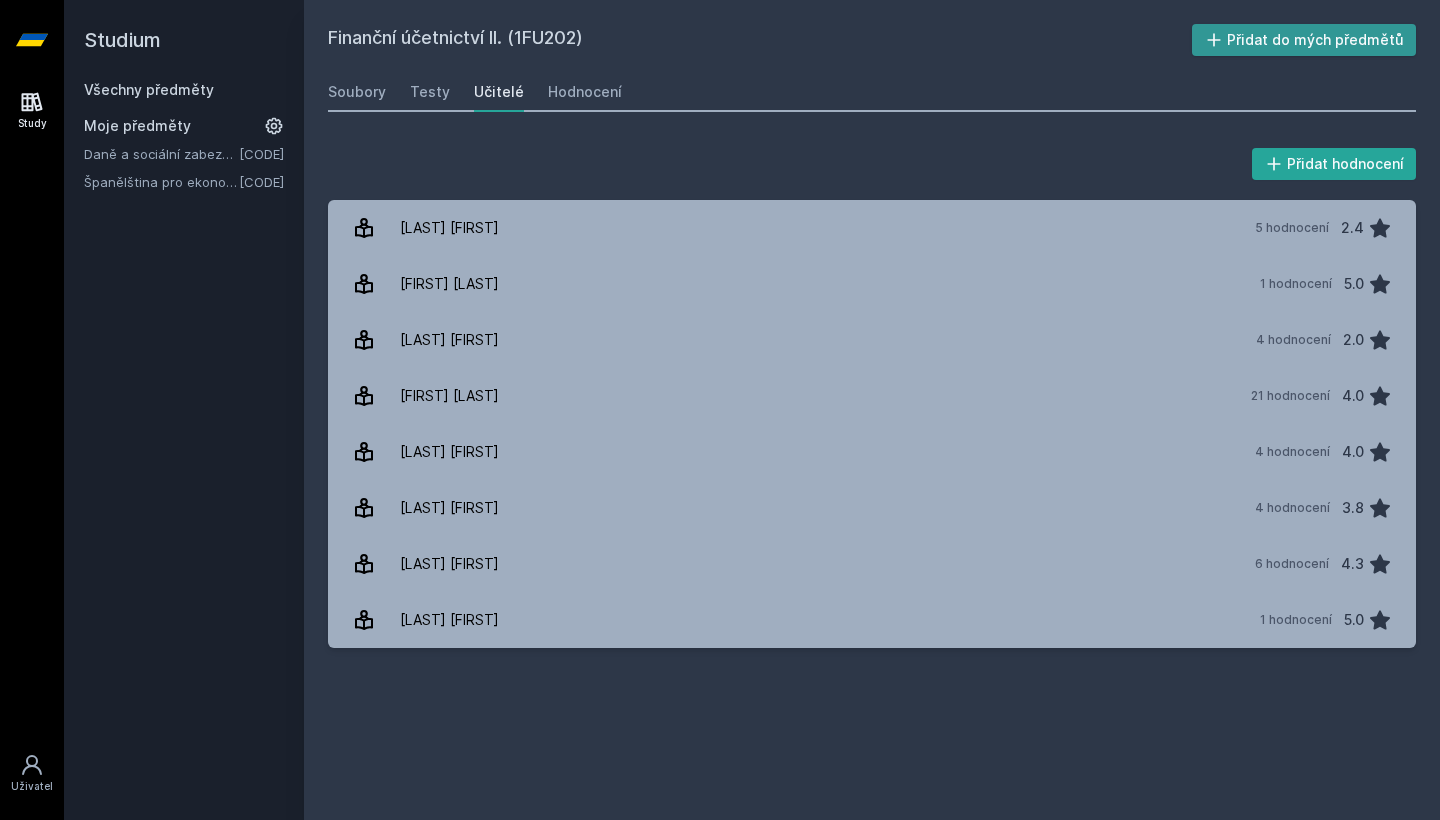 click on "Přidat do mých předmětů" at bounding box center (1304, 40) 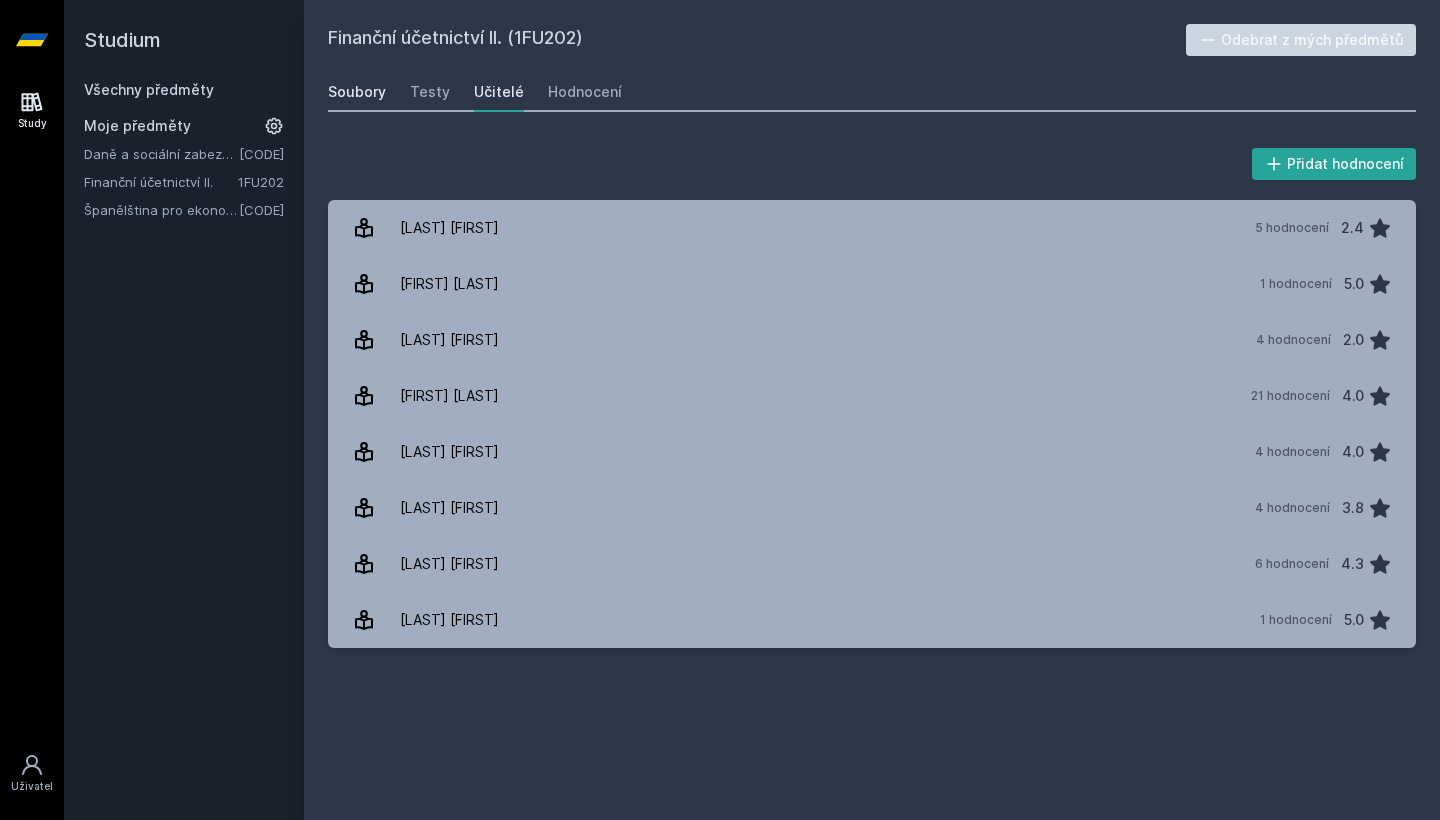 click on "Soubory" at bounding box center [357, 92] 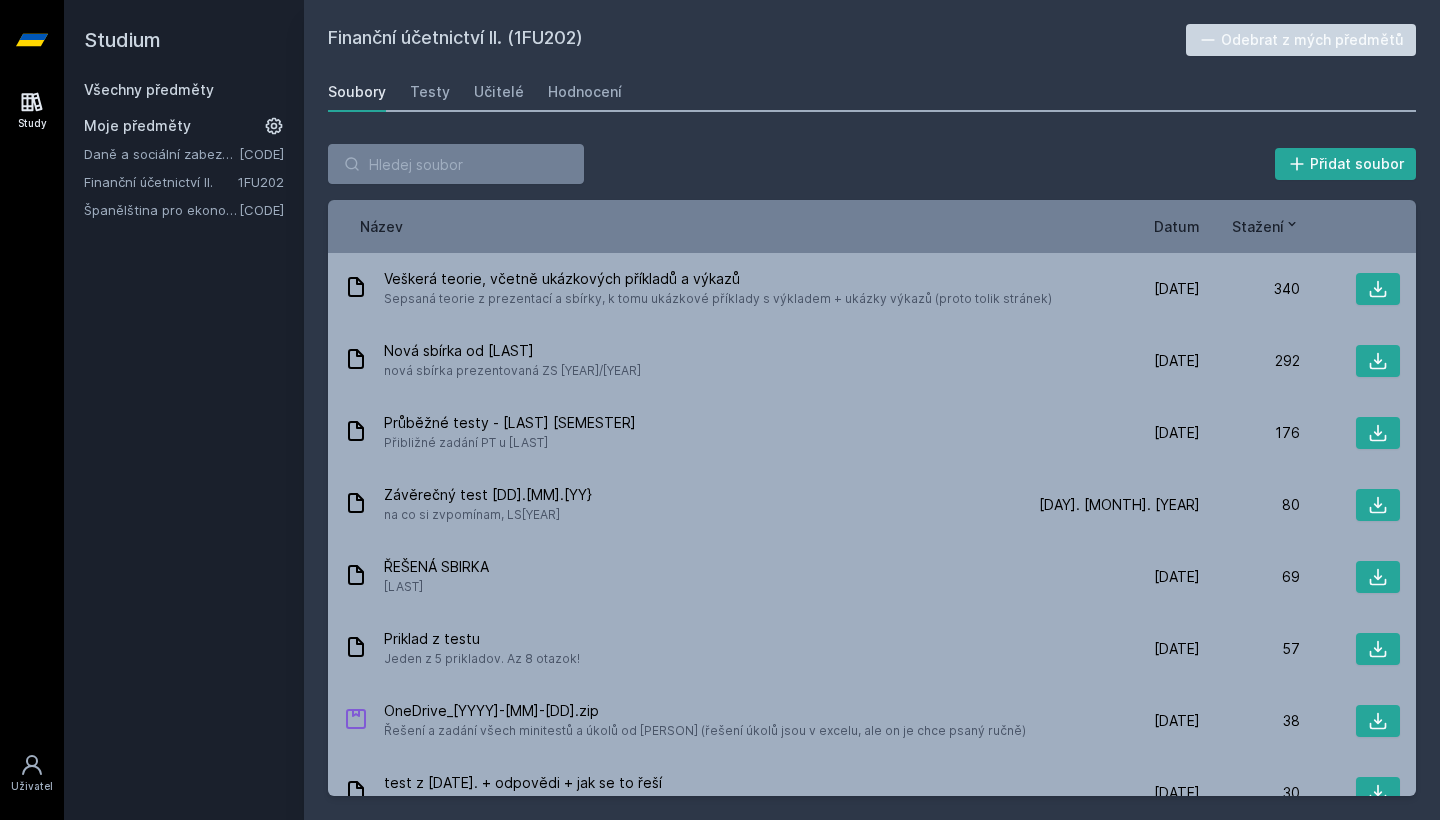 click on "Všechny předměty" at bounding box center [149, 89] 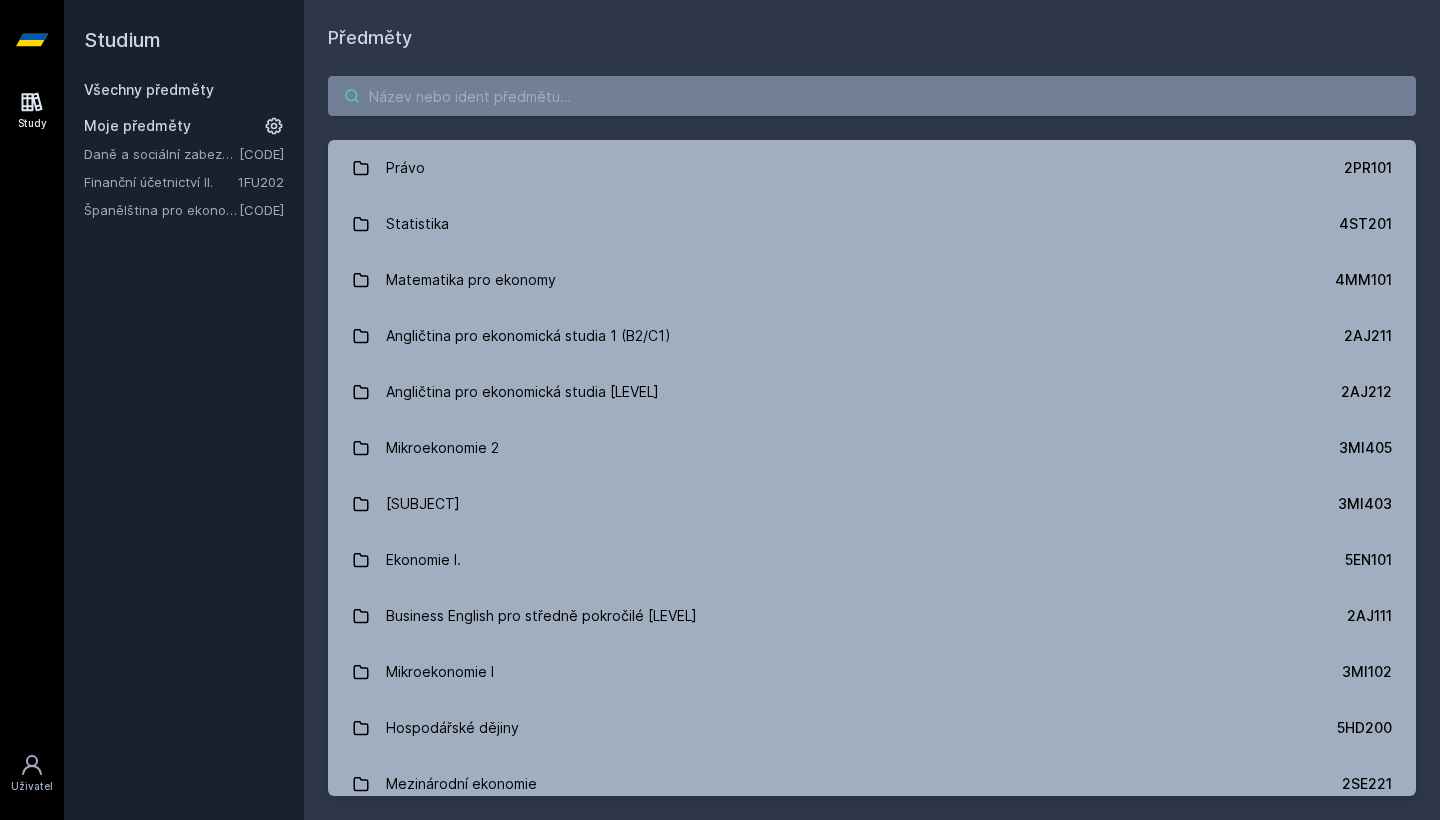 click at bounding box center (872, 96) 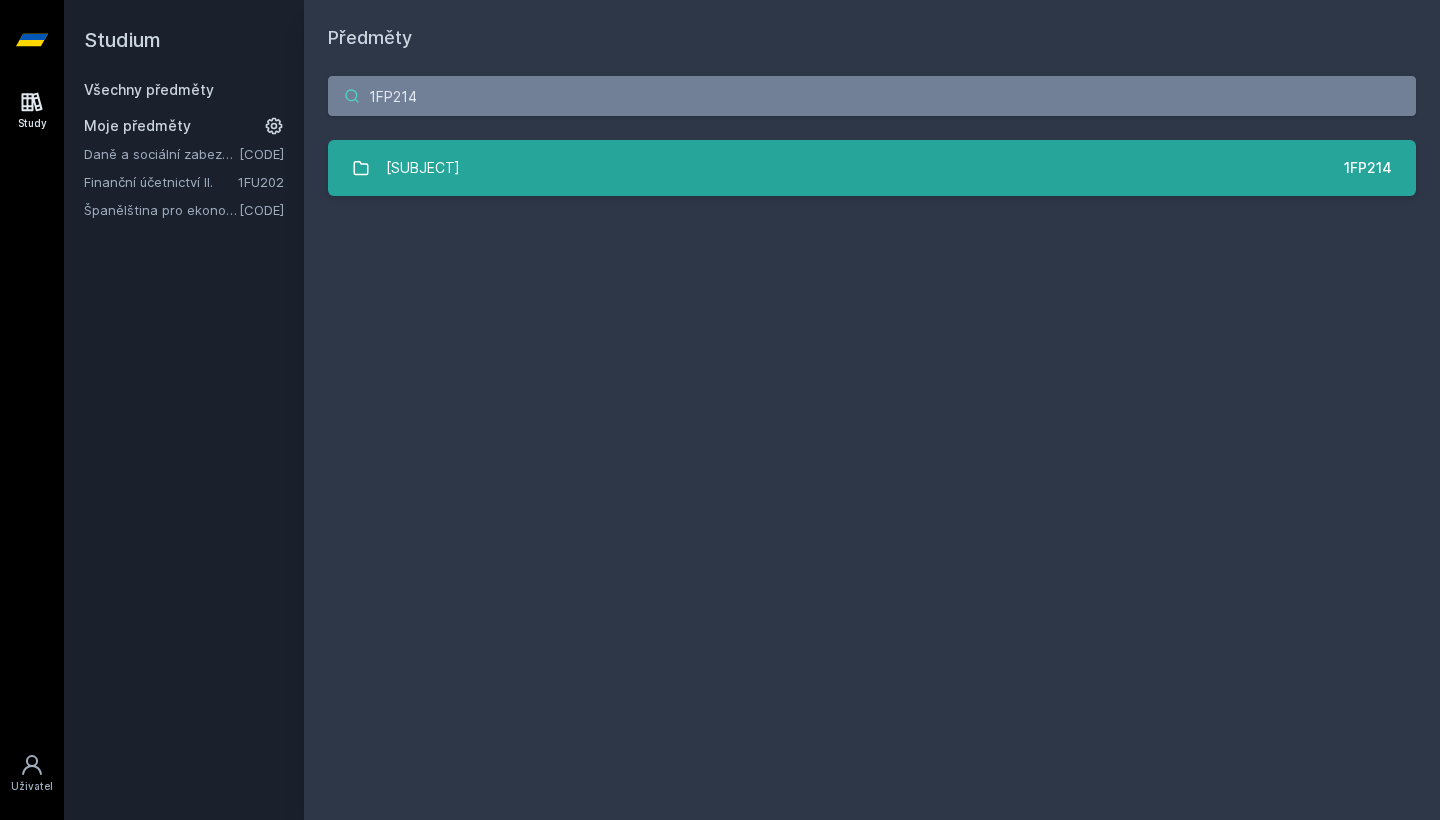 type on "1FP214" 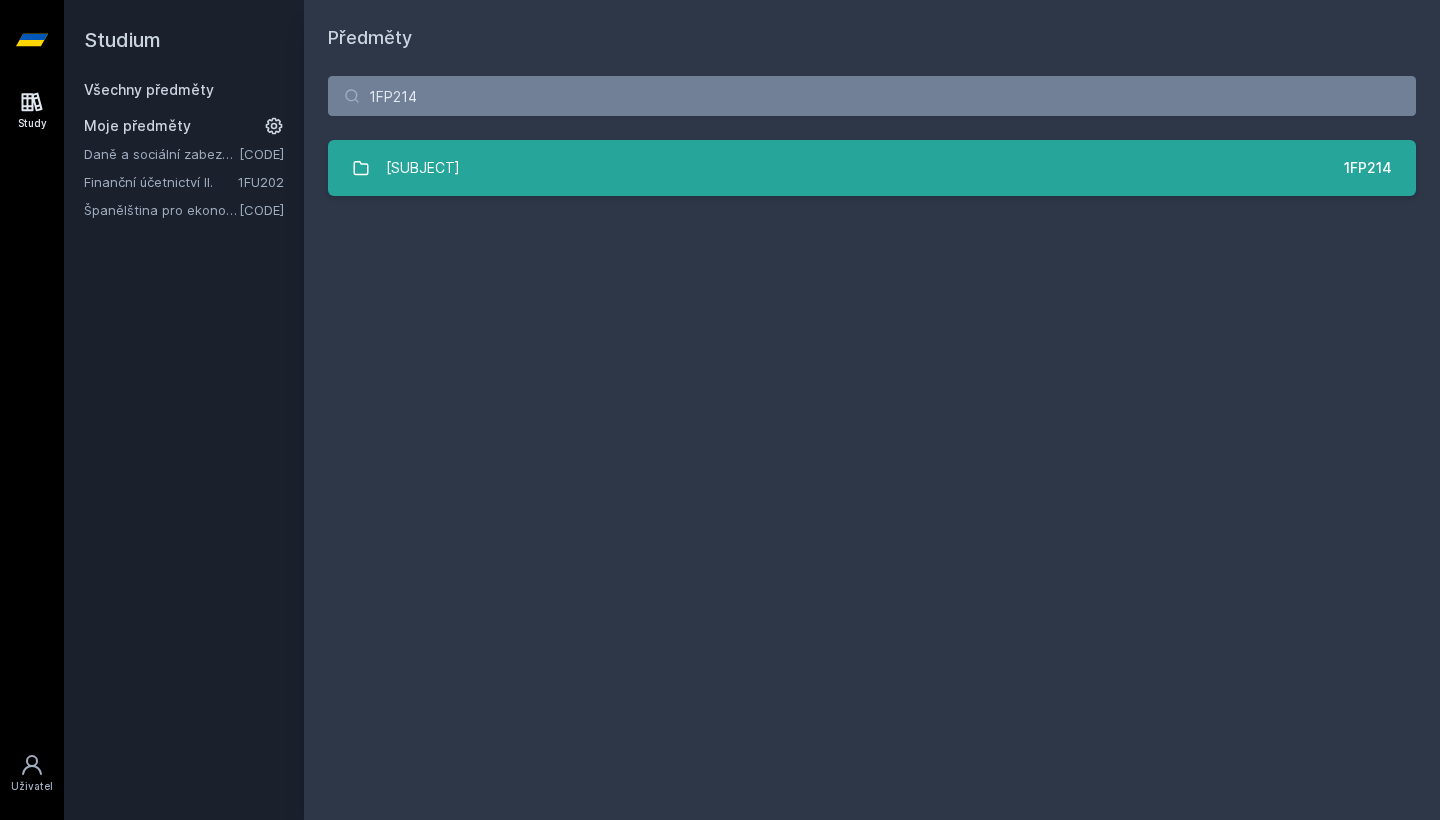 click on "[SUBJECT]" at bounding box center [423, 168] 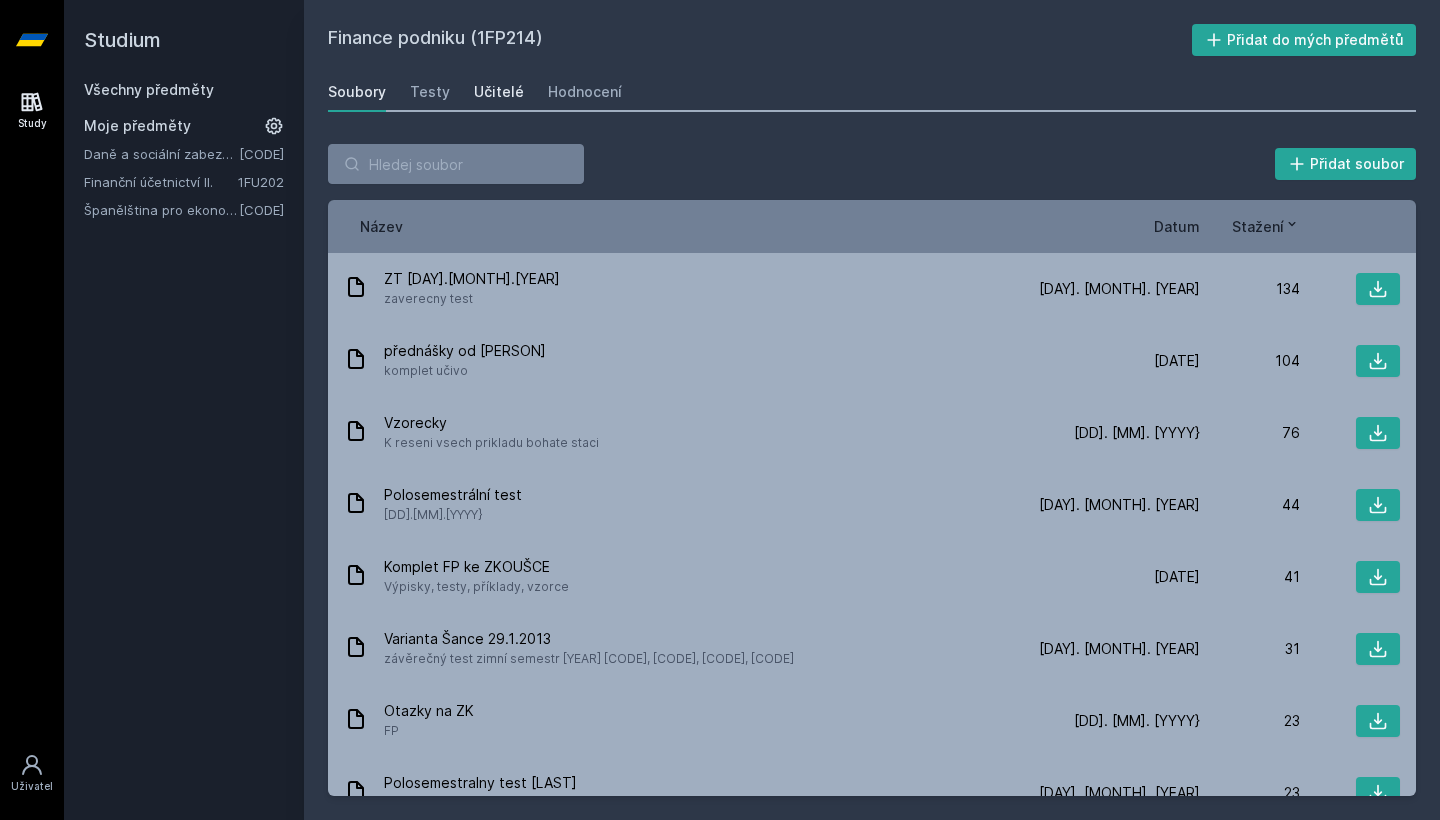 click on "Učitelé" at bounding box center (499, 92) 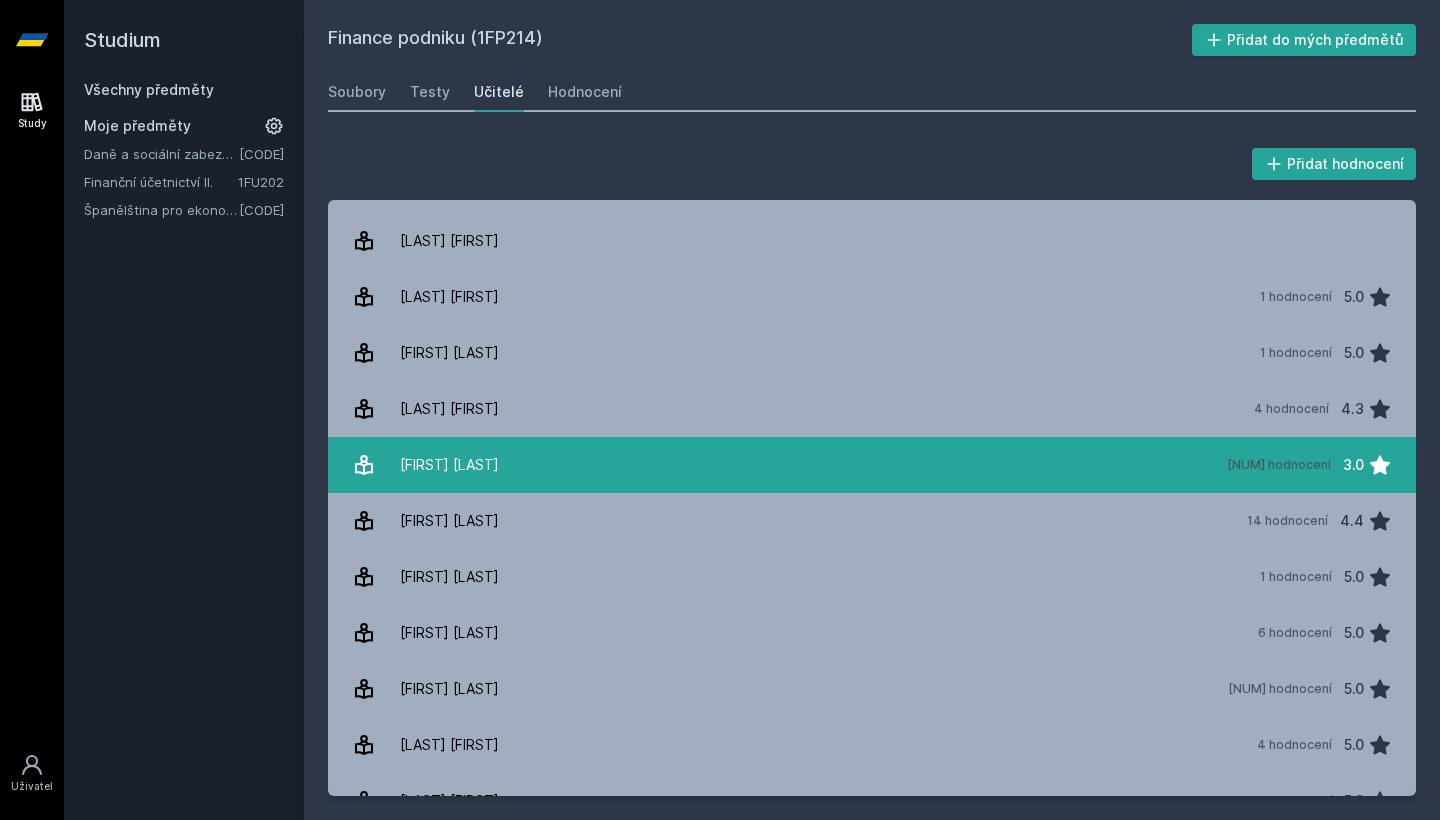 scroll, scrollTop: 309, scrollLeft: 0, axis: vertical 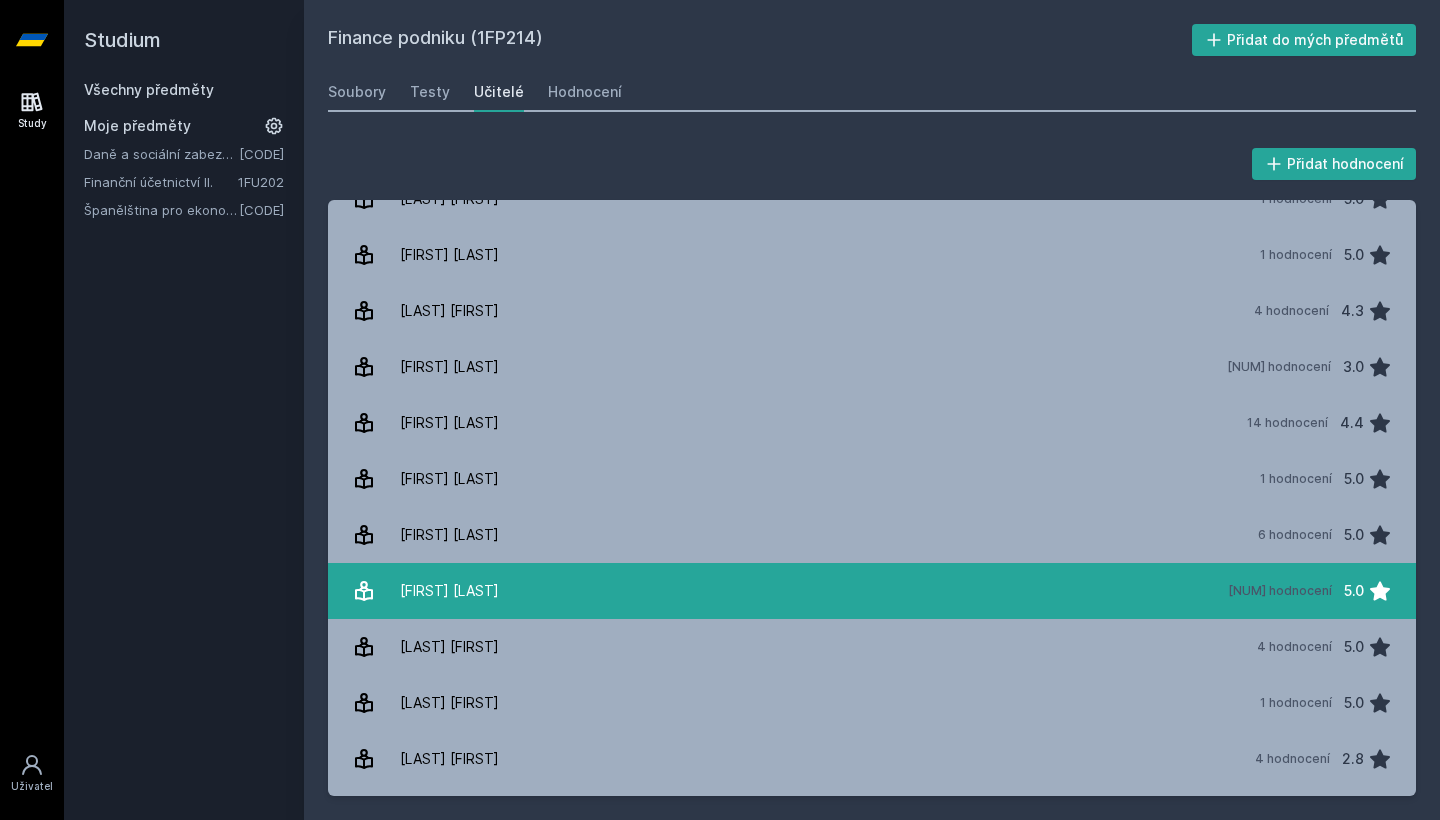 click on "[FIRST] [LAST]" at bounding box center [449, 591] 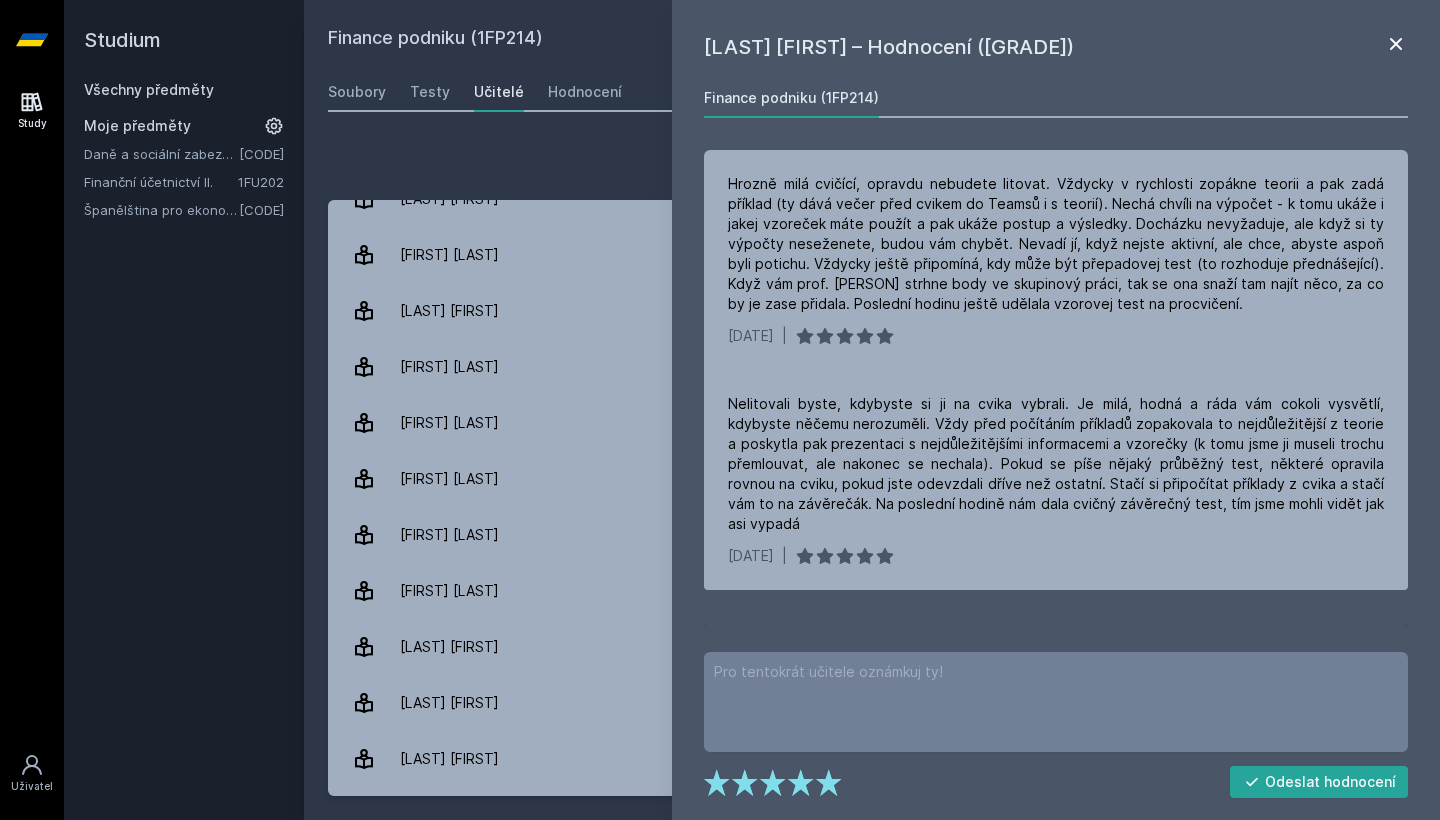 click 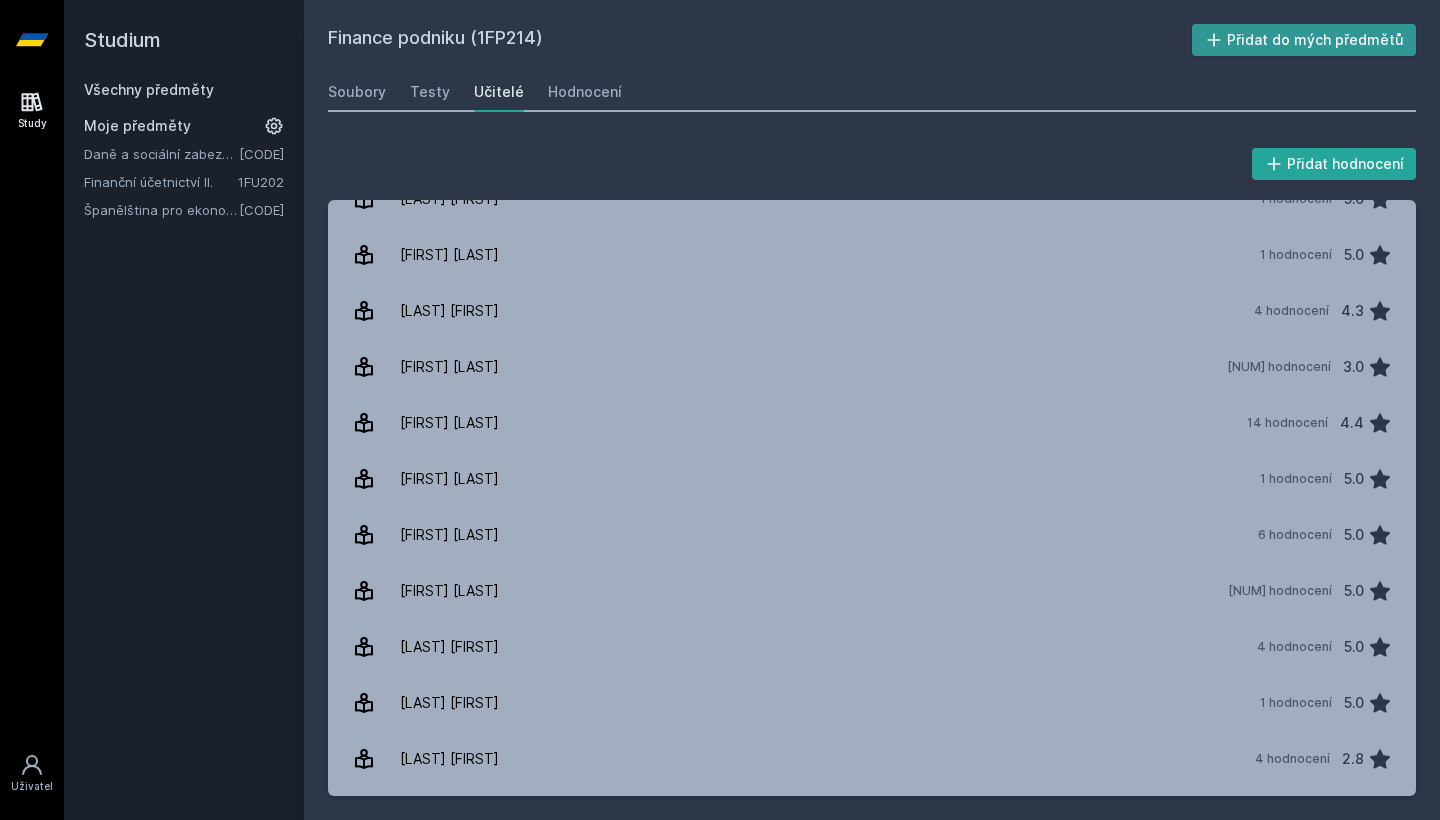 click on "Přidat do mých předmětů" at bounding box center [1304, 40] 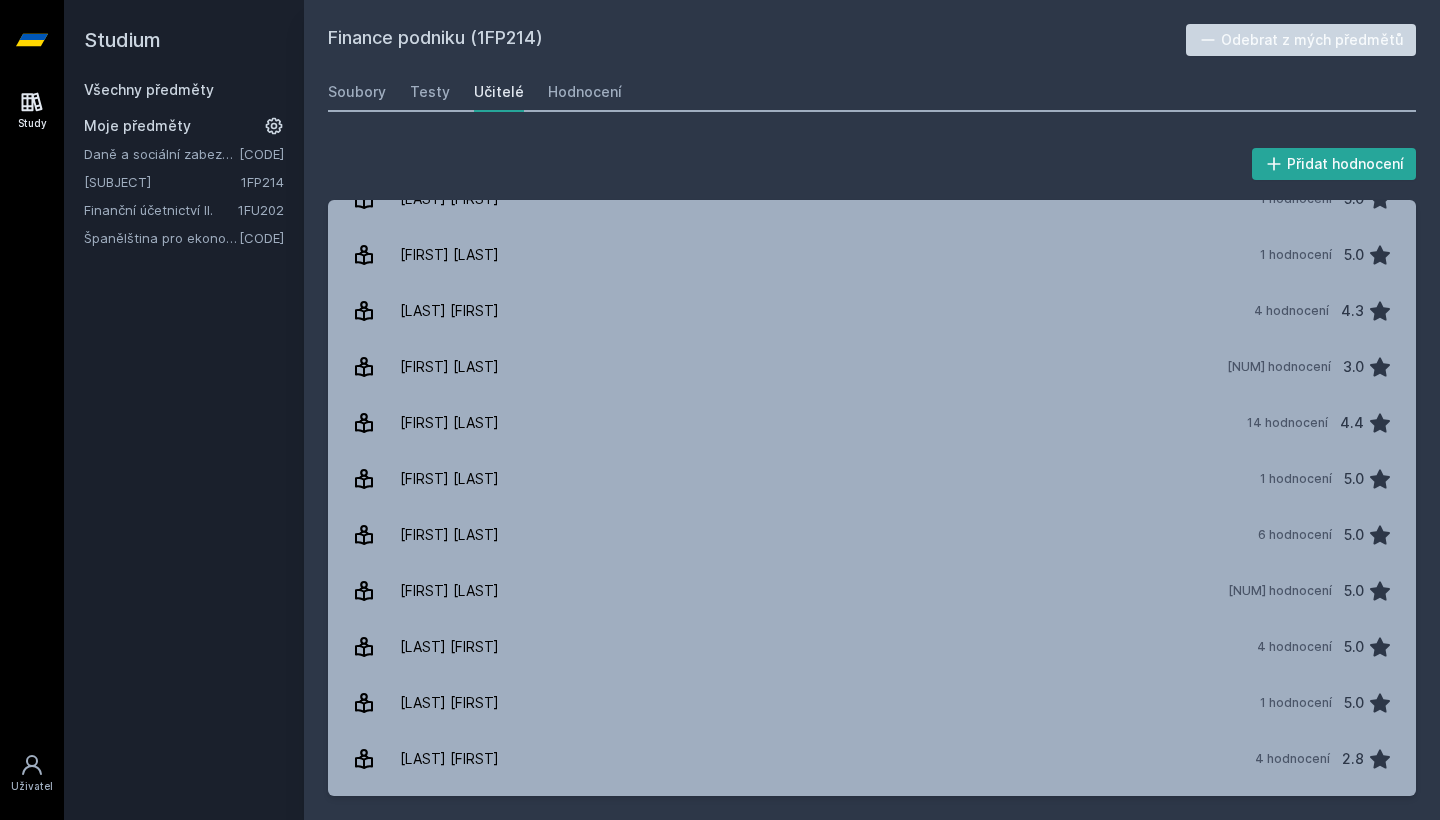 click on "Všechny předměty" at bounding box center [149, 89] 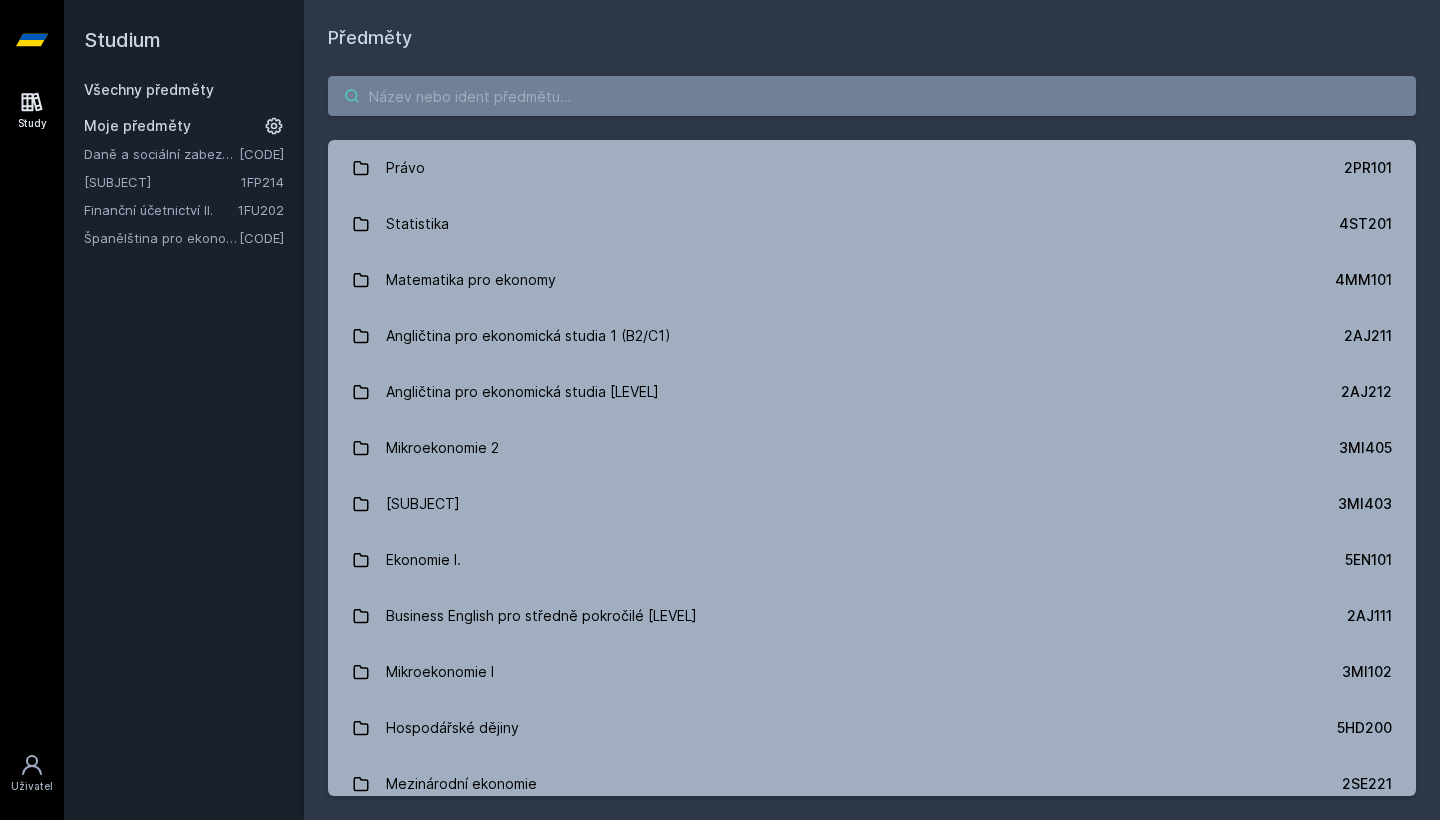 click at bounding box center [872, 96] 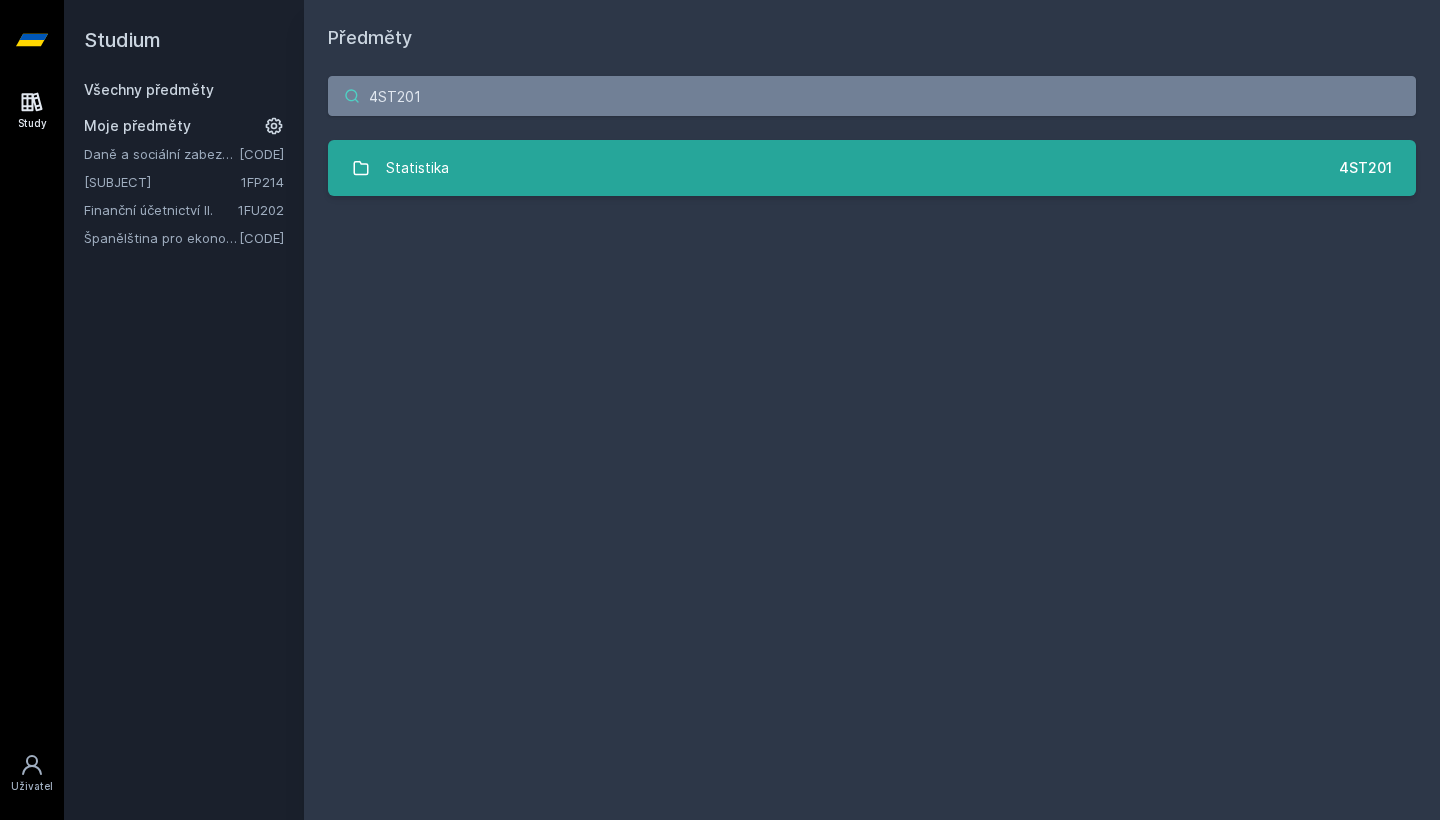 type on "4ST201" 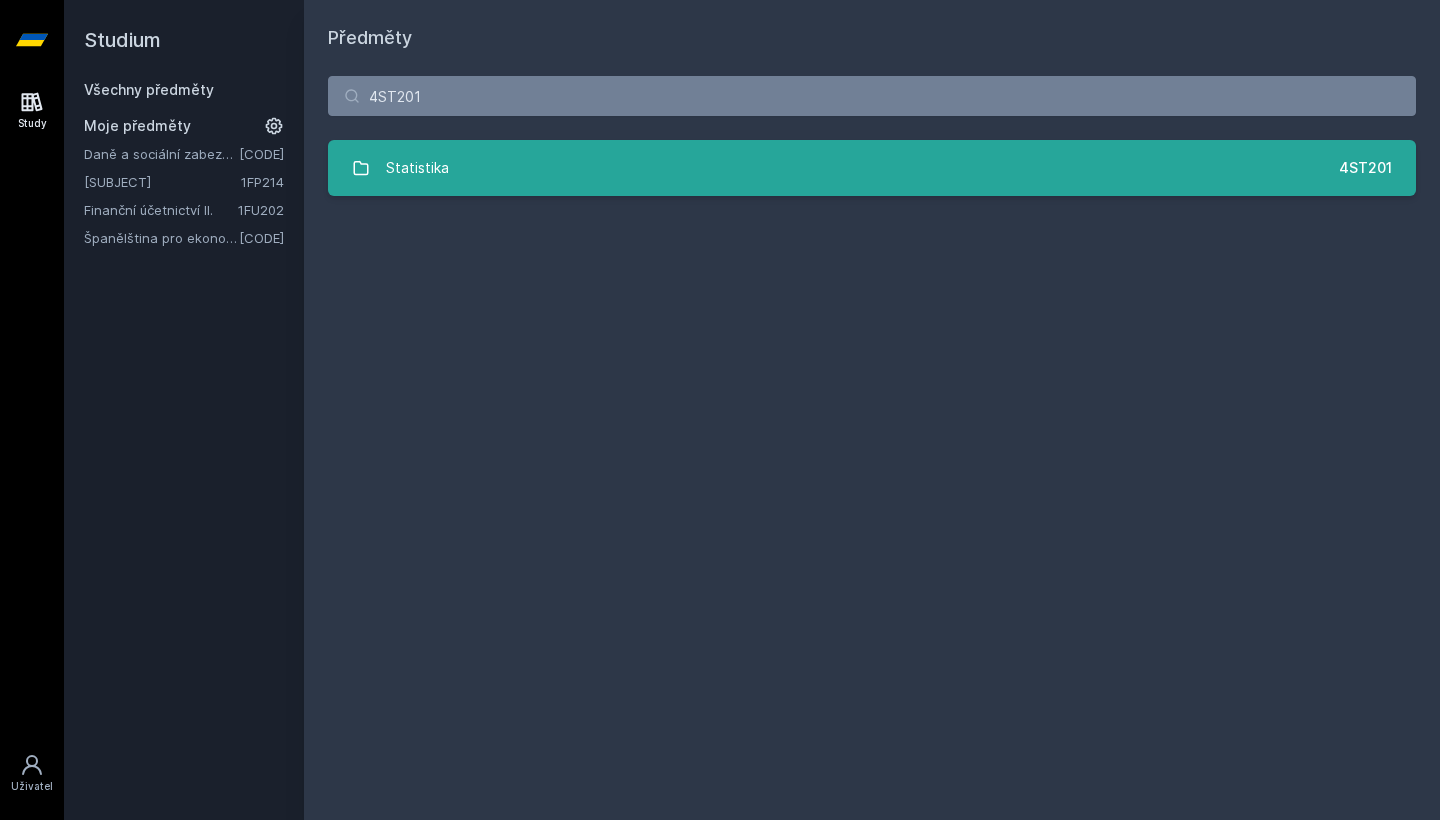 click on "Statistika   4ST201" at bounding box center (872, 168) 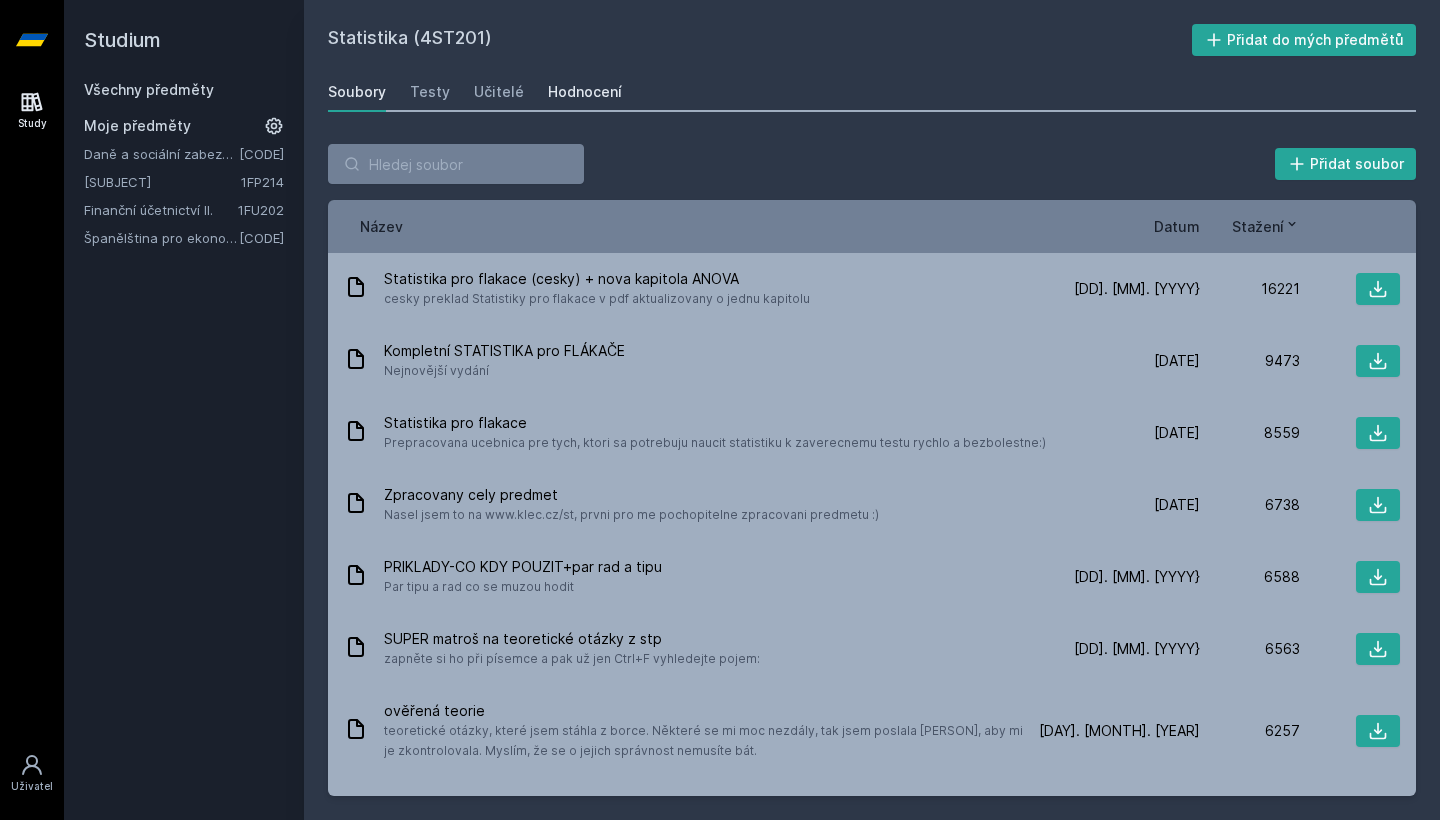 click on "Hodnocení" at bounding box center (585, 92) 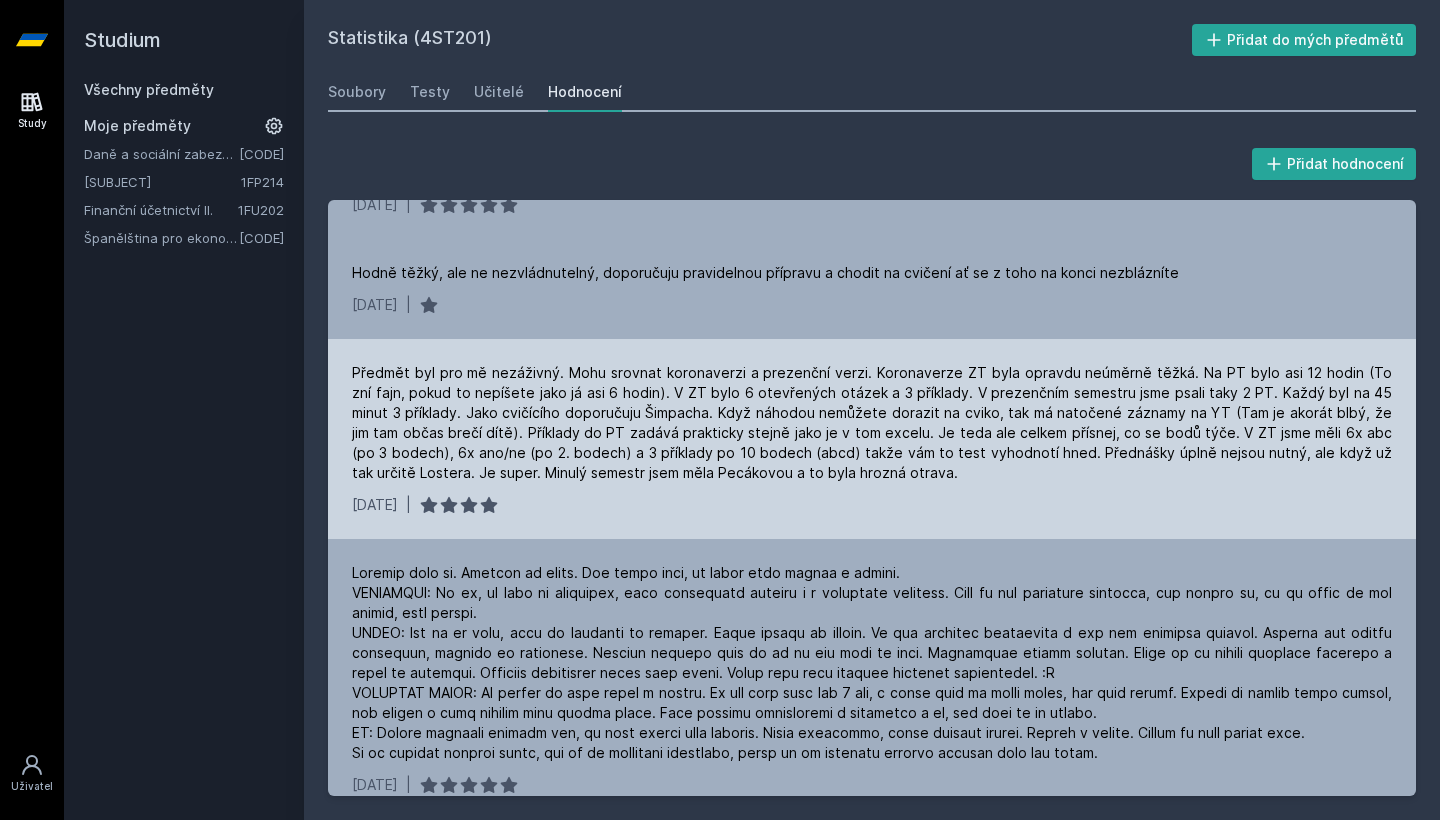 scroll, scrollTop: 342, scrollLeft: 0, axis: vertical 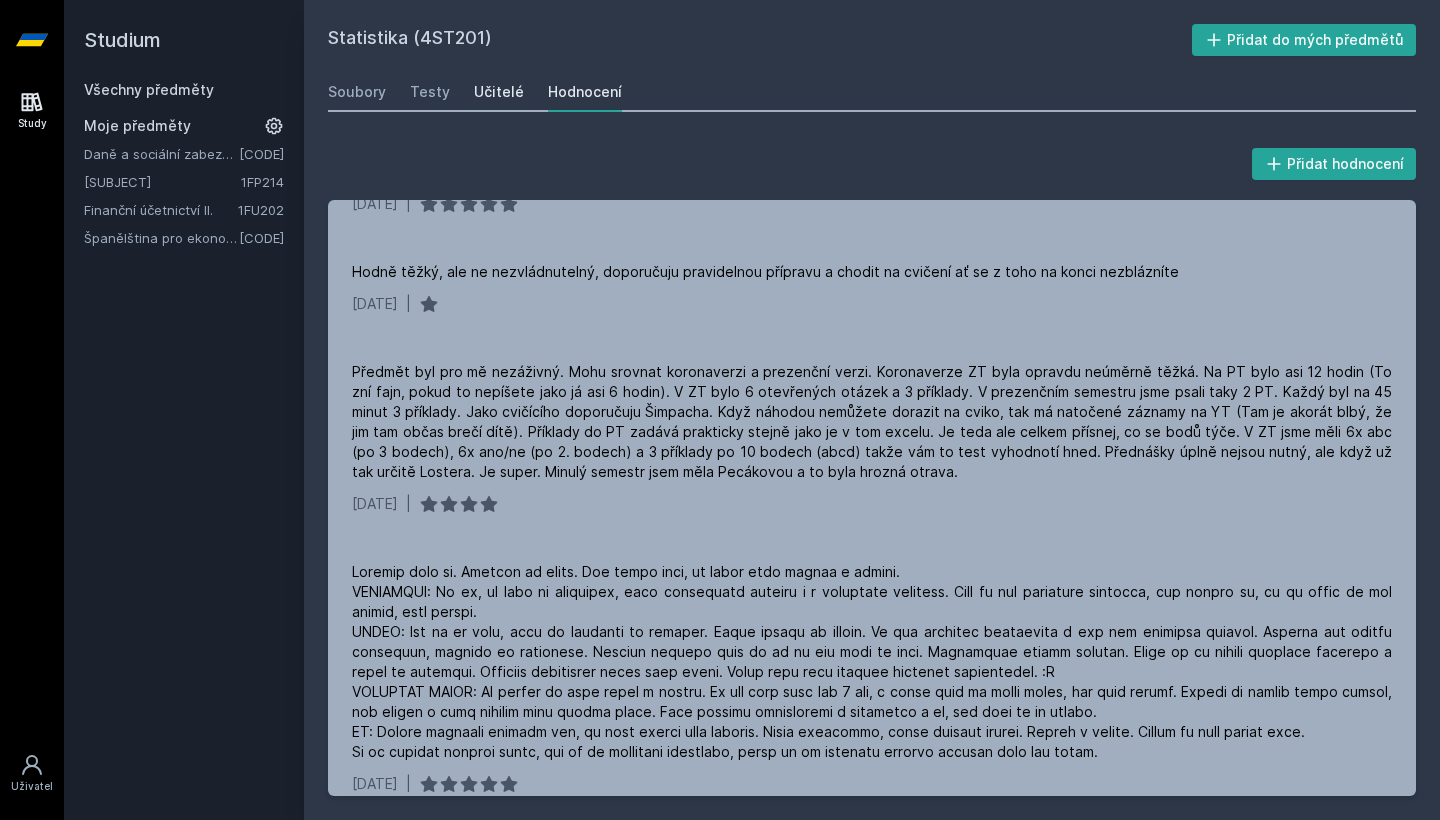 click on "Učitelé" at bounding box center (499, 92) 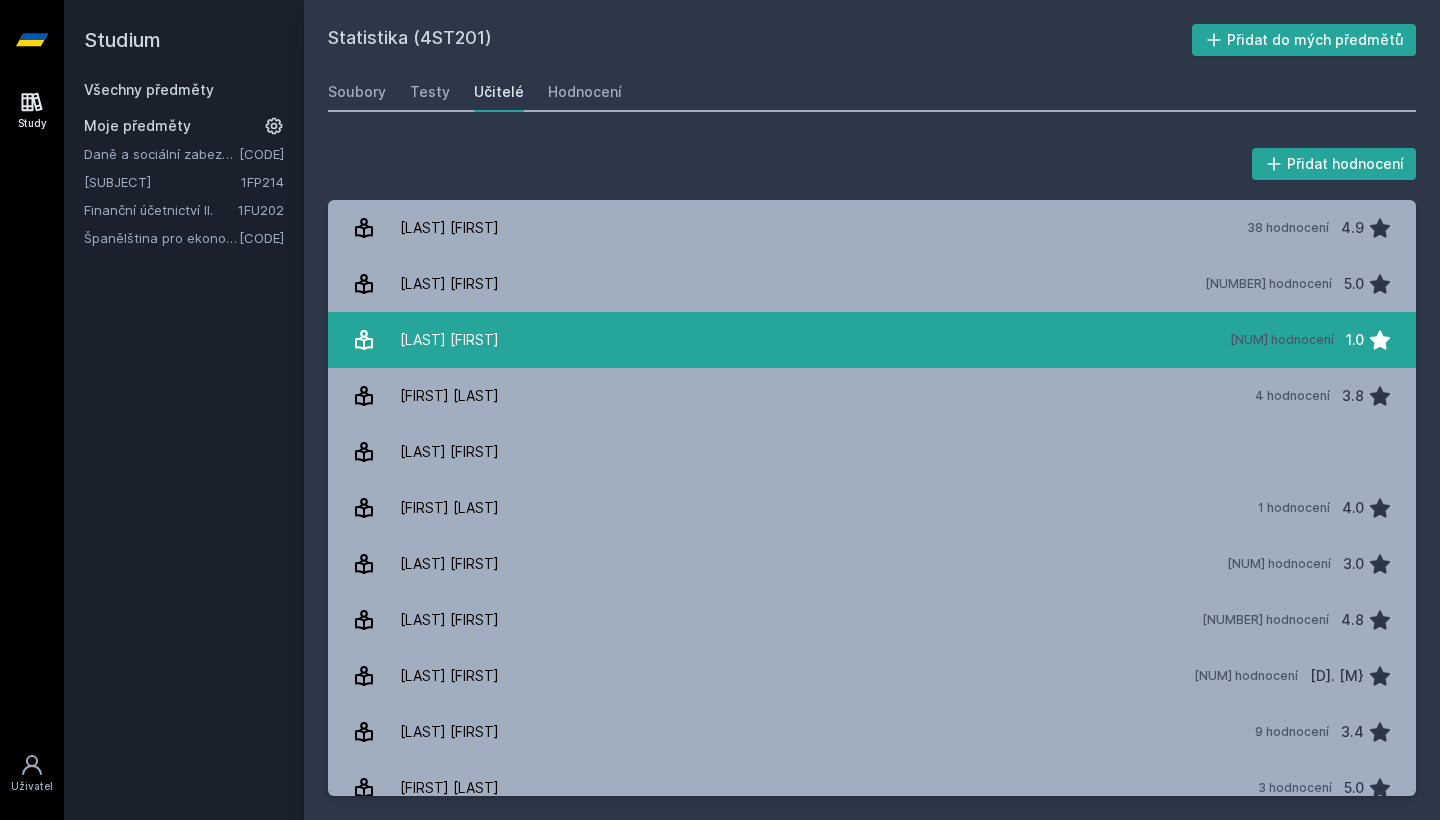 click on "[LAST] [FIRST]" at bounding box center (449, 340) 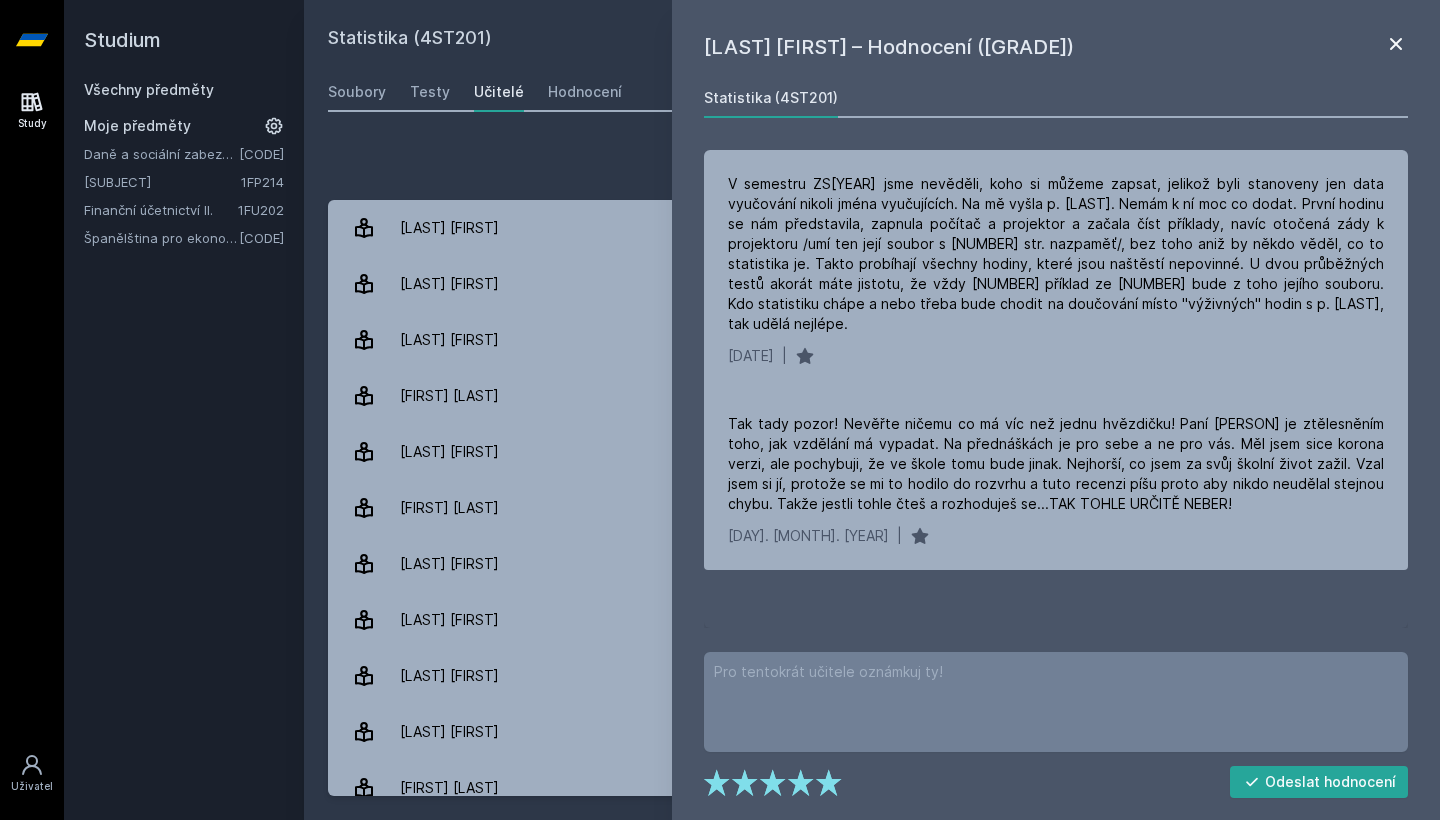 click 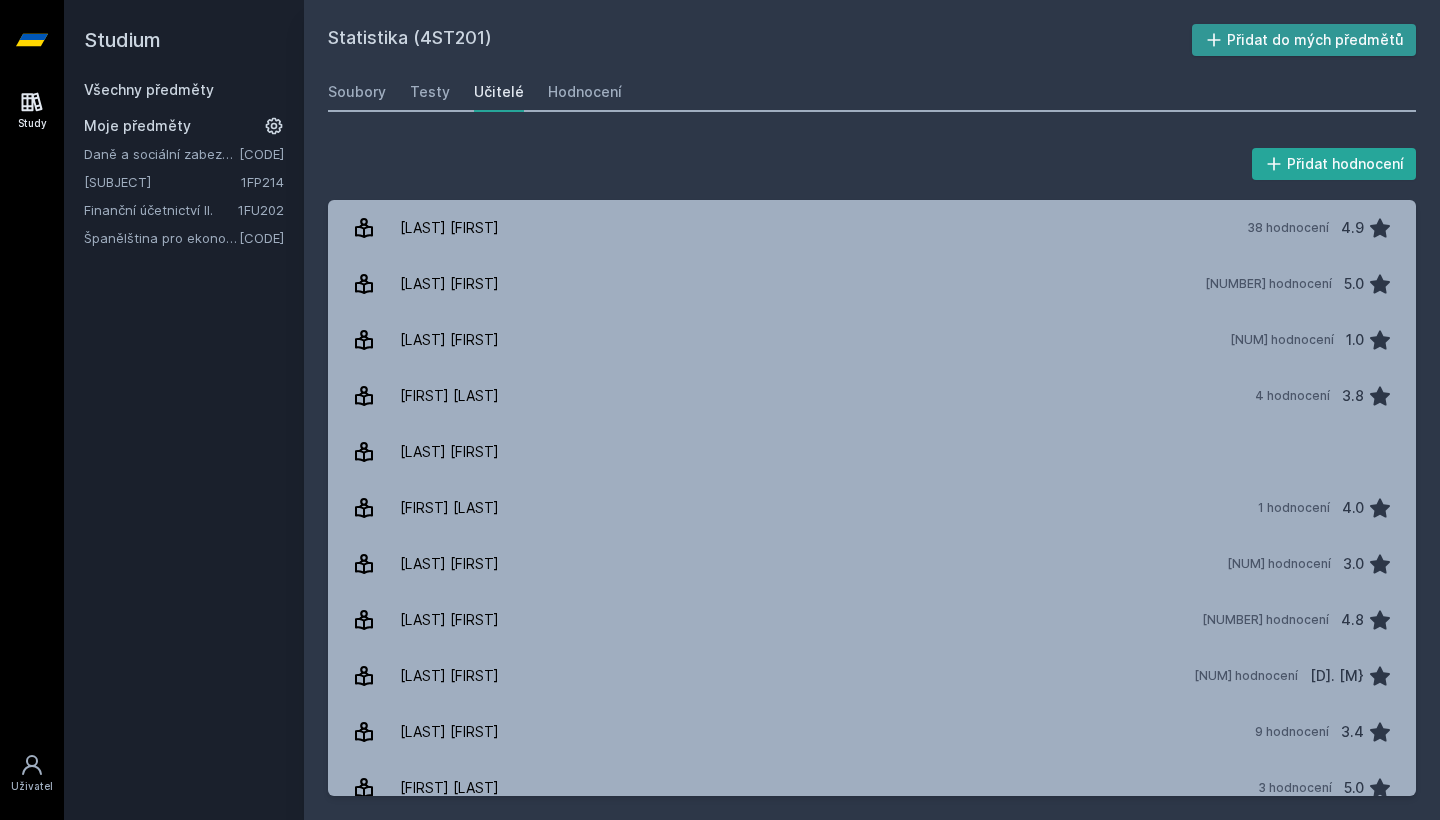 click on "Přidat do mých předmětů" at bounding box center [1304, 40] 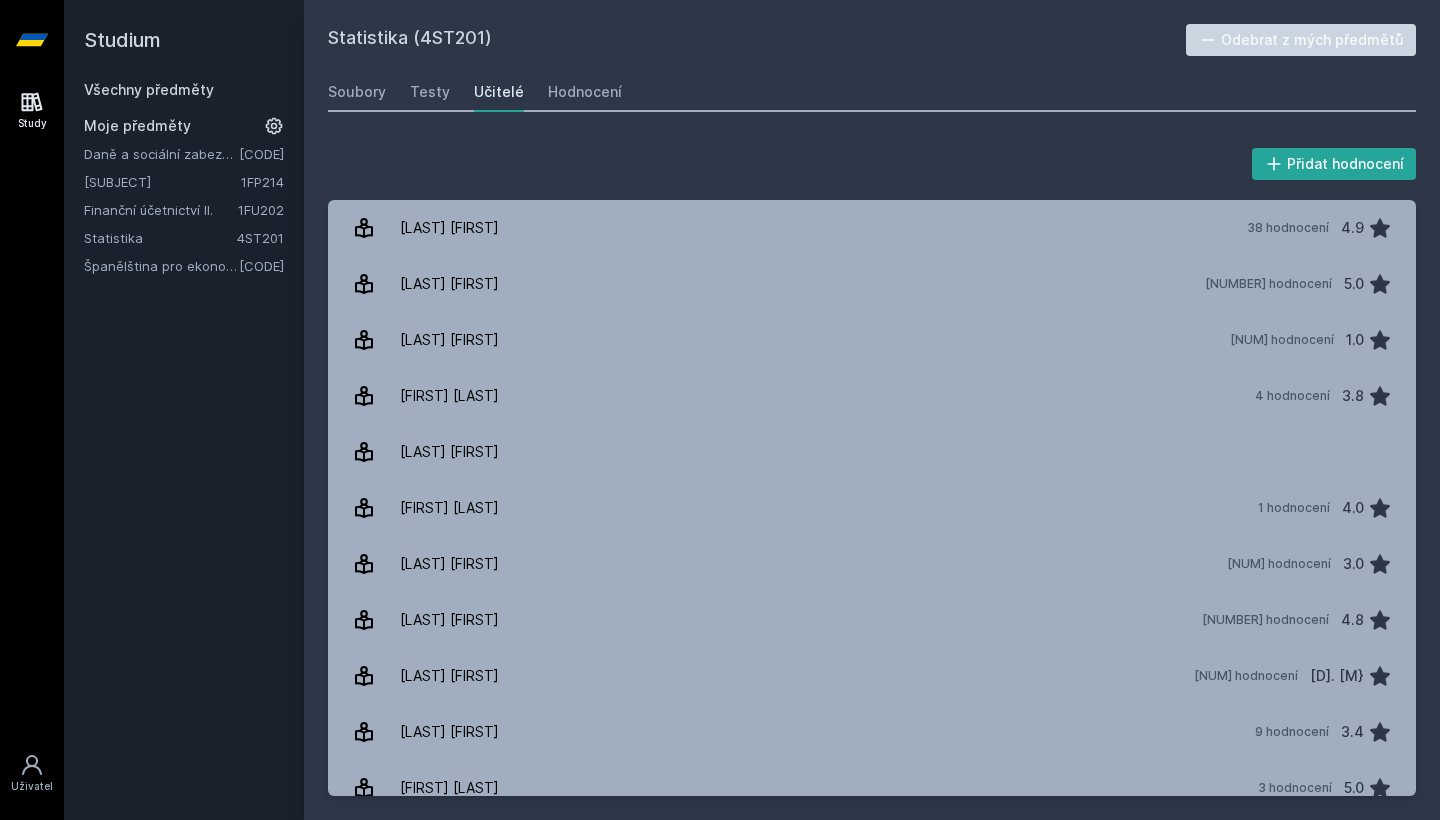 click on "Všechny předměty" at bounding box center [149, 89] 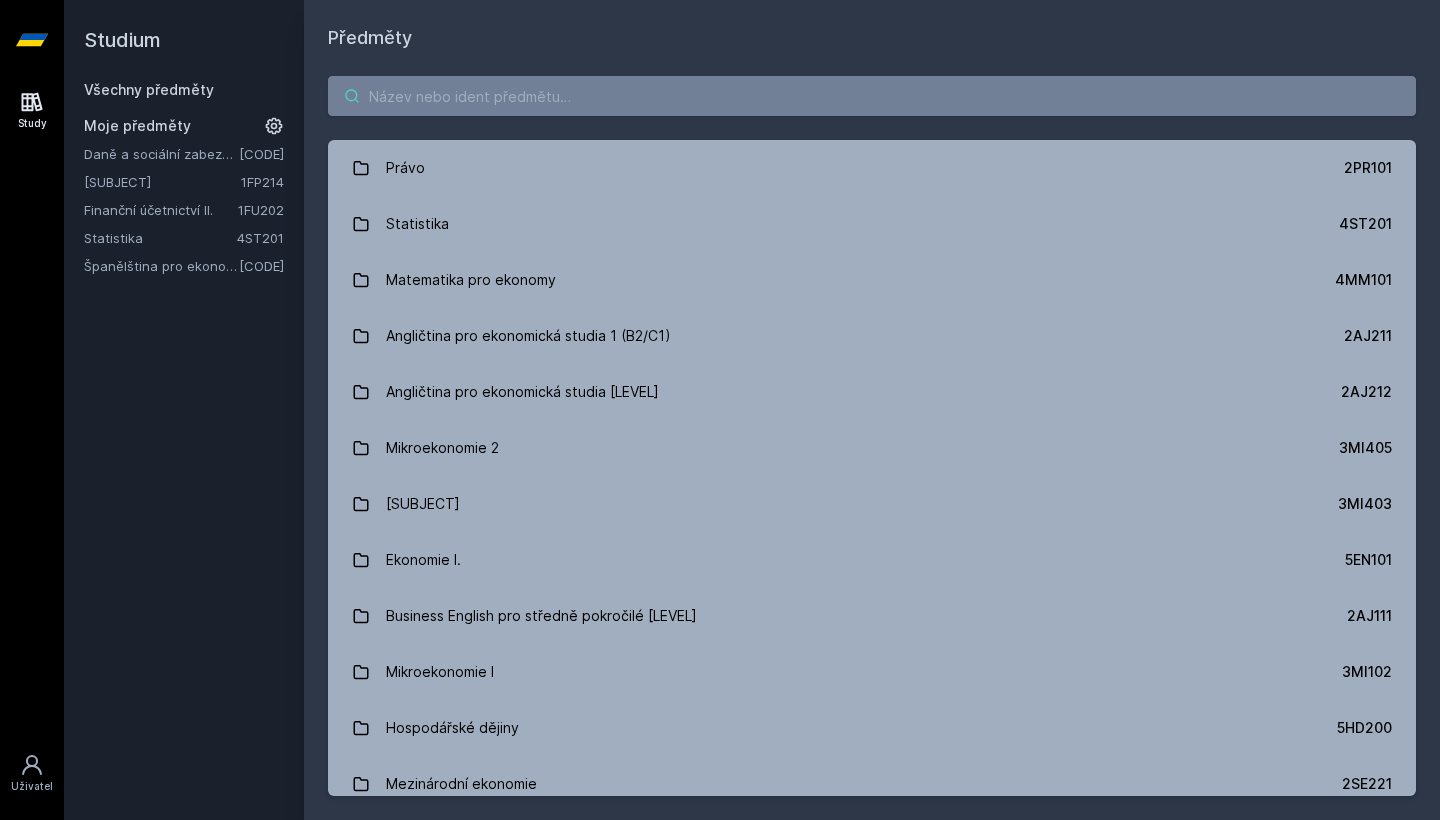 click at bounding box center [872, 96] 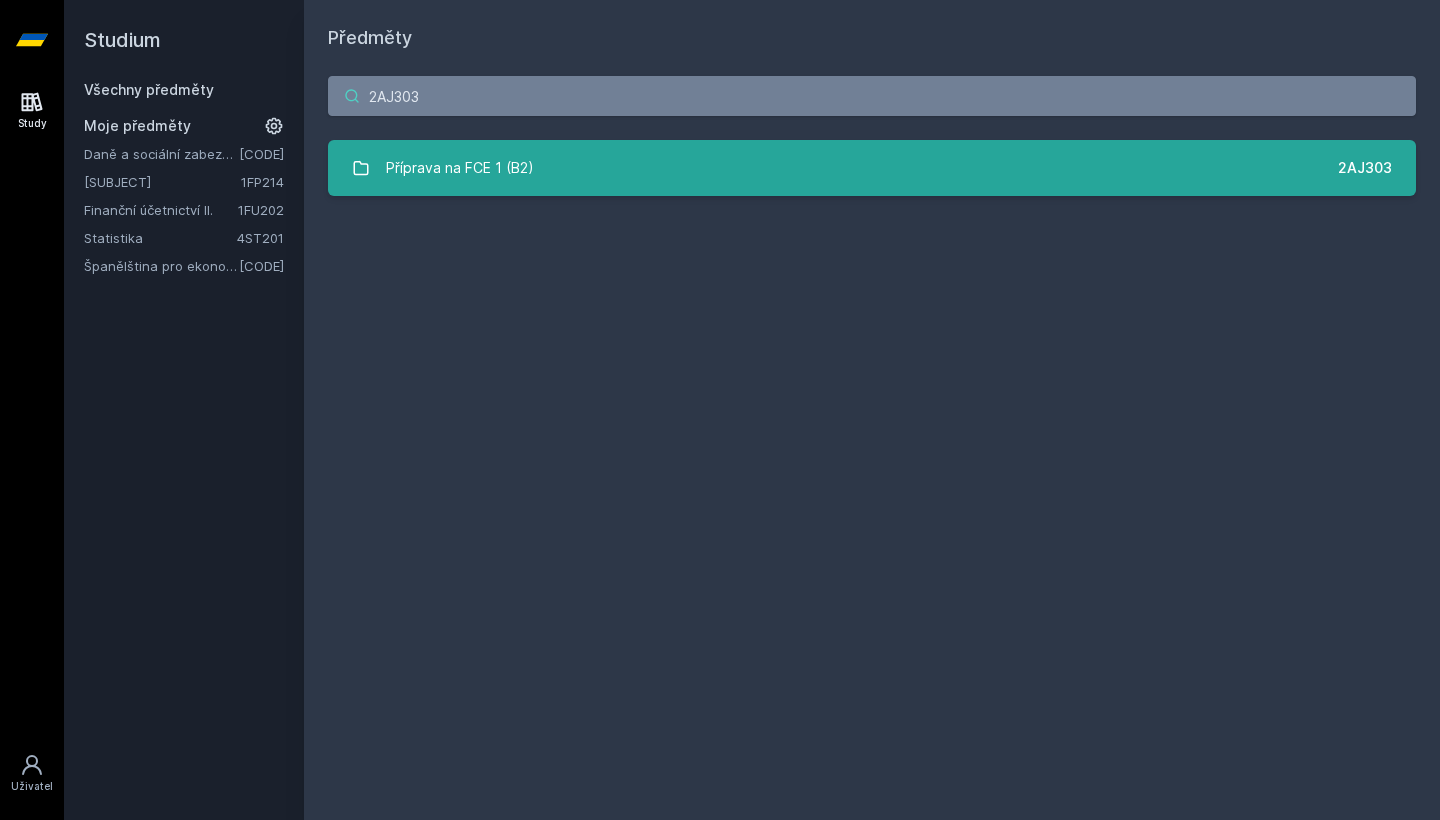type on "2AJ303" 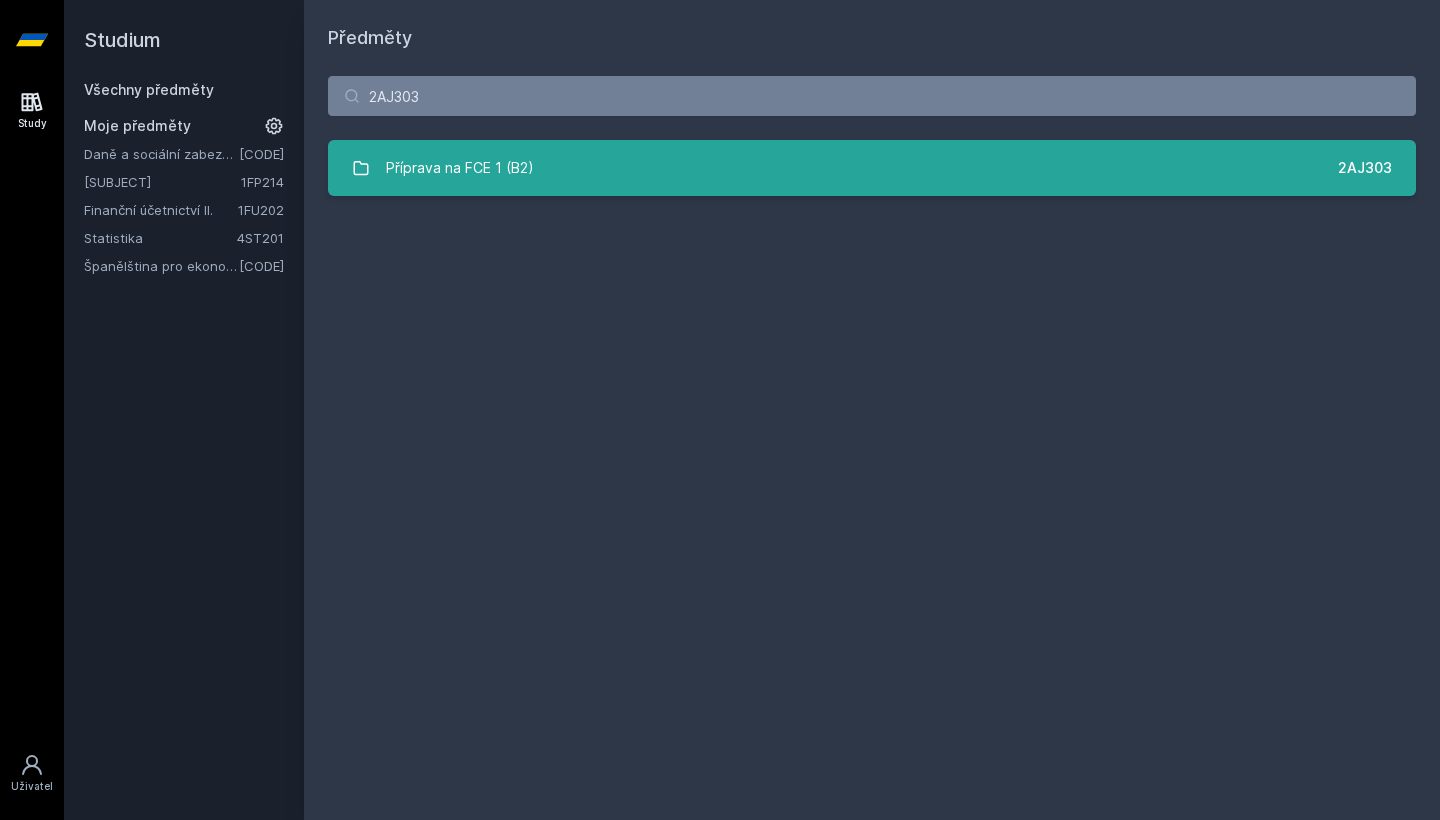 click on "Příprava na FCE 1 (B2)" at bounding box center (460, 168) 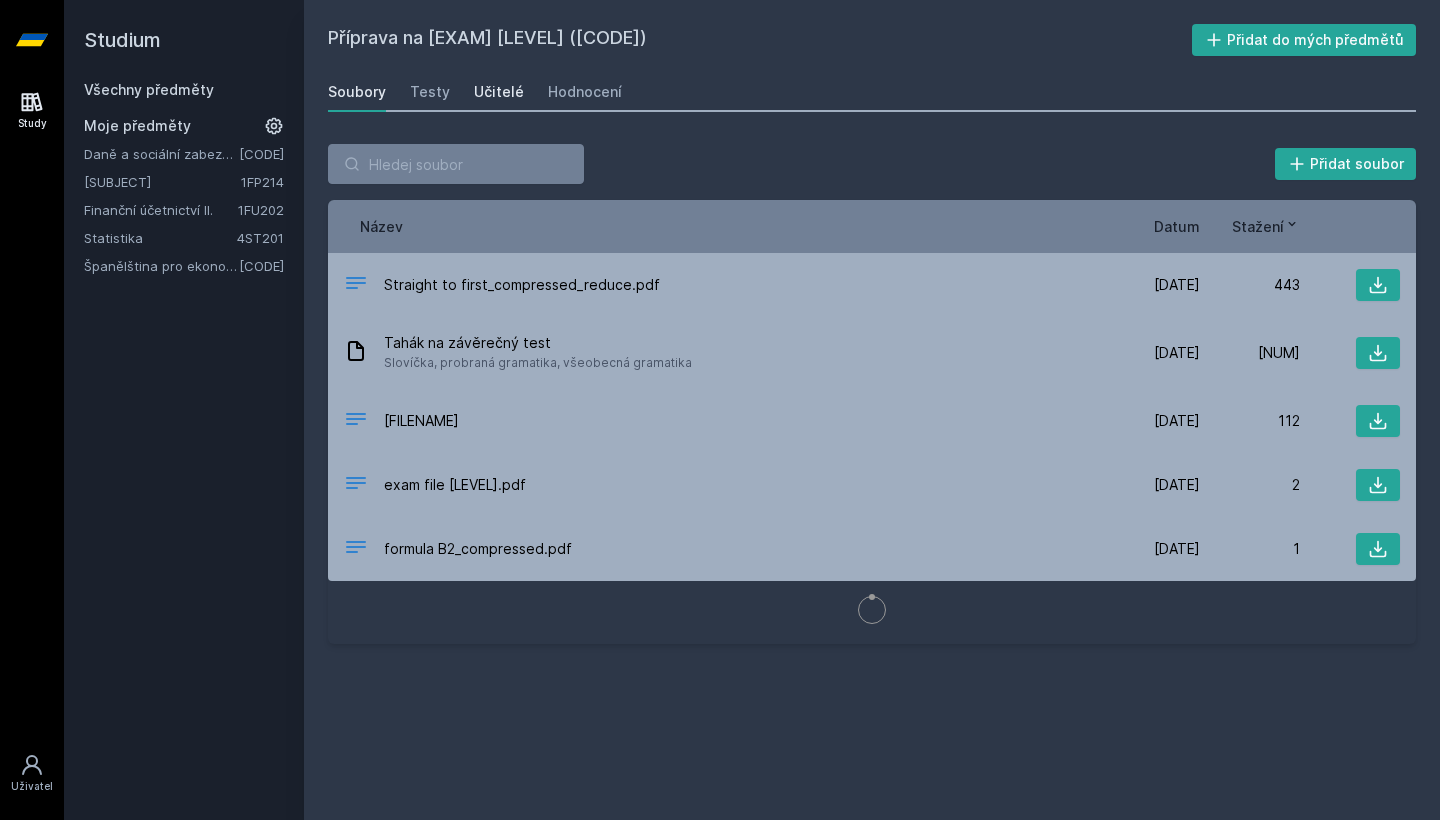 click on "Učitelé" at bounding box center (499, 92) 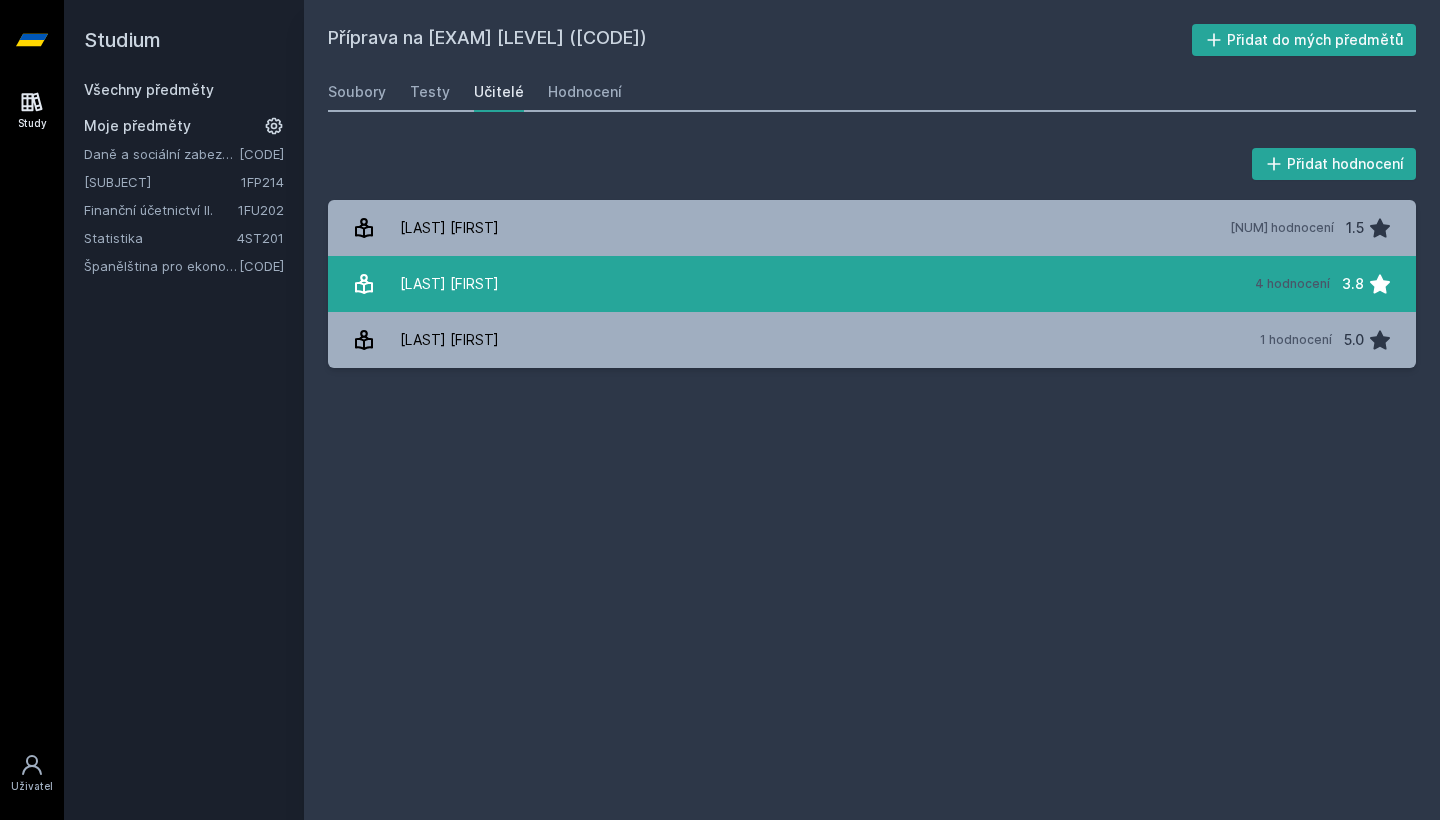 click on "[LAST] [FIRST]" at bounding box center (449, 284) 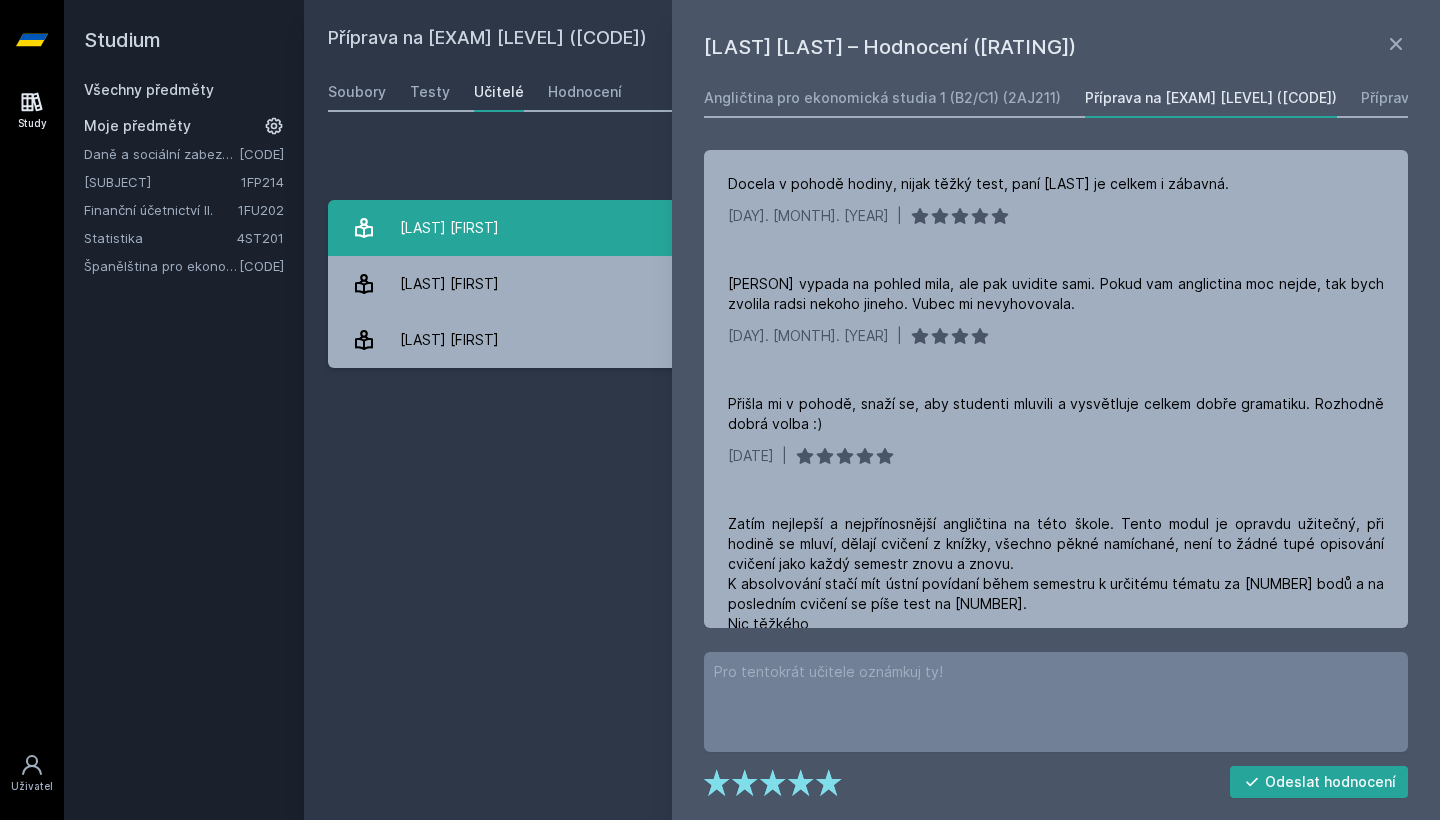 click on "[LAST] [FIRST]" at bounding box center [449, 228] 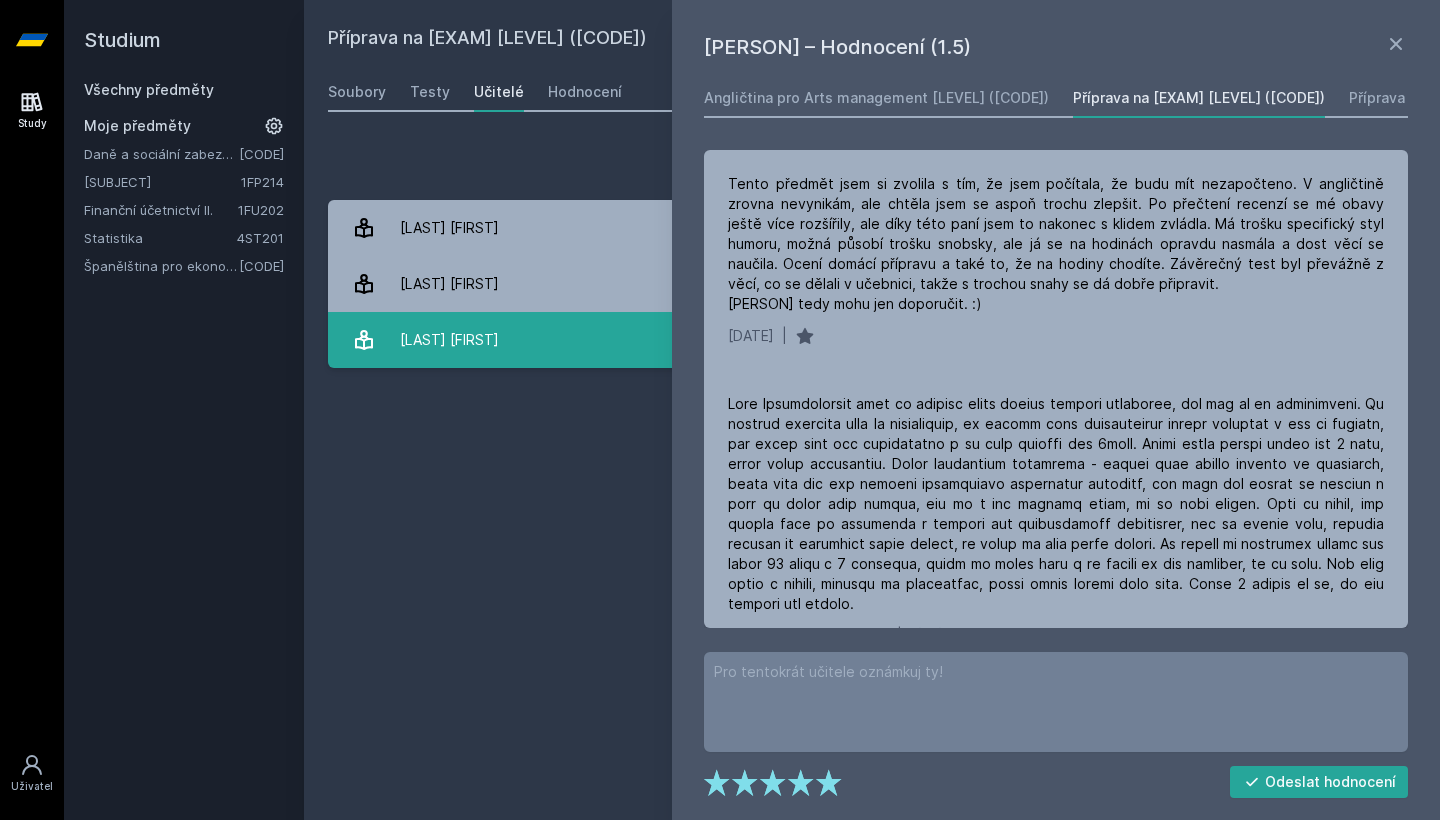 click on "[LAST] [FIRST]" at bounding box center [449, 340] 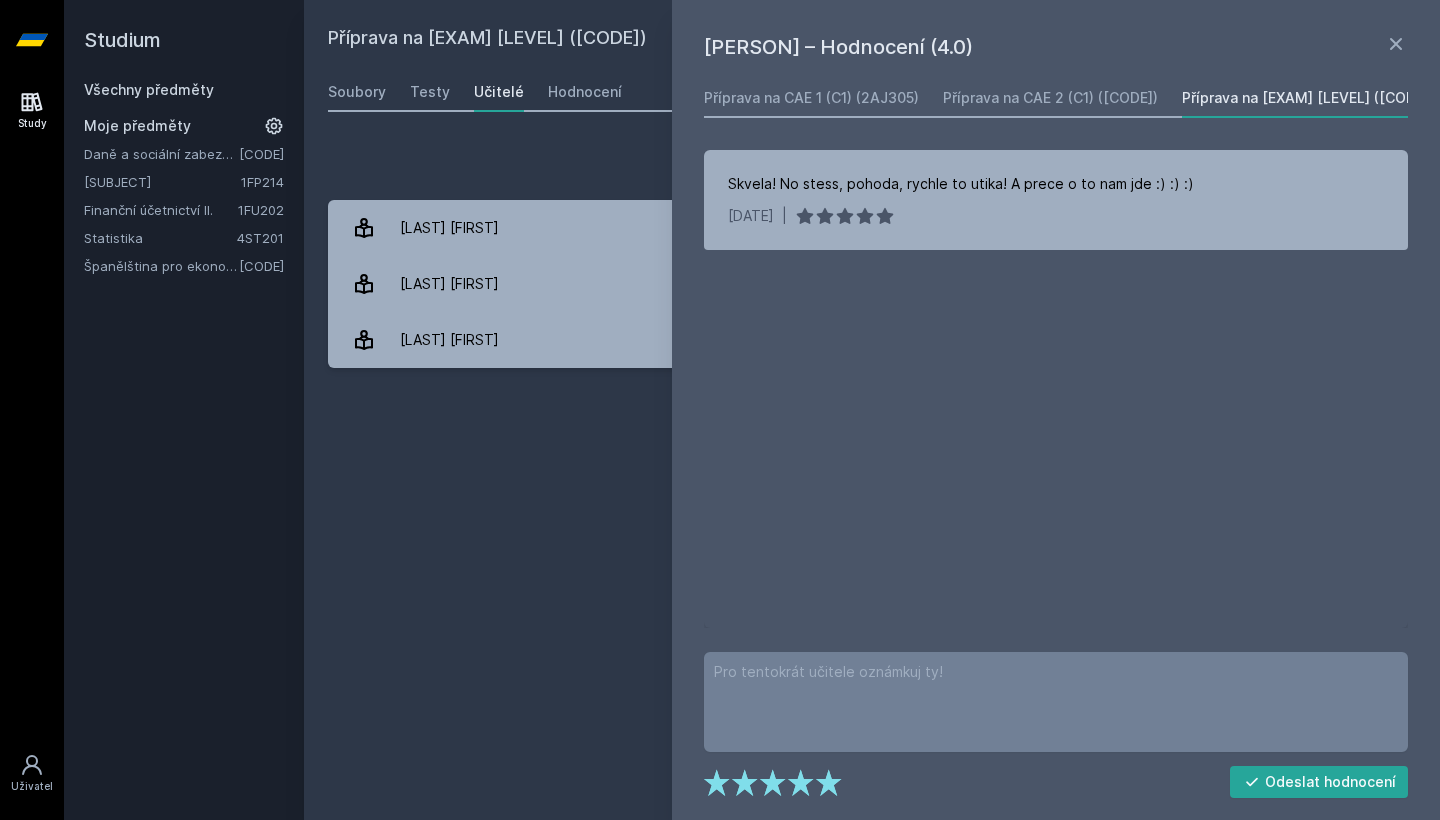 click on "[PERSON] – Hodnocení (4.0)" at bounding box center (1044, 47) 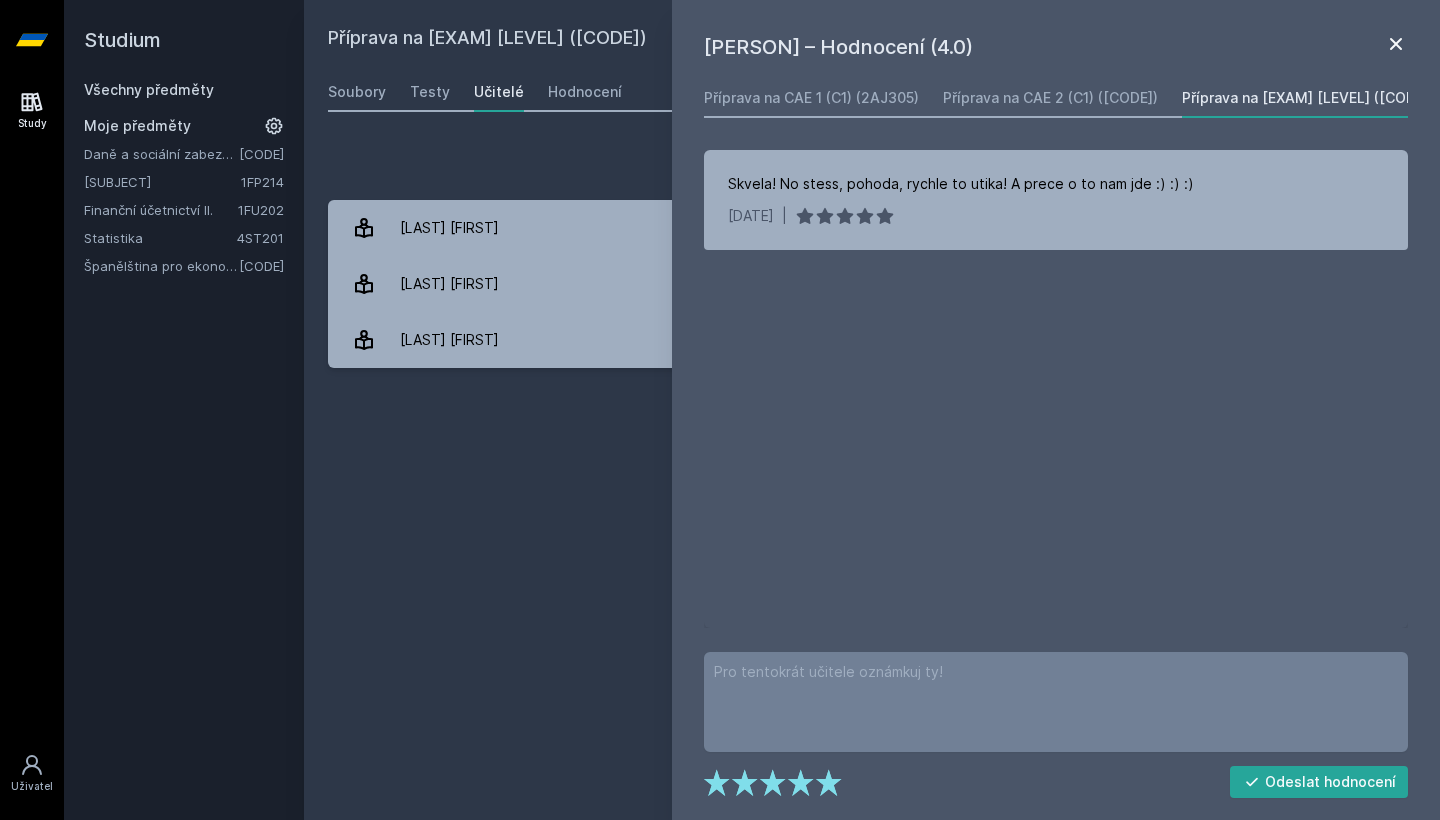 click 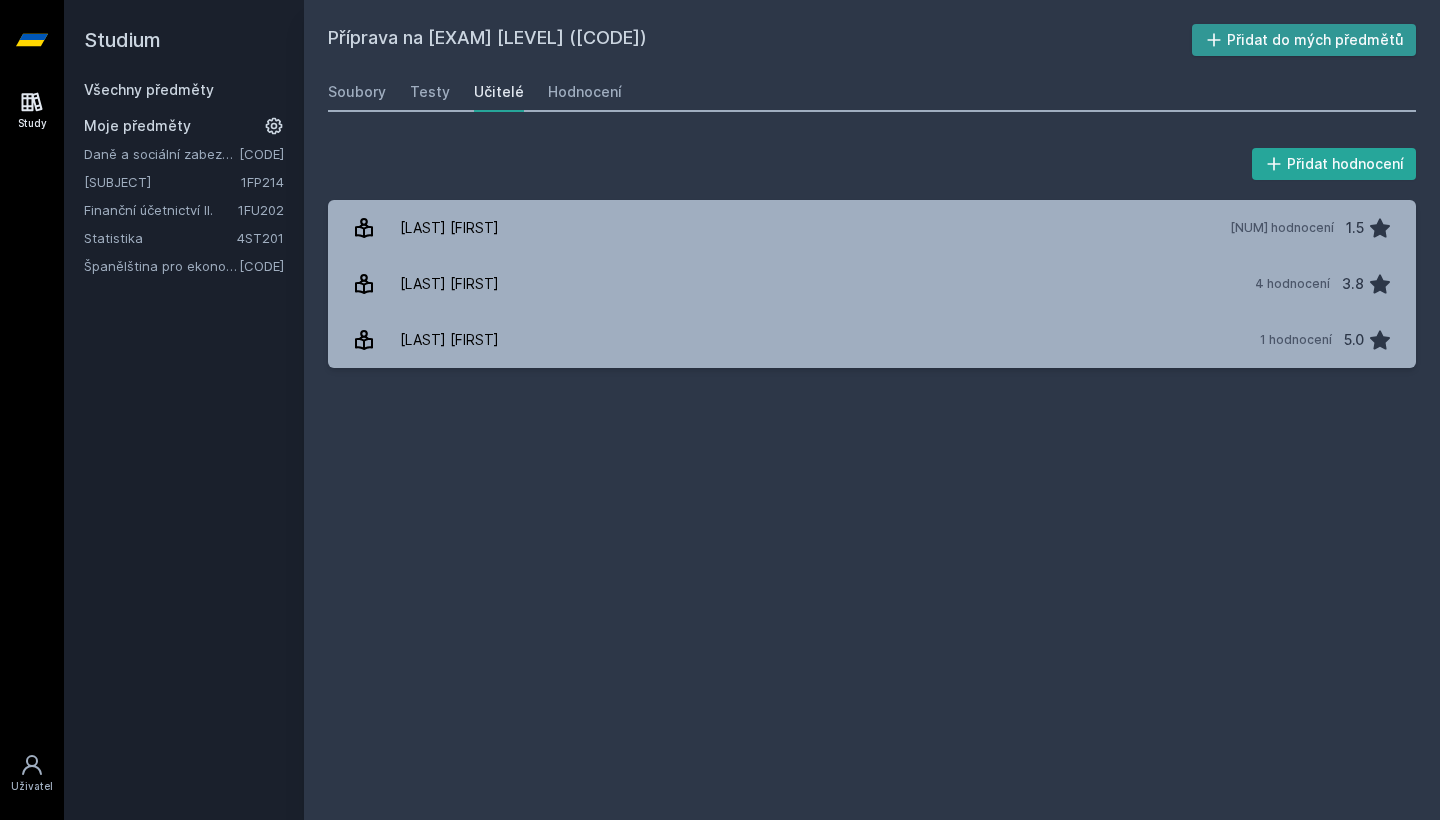 click on "Přidat do mých předmětů" at bounding box center (1304, 40) 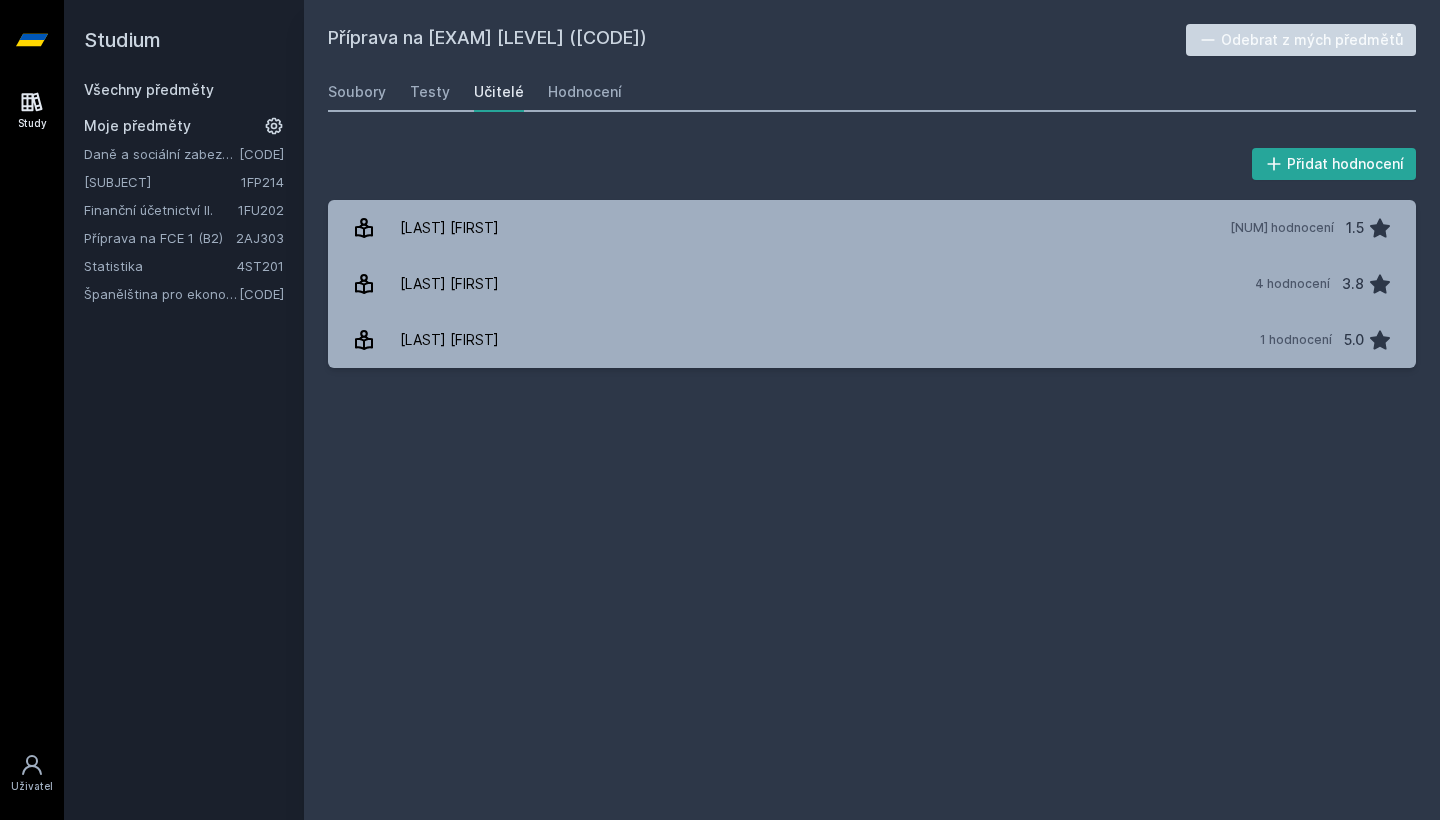 click on "Finanční účetnictví II." at bounding box center (161, 210) 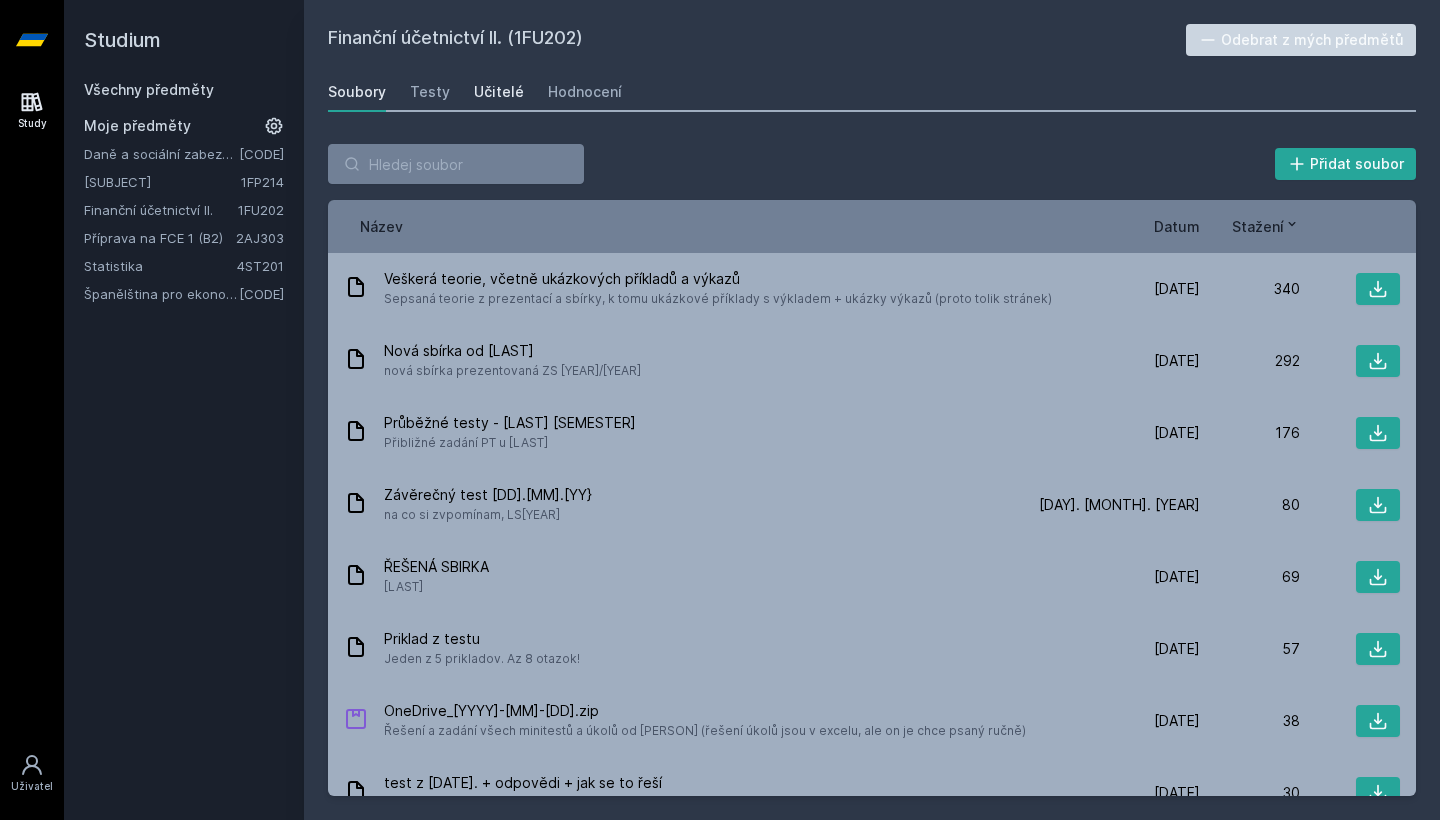 click on "Učitelé" at bounding box center [499, 92] 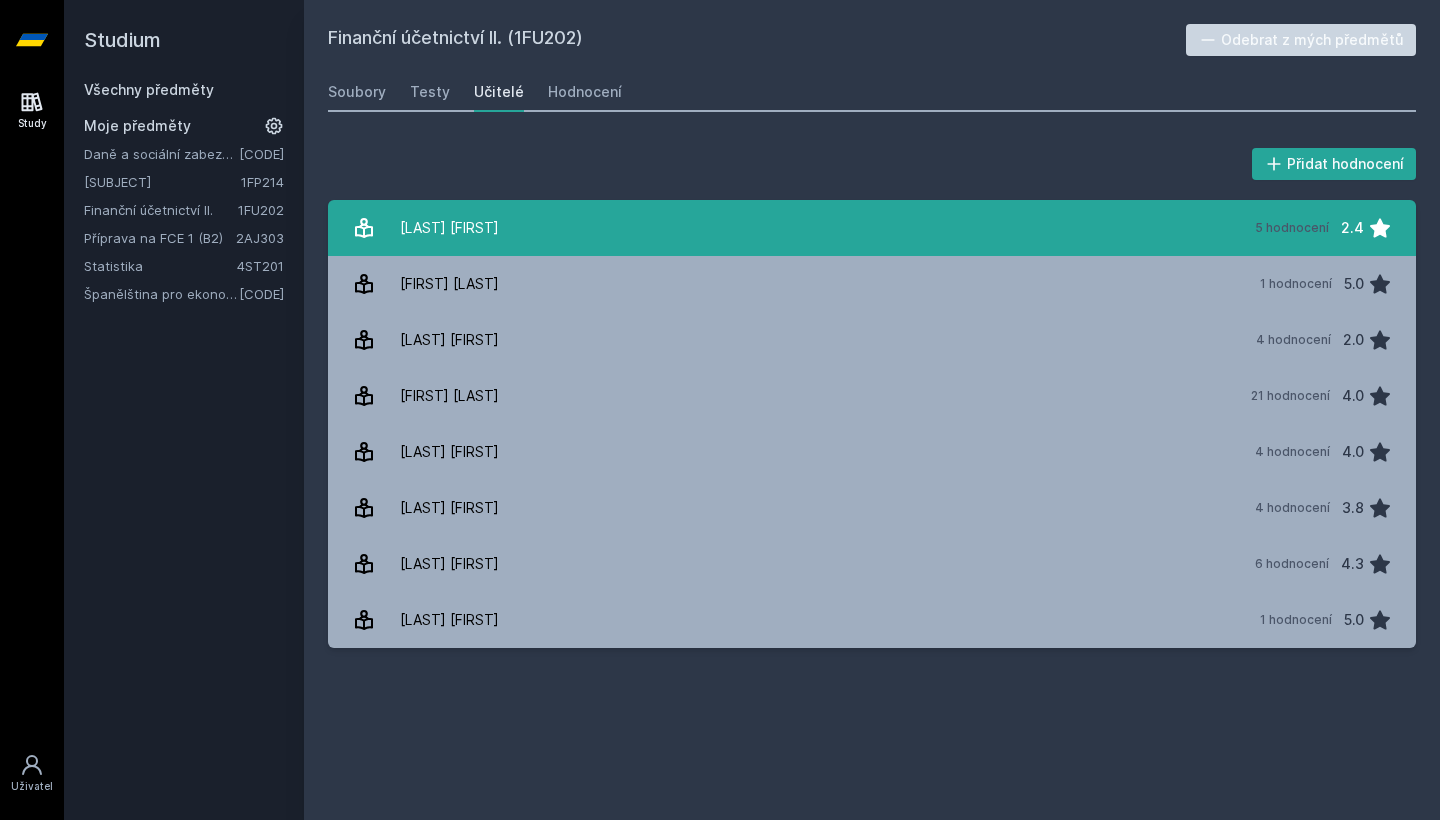 click on "[LAST] [FIRST]" at bounding box center (449, 228) 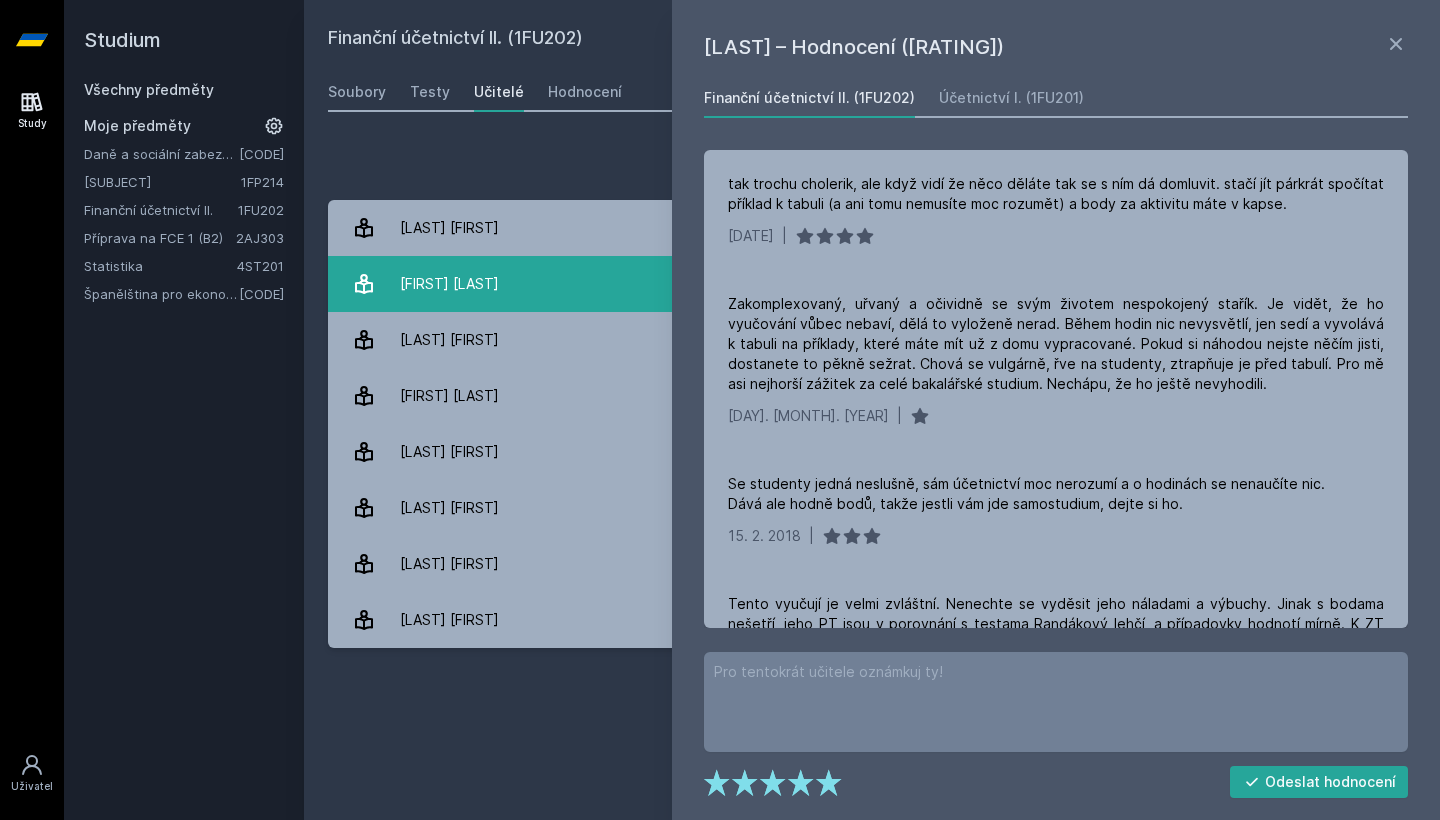 click on "[FIRST] [LAST]" at bounding box center [449, 284] 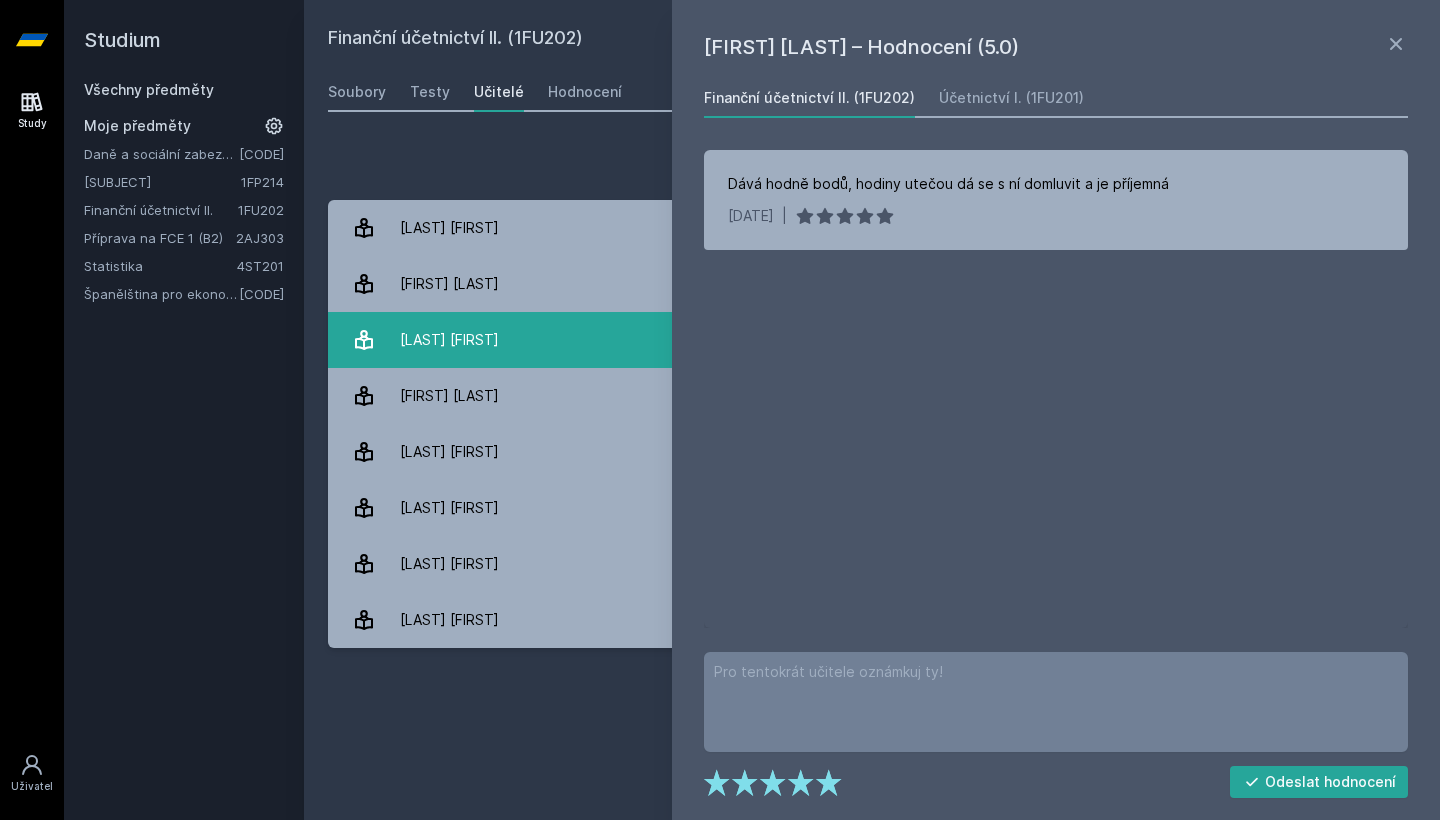 click on "[LAST] [LAST]
4 hodnocení
2.0" at bounding box center [872, 340] 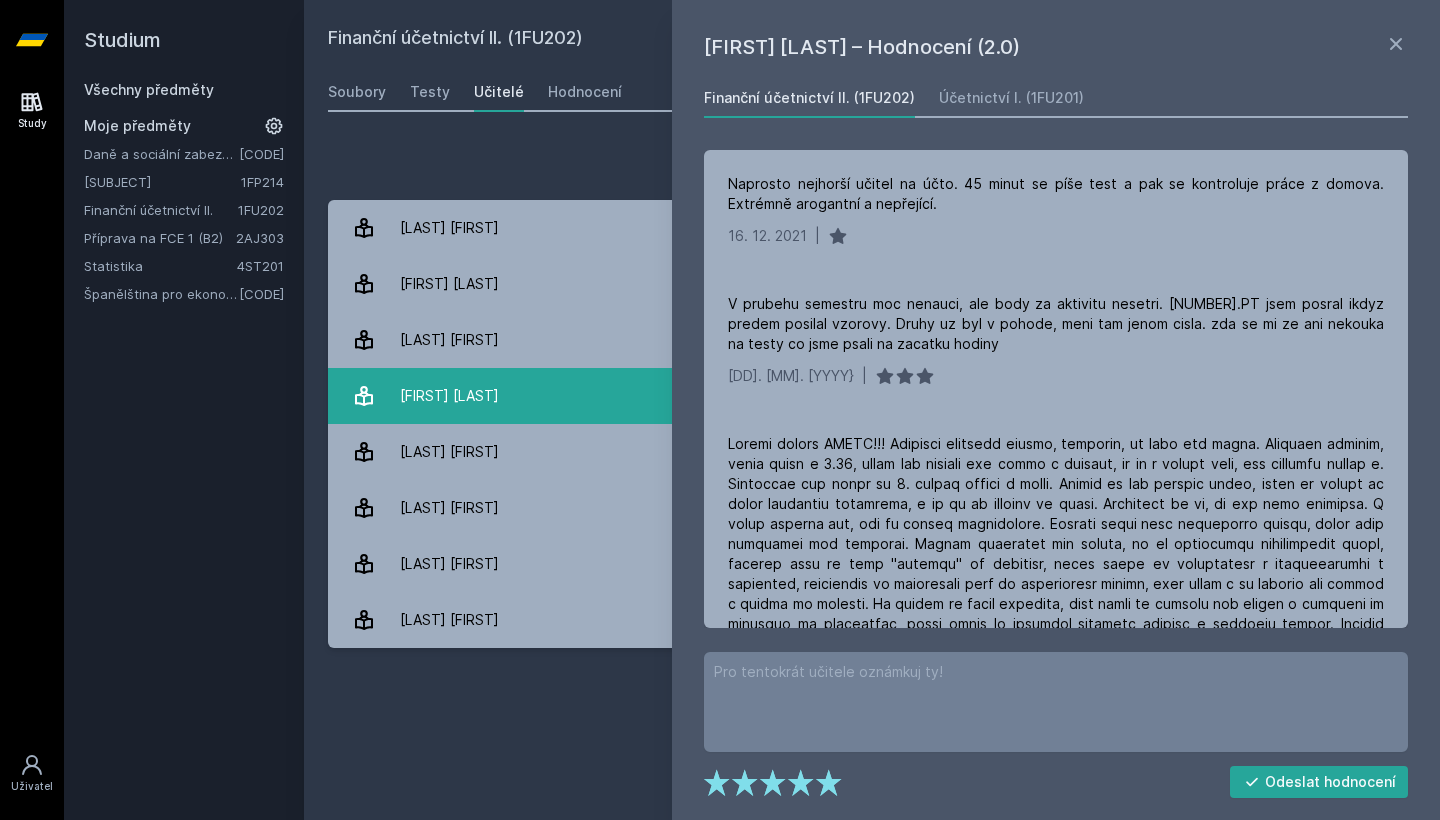 click on "[FIRST] [LAST]" at bounding box center (449, 396) 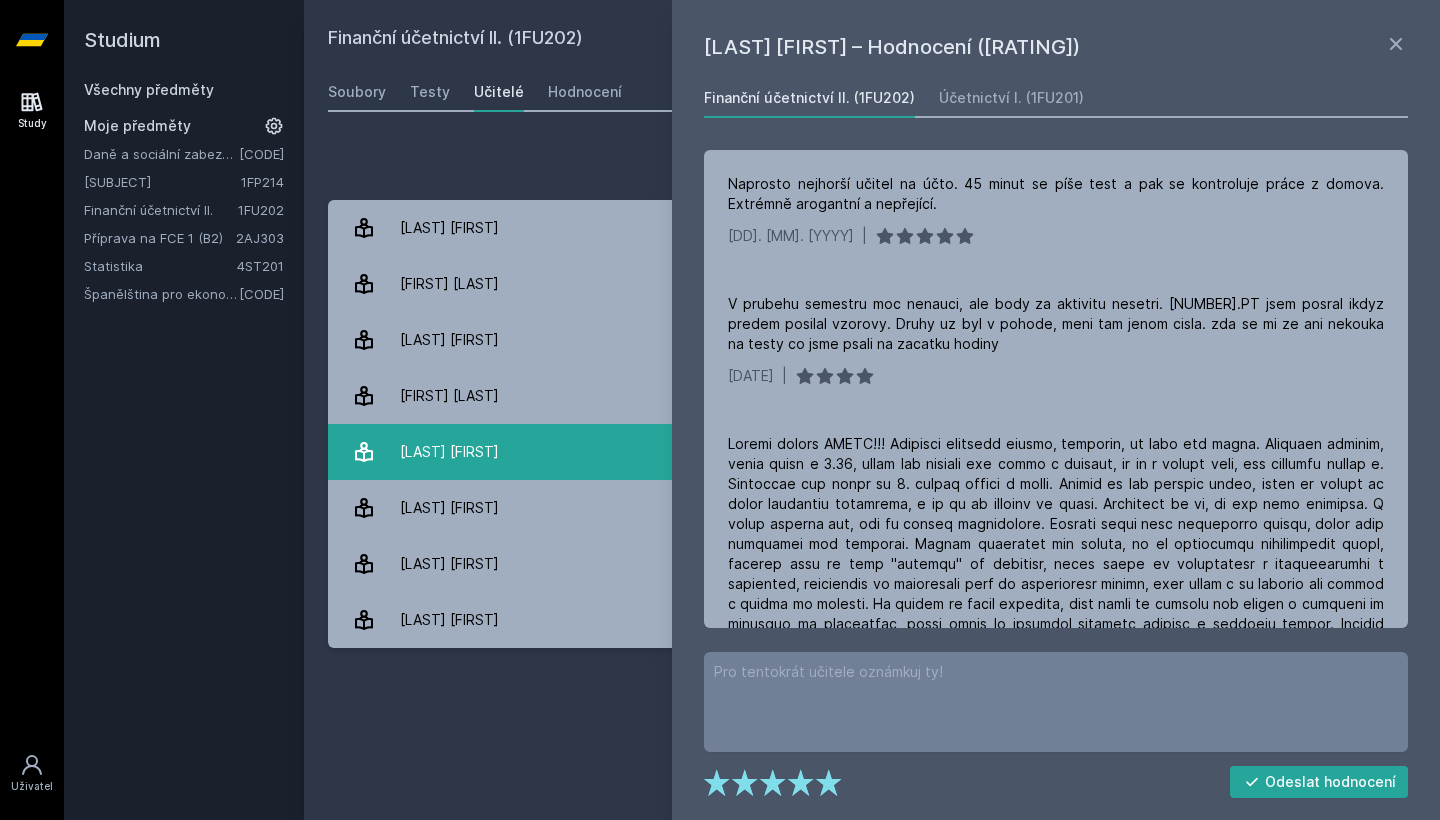 click on "[FIRST] [LAST]
4 hodnocení
4.0" at bounding box center (872, 452) 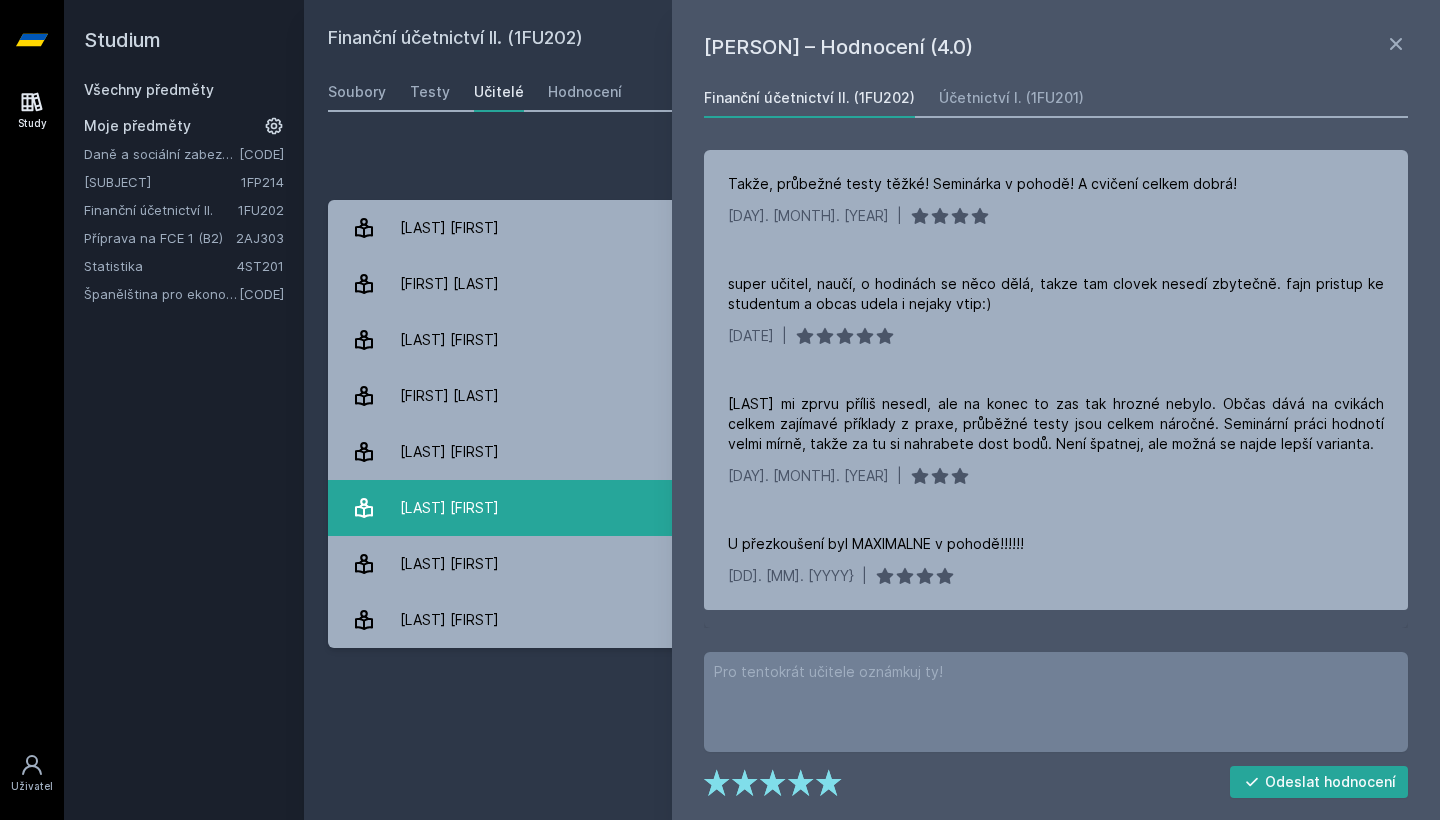 click on "[LAST] [FIRST]" at bounding box center [449, 508] 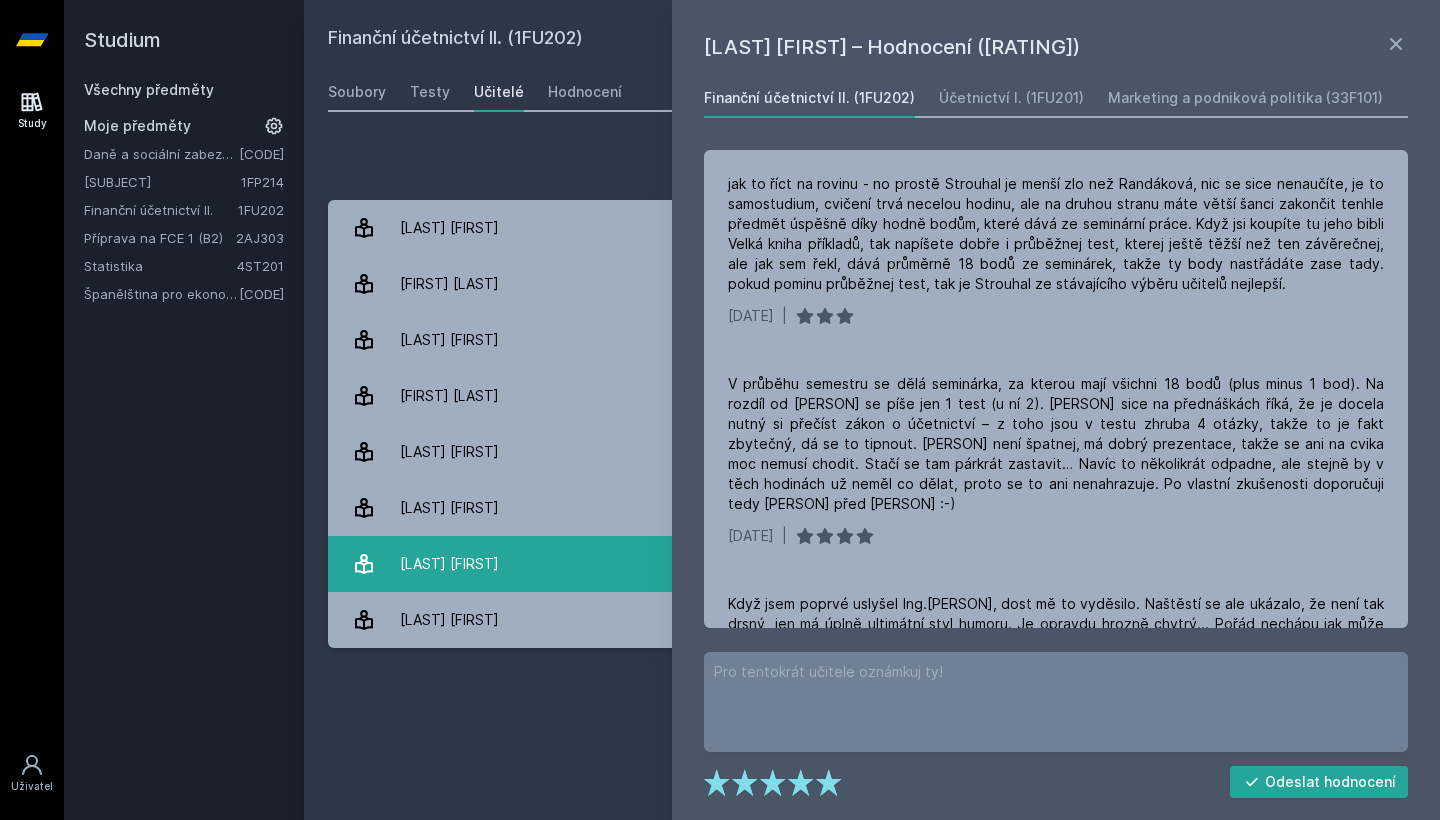 click on "[LAST] [FIRST]" at bounding box center (449, 564) 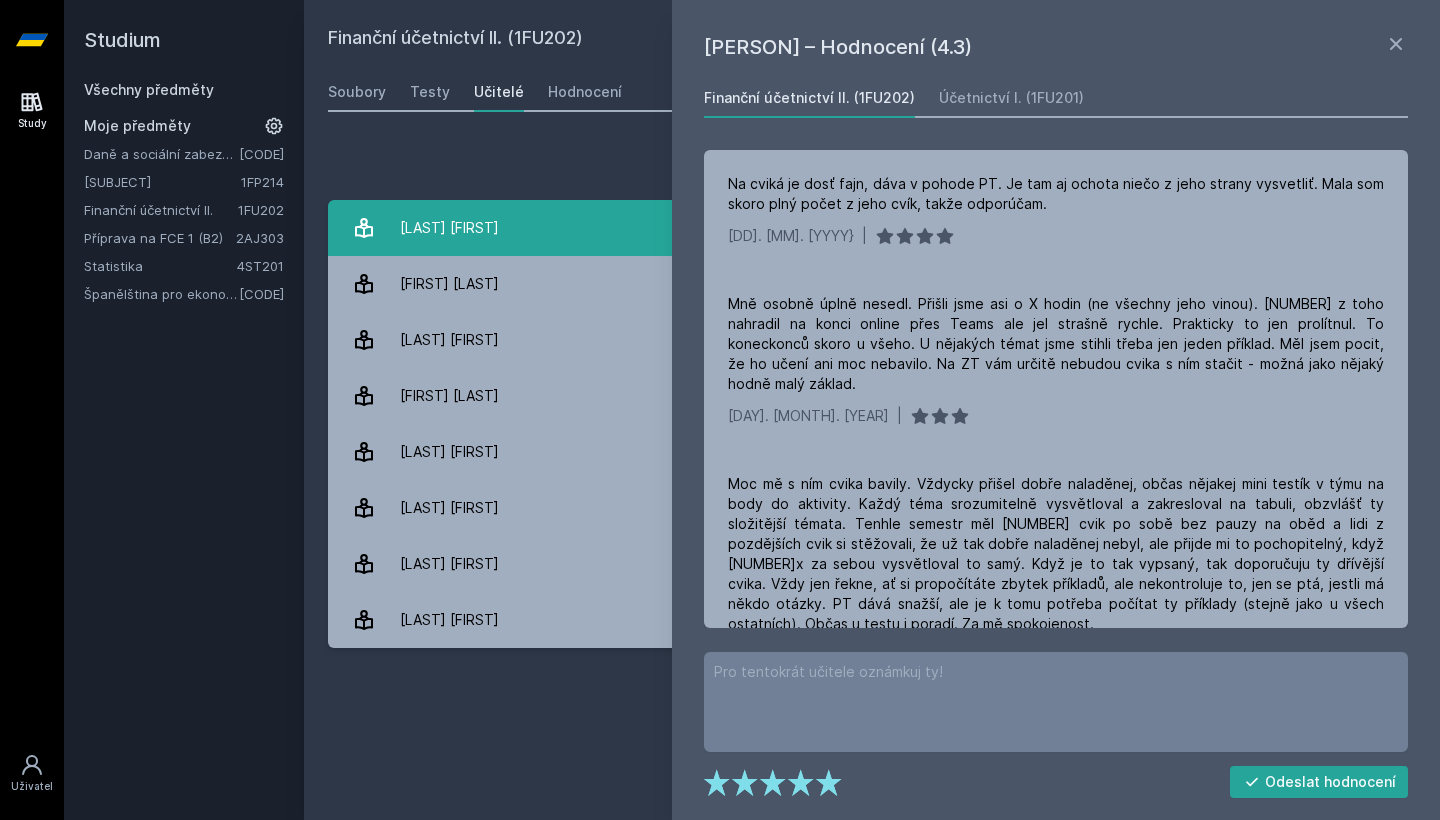 click on "[LAST] [FIRST]
[NUM] hodnocení
[RATING]" at bounding box center [872, 228] 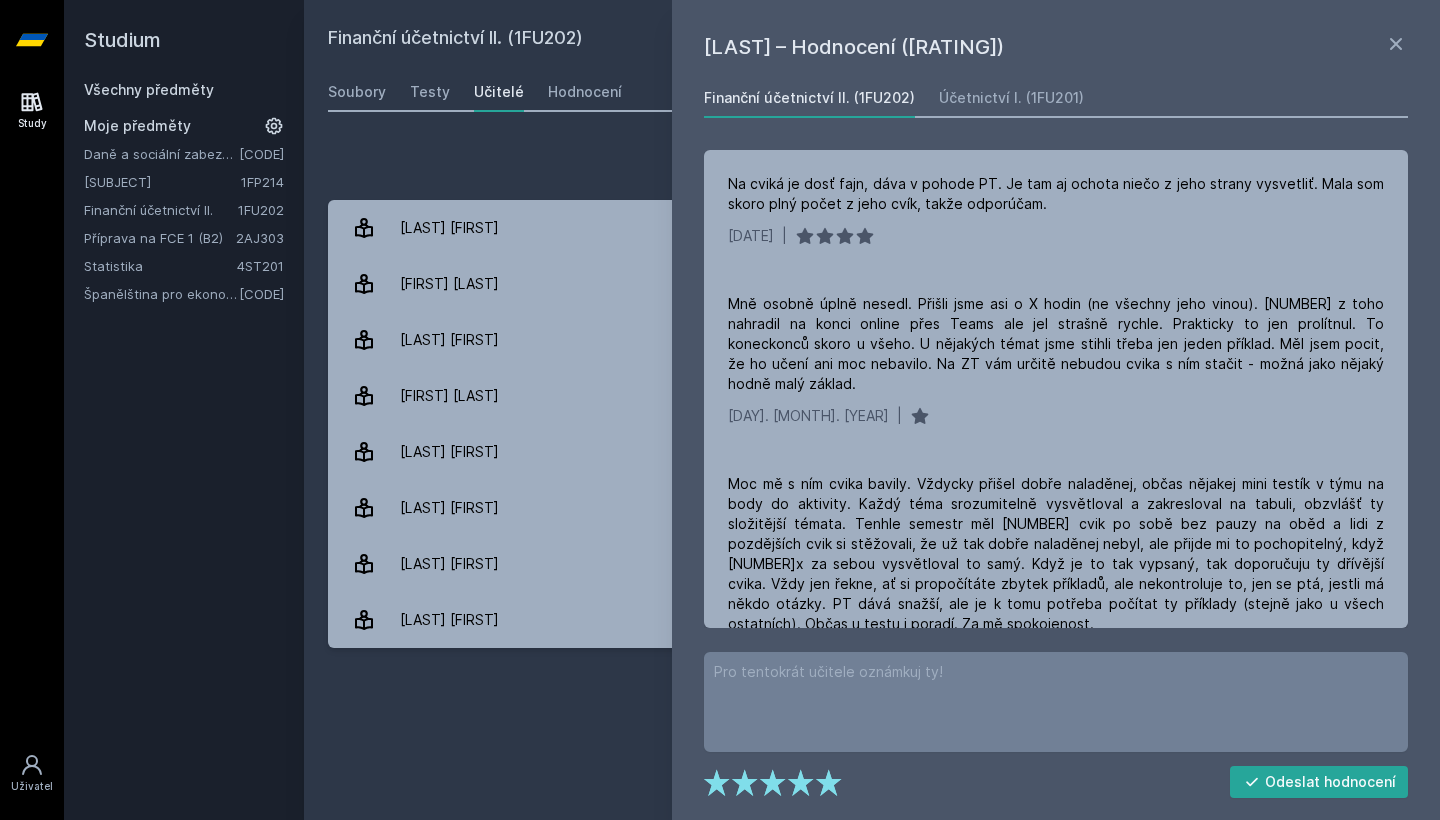 click on "[SUBJECT]" at bounding box center (162, 182) 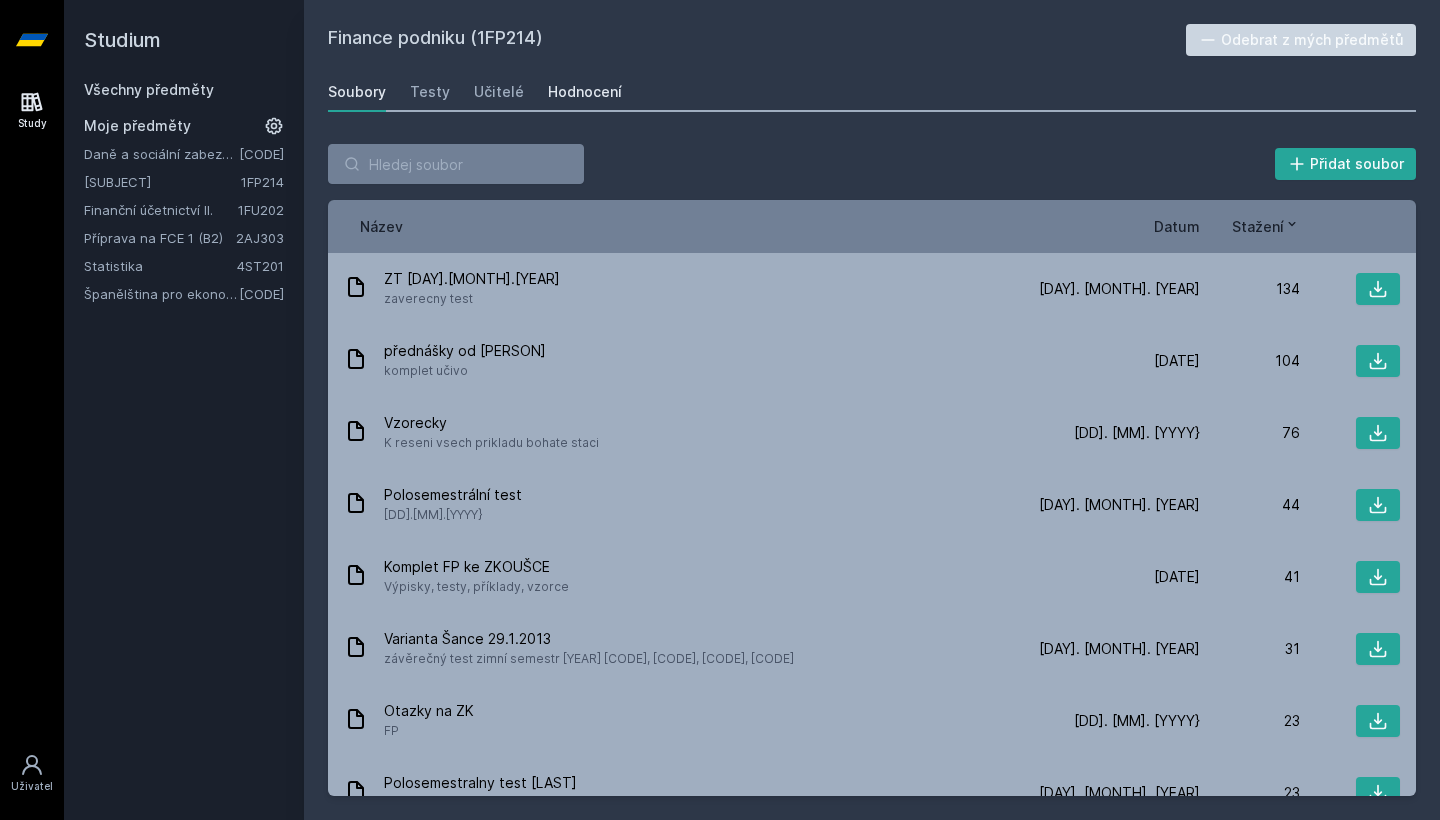 click on "Hodnocení" at bounding box center [585, 92] 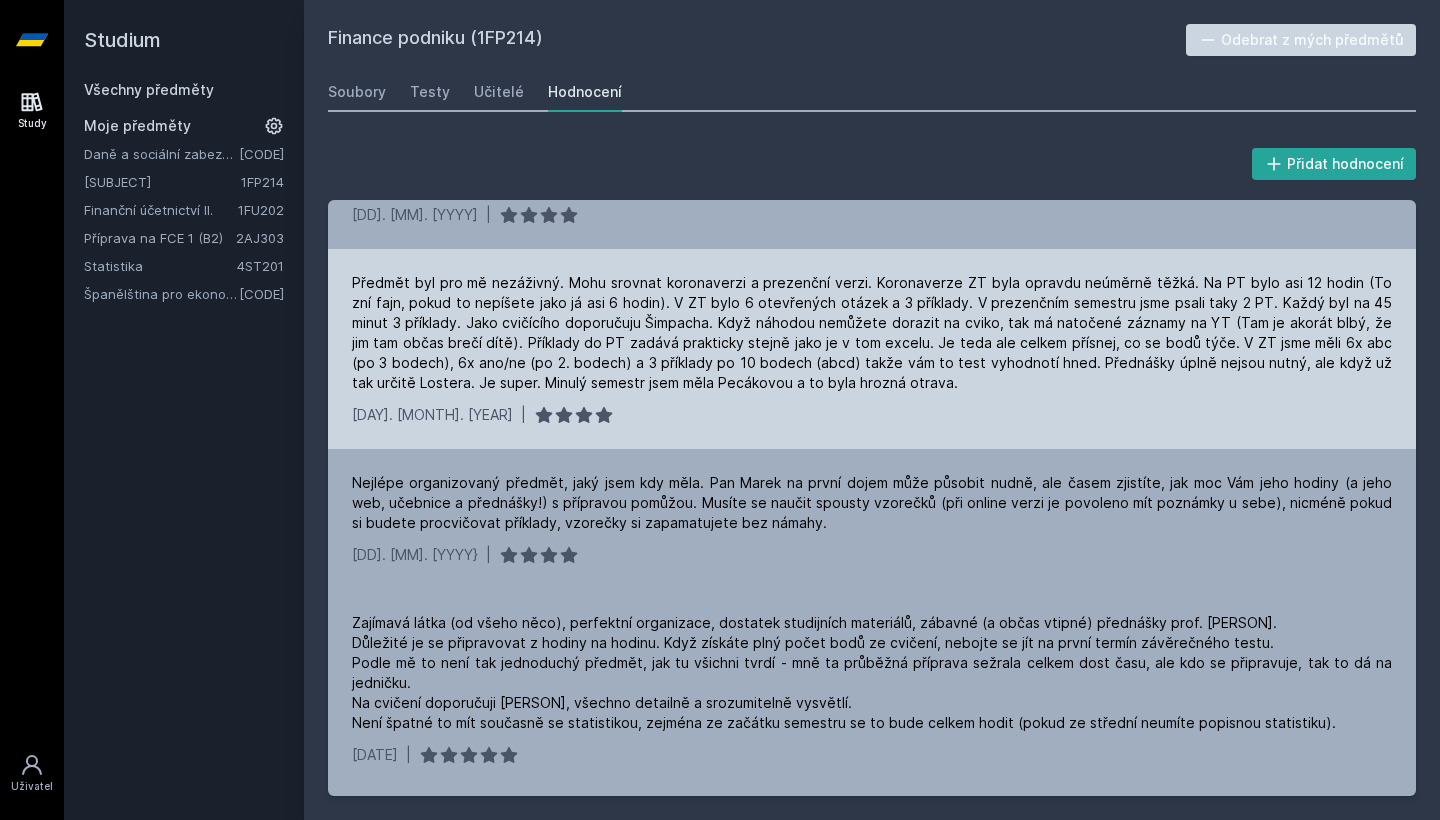 scroll, scrollTop: 693, scrollLeft: 0, axis: vertical 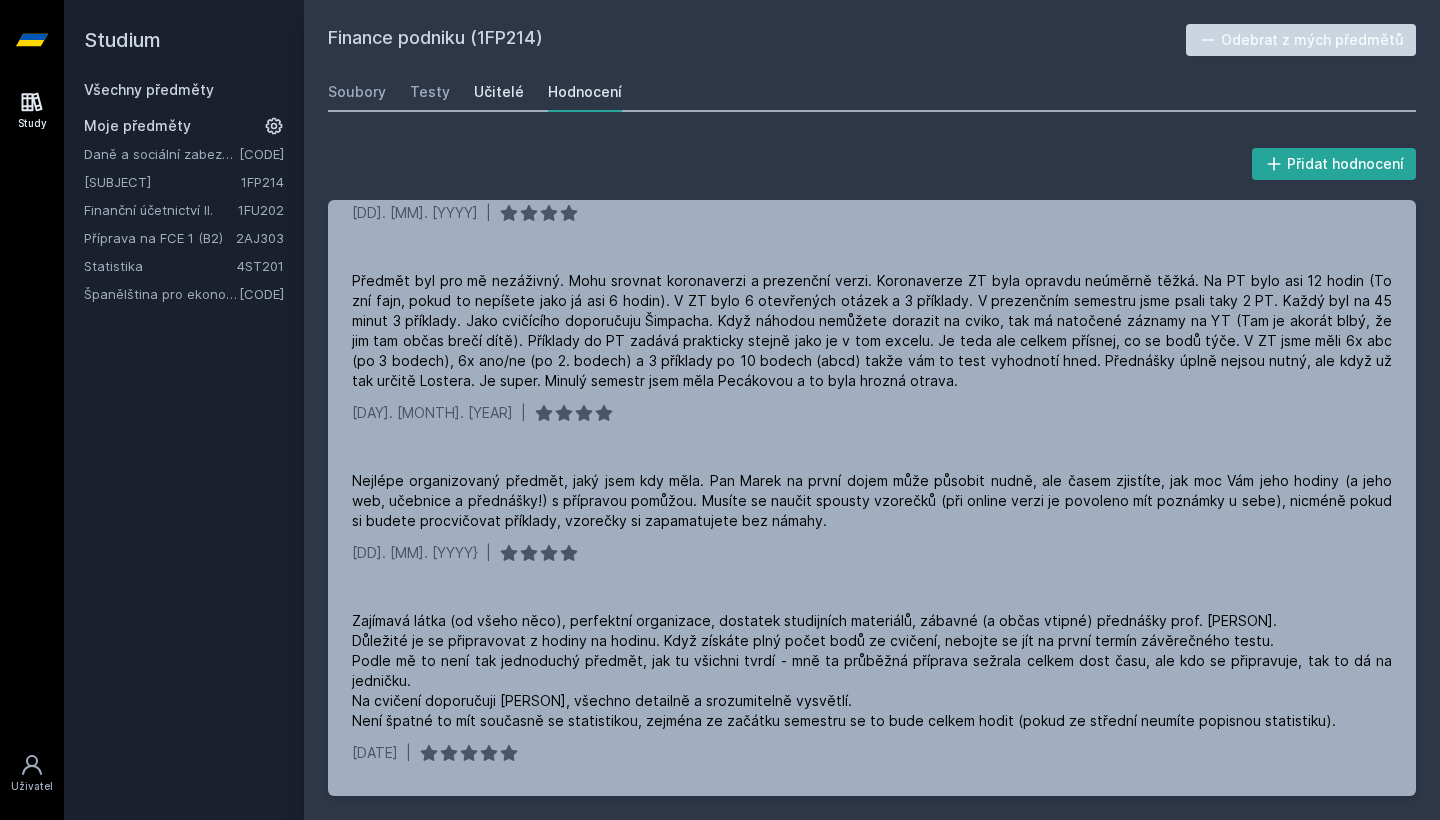 click on "Učitelé" at bounding box center (499, 92) 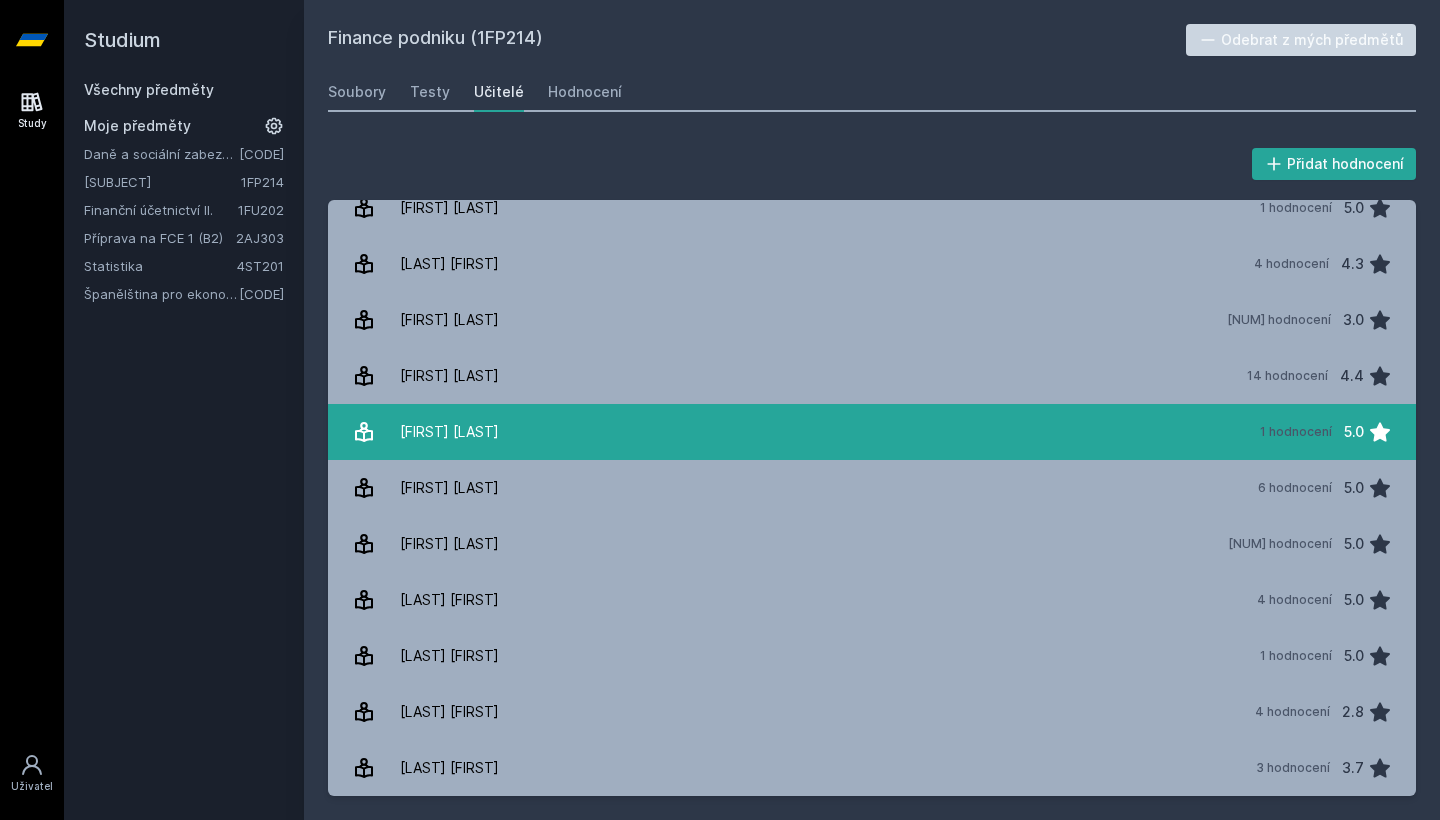 scroll, scrollTop: 356, scrollLeft: 0, axis: vertical 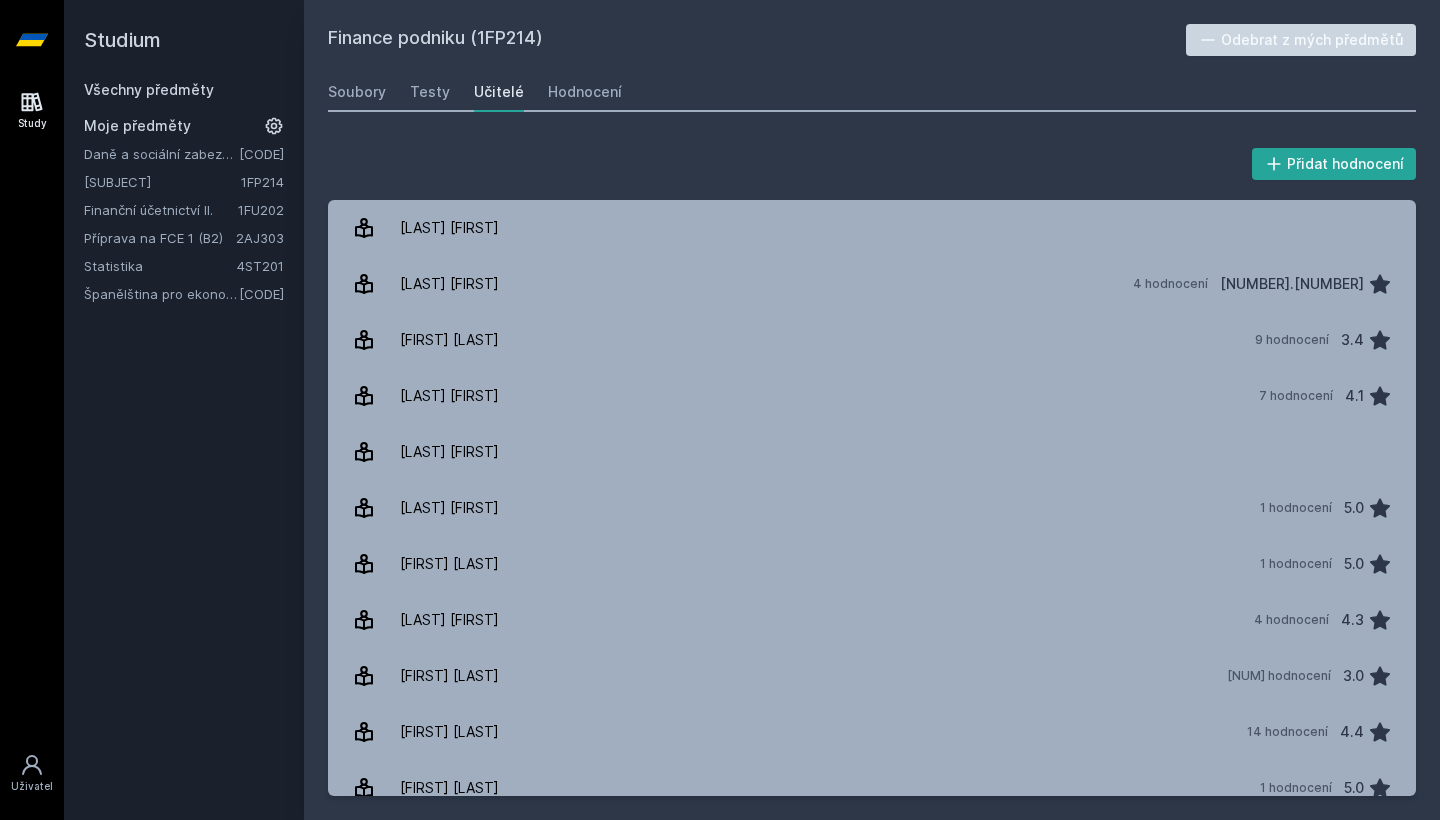 click on "Finanční účetnictví II." at bounding box center (161, 210) 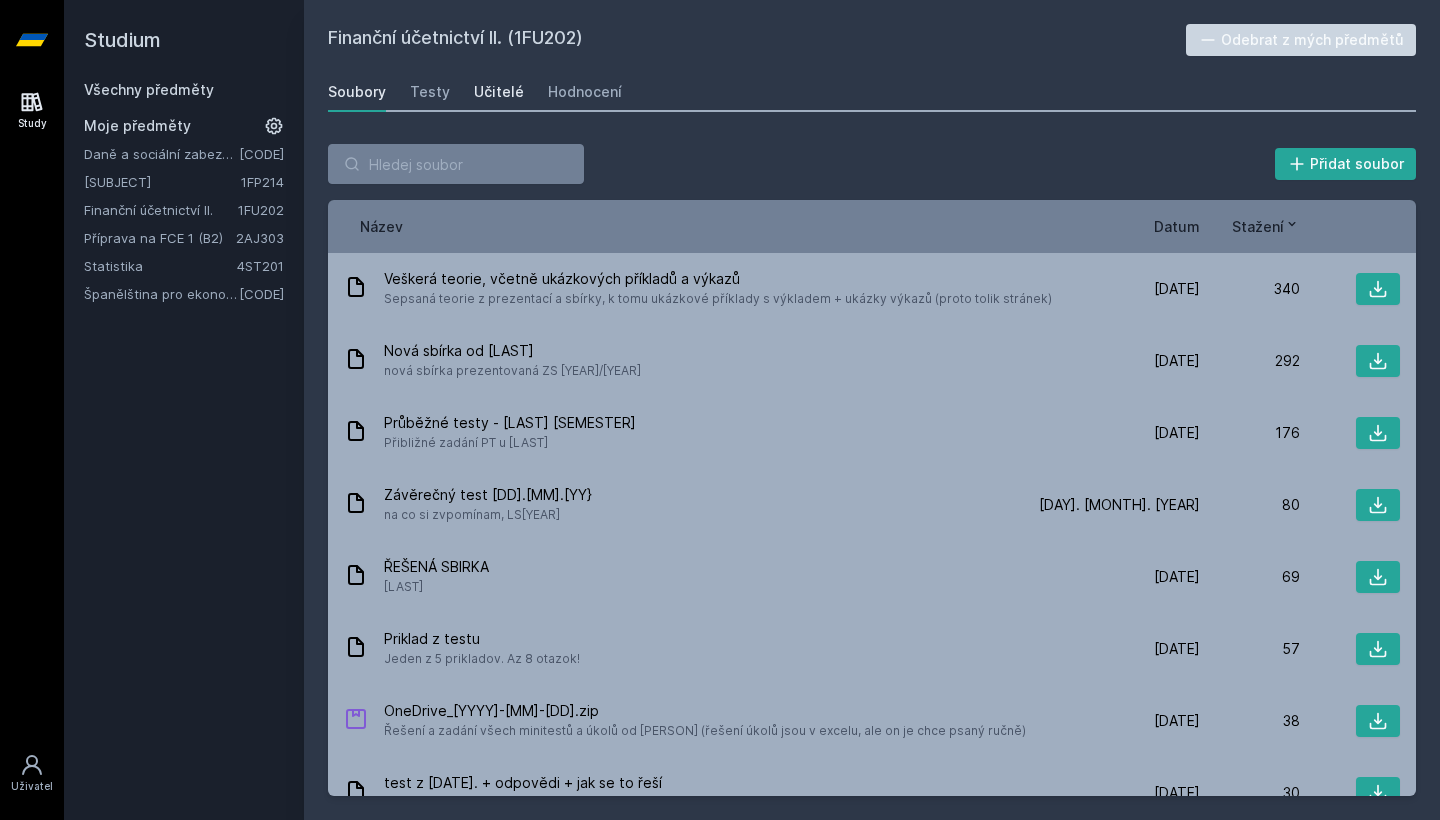 click on "Učitelé" at bounding box center (499, 92) 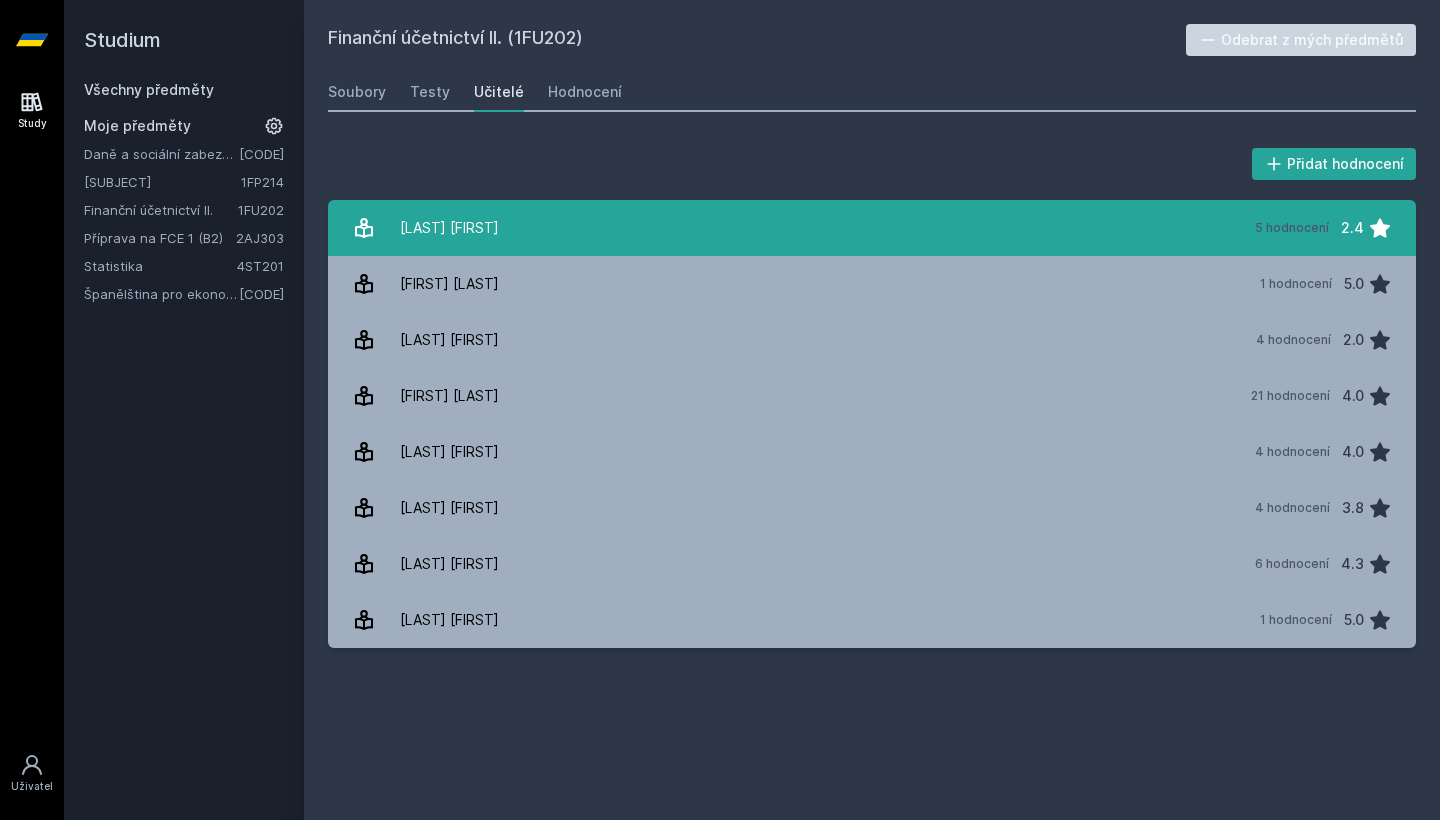 click on "[LAST] [FIRST]" at bounding box center [449, 228] 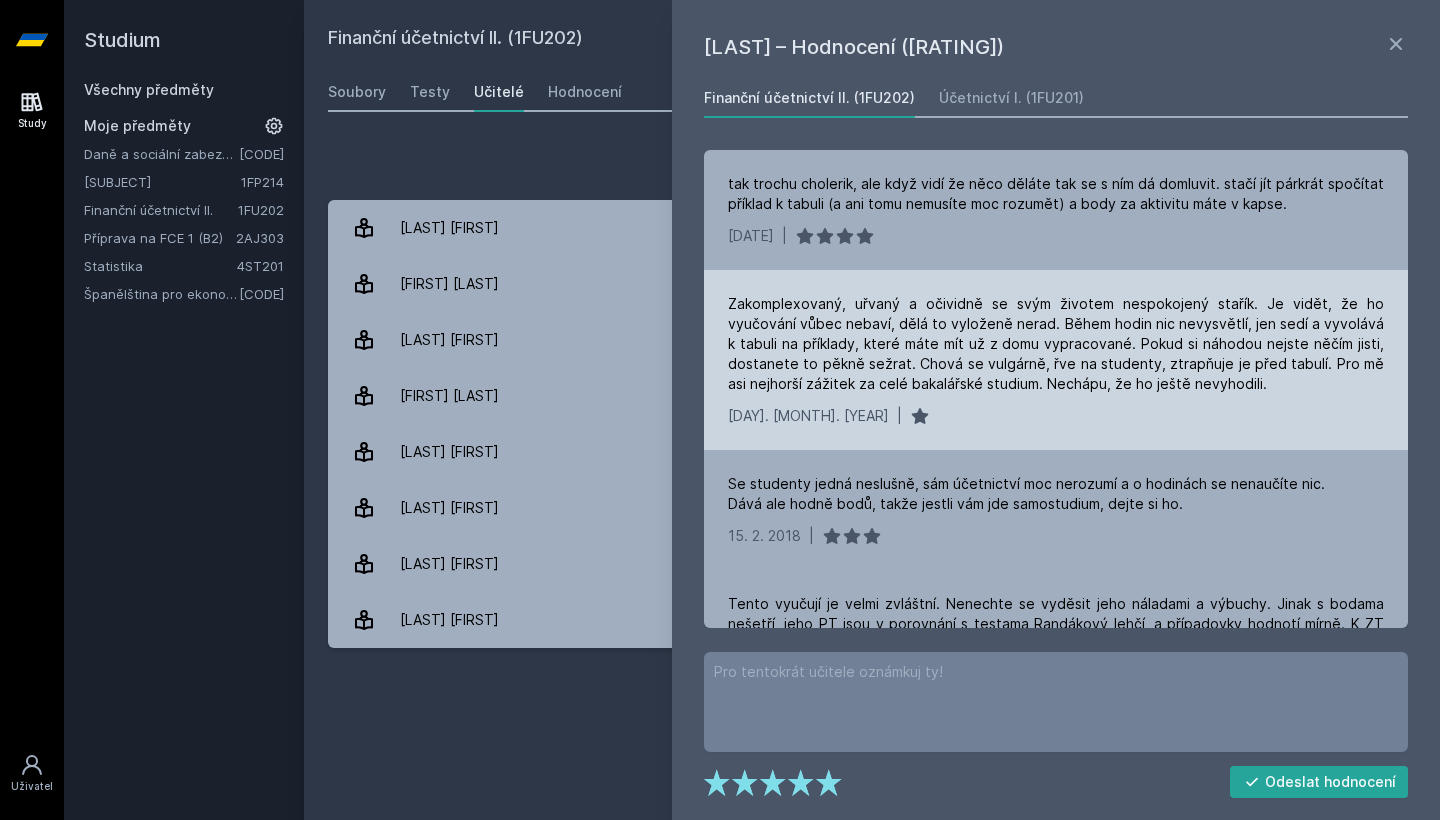 scroll, scrollTop: 0, scrollLeft: 0, axis: both 